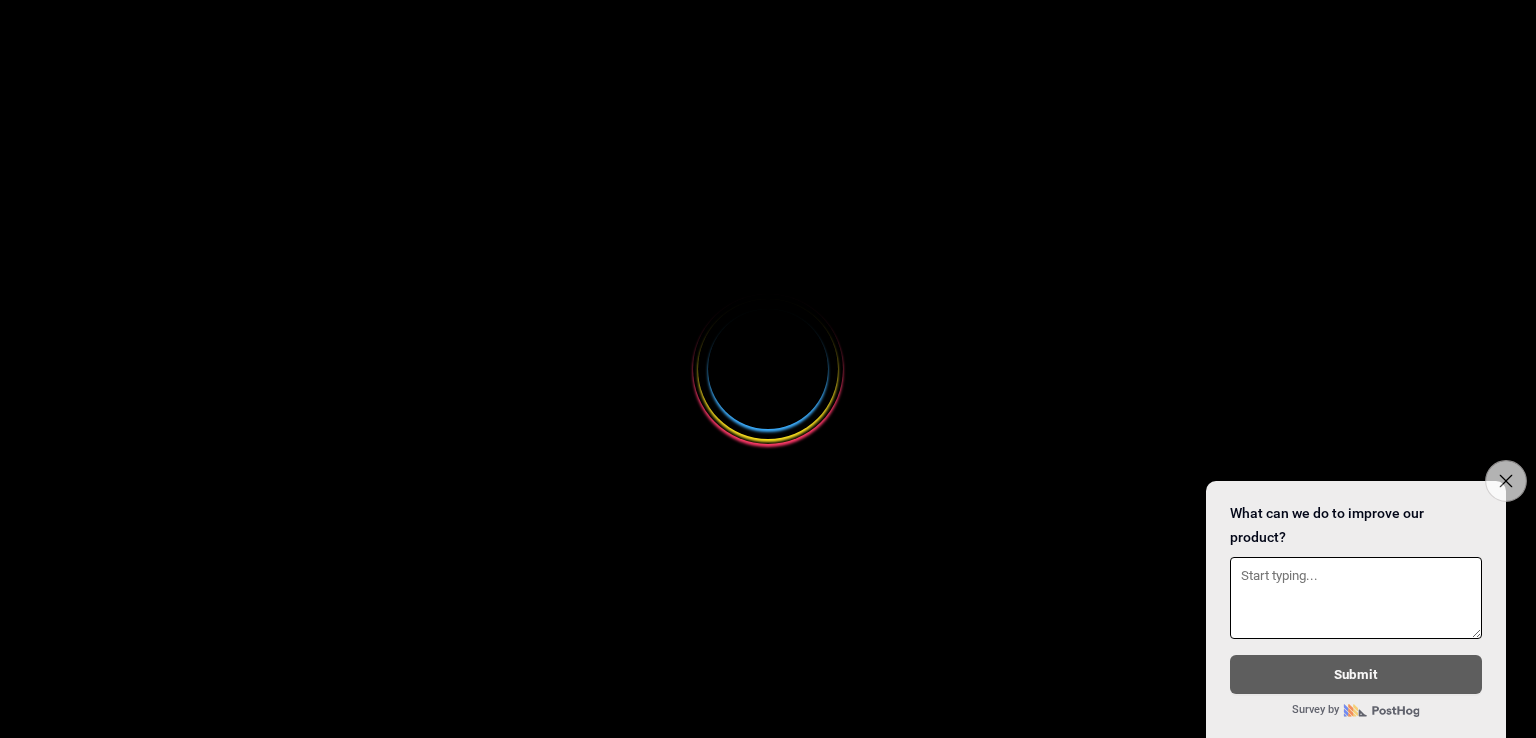 scroll, scrollTop: 0, scrollLeft: 0, axis: both 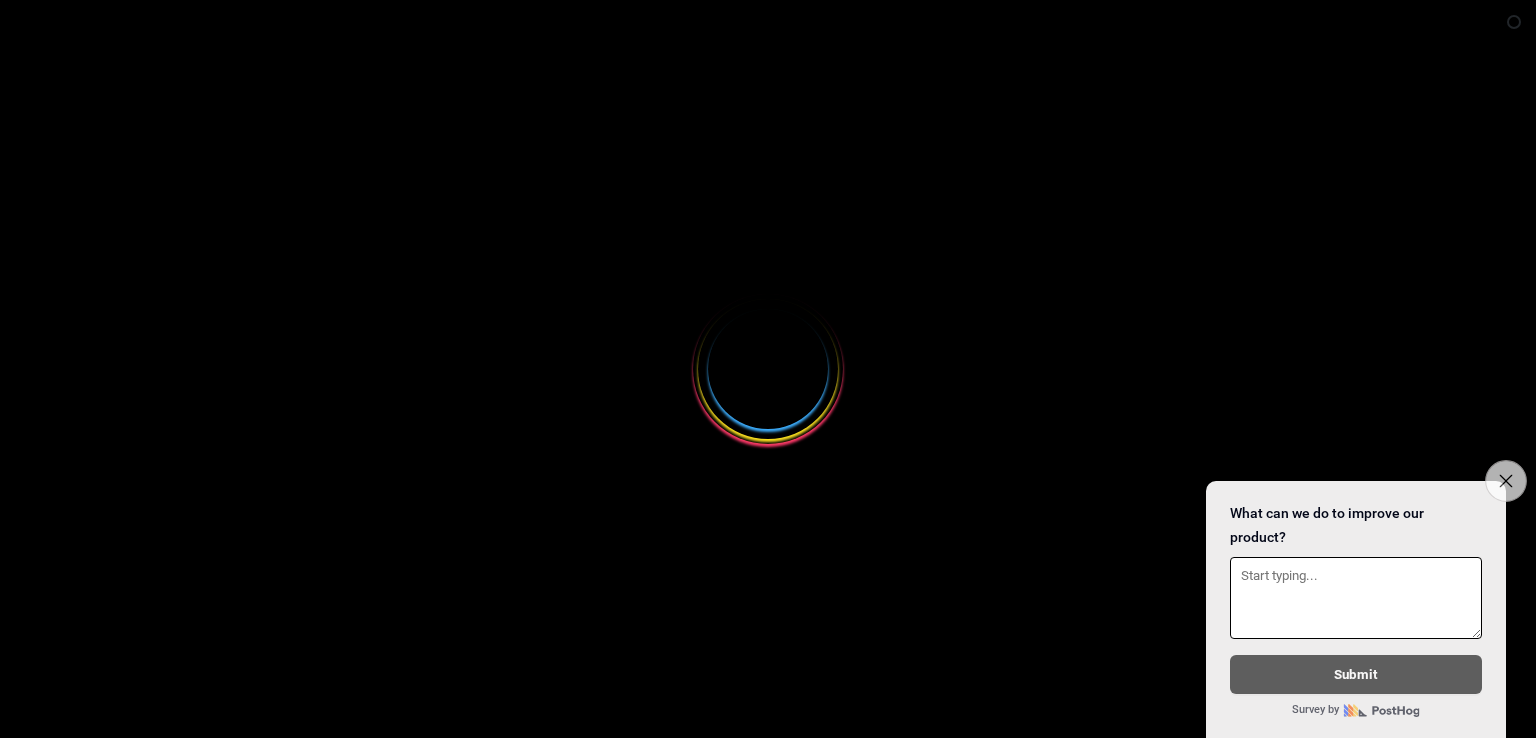 select 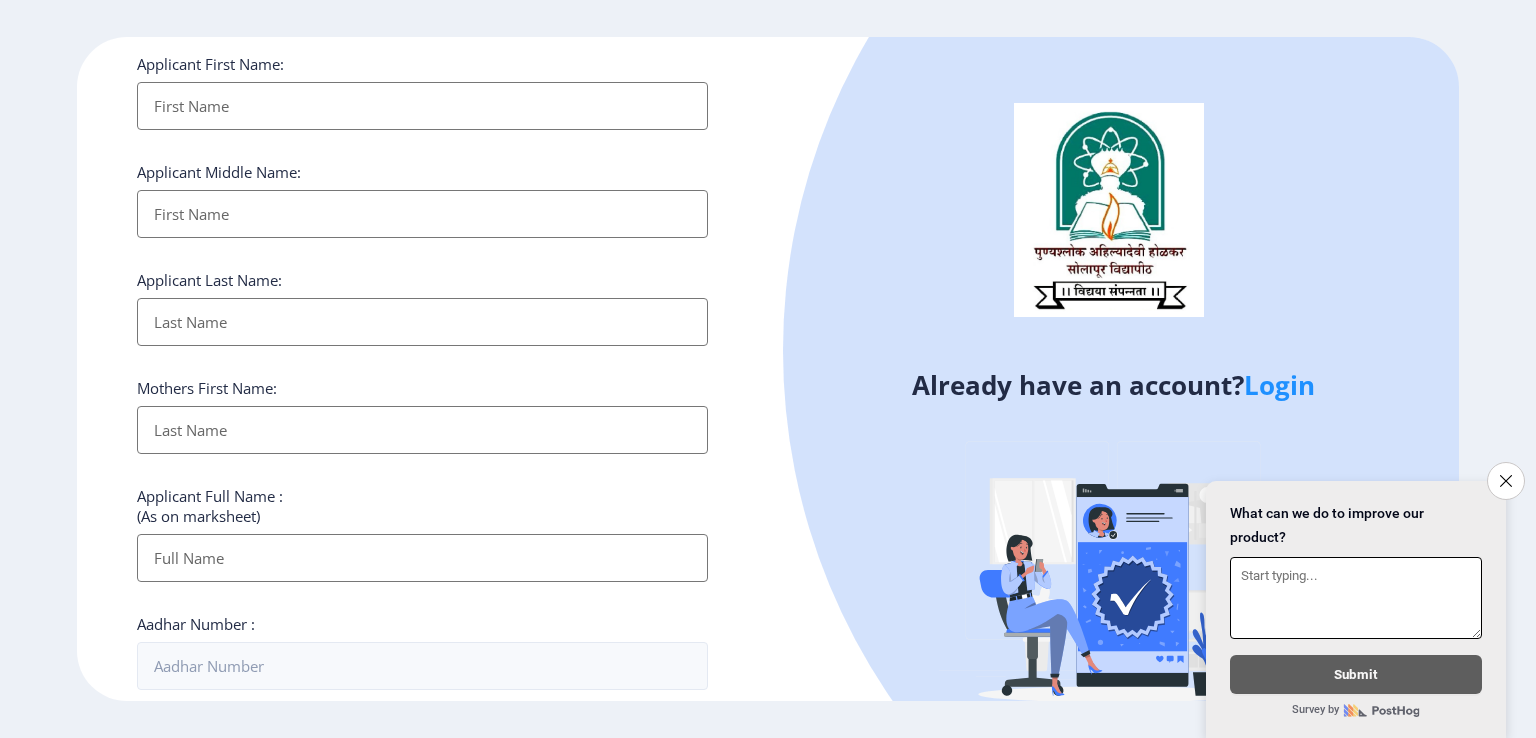 scroll, scrollTop: 700, scrollLeft: 0, axis: vertical 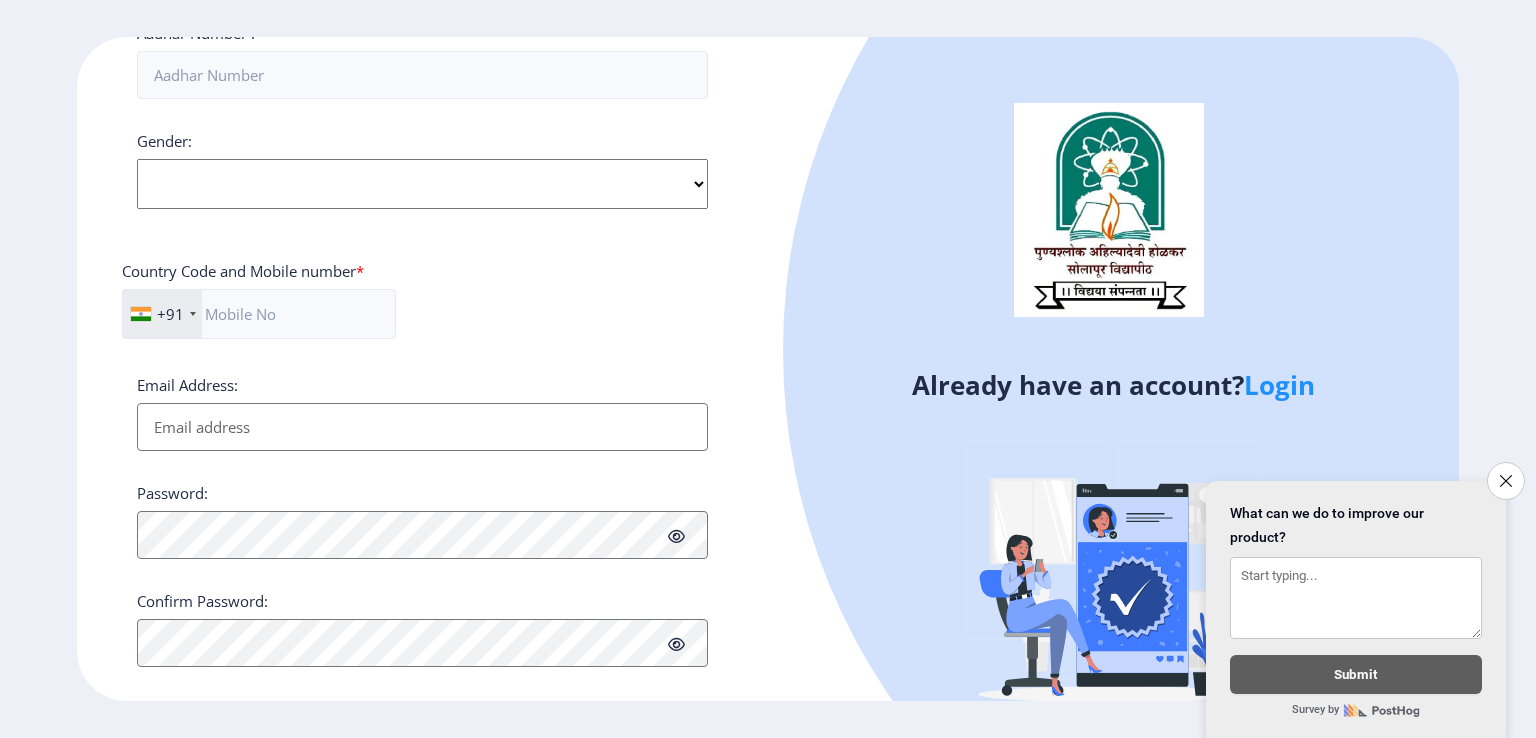 click on "Login" 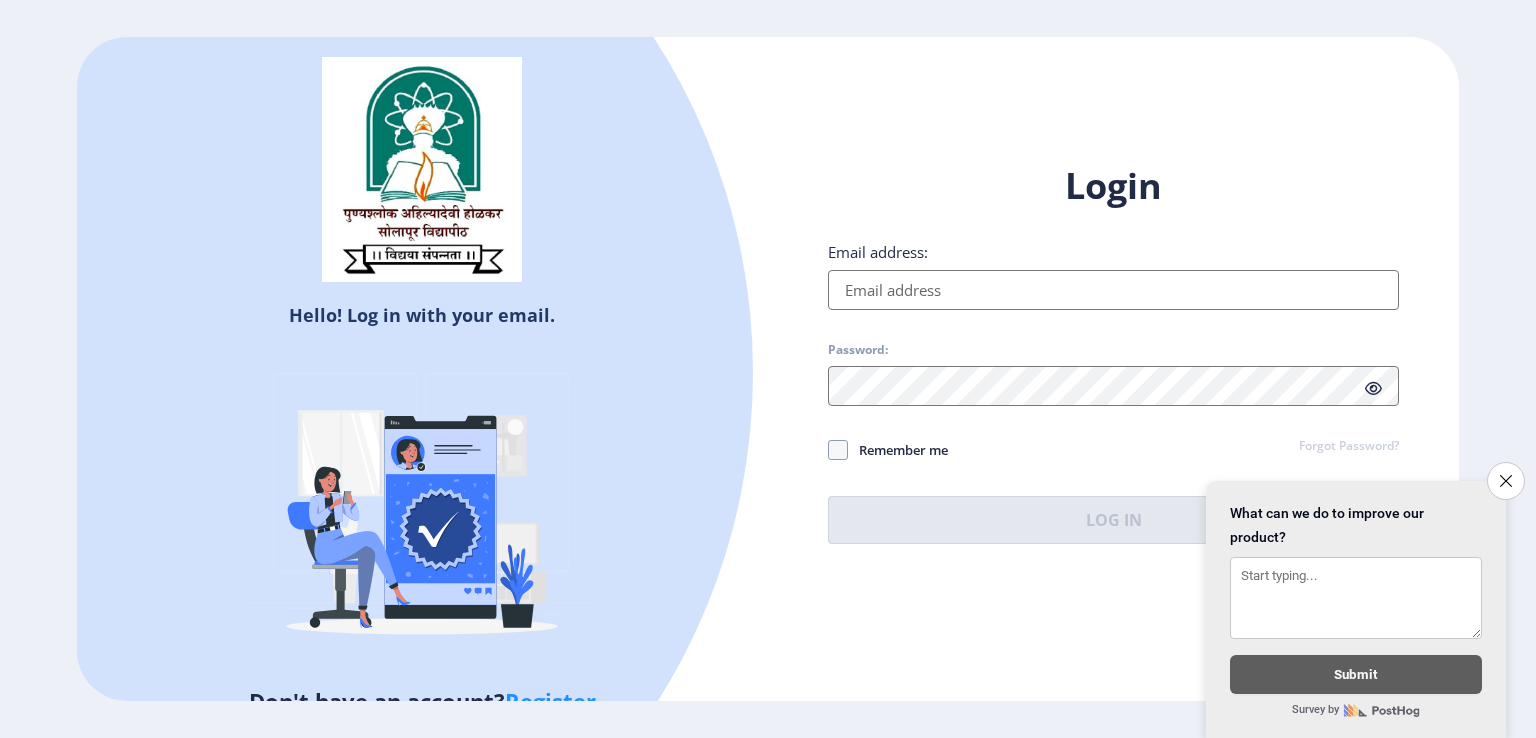 click on "Email address:" at bounding box center [1113, 290] 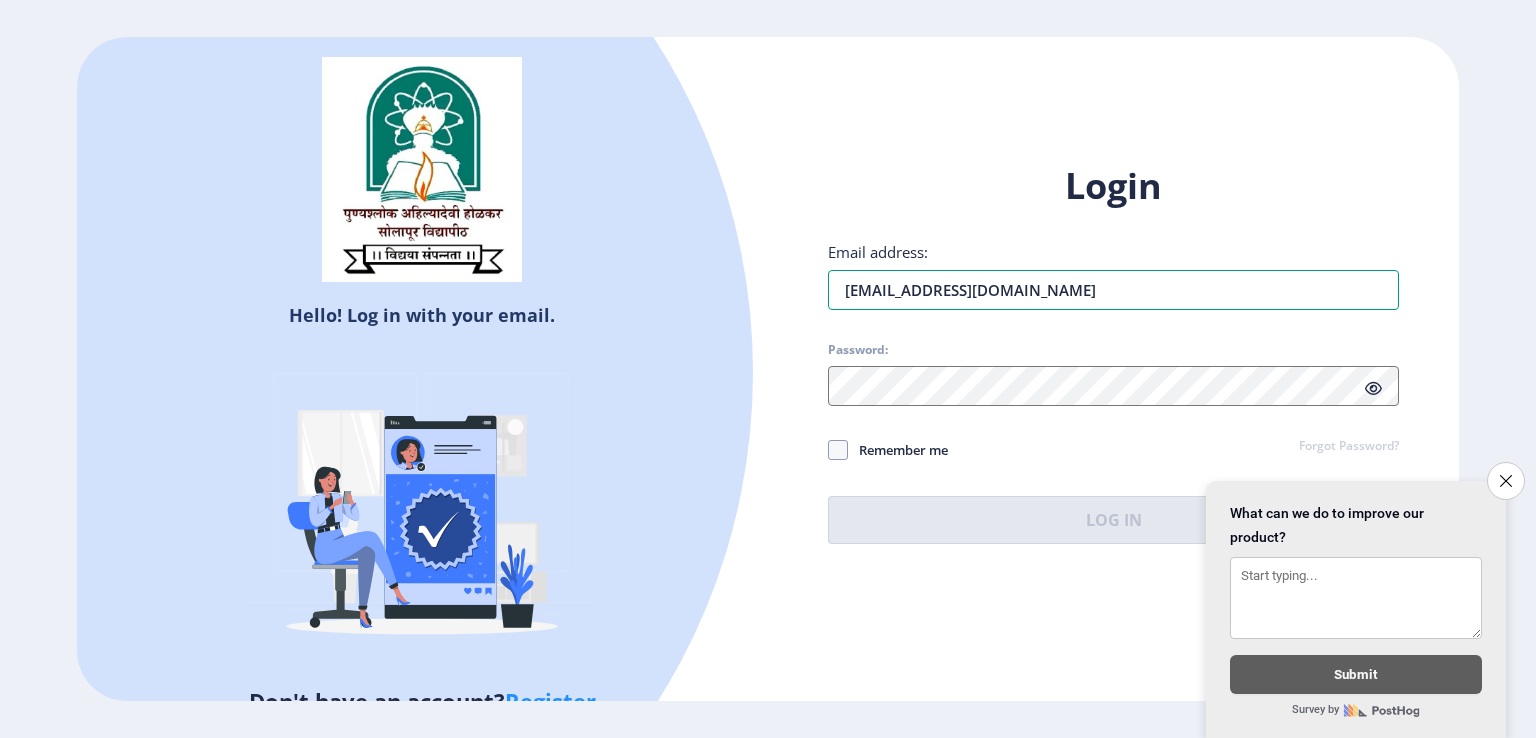 type on "patilmanisha120@gmail.com" 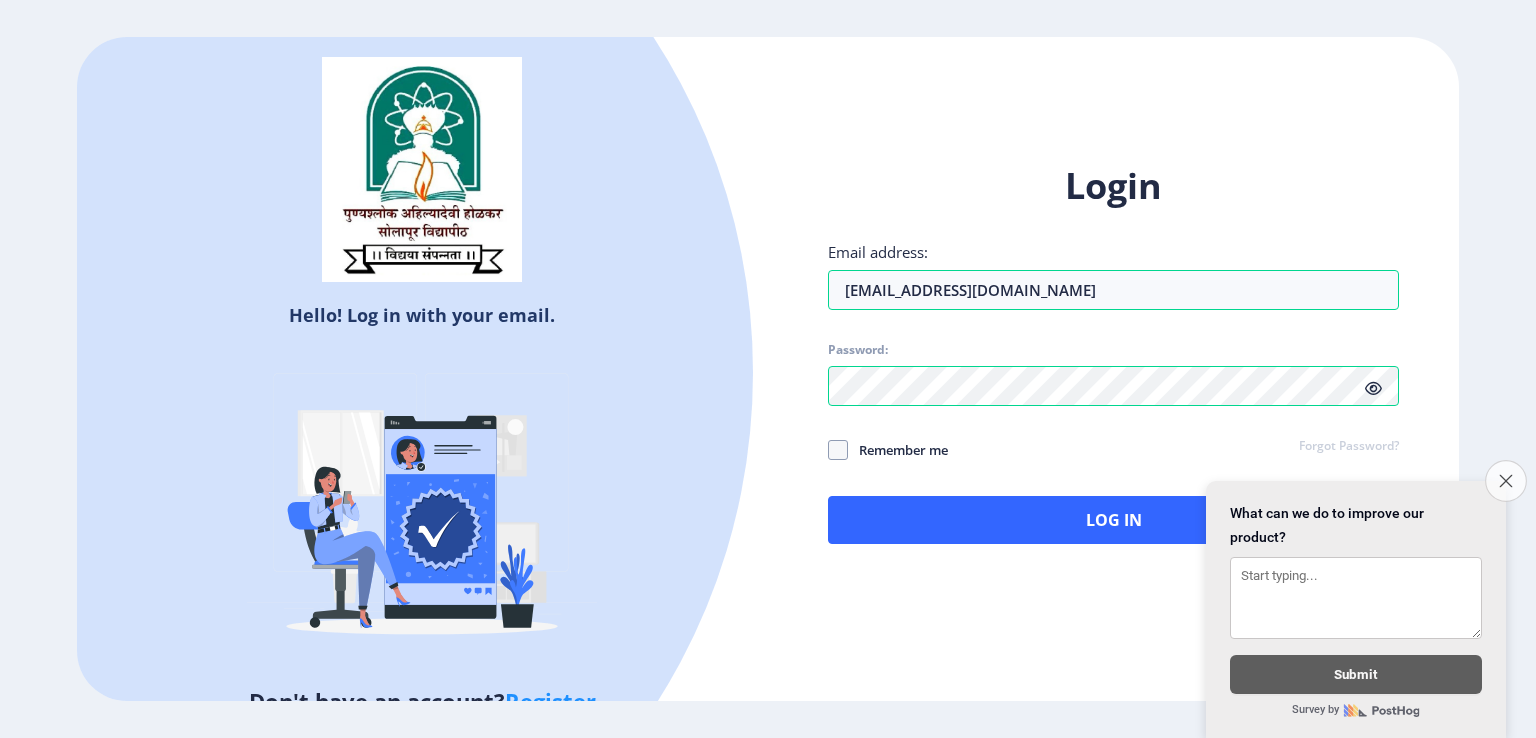 click on "Close survey" 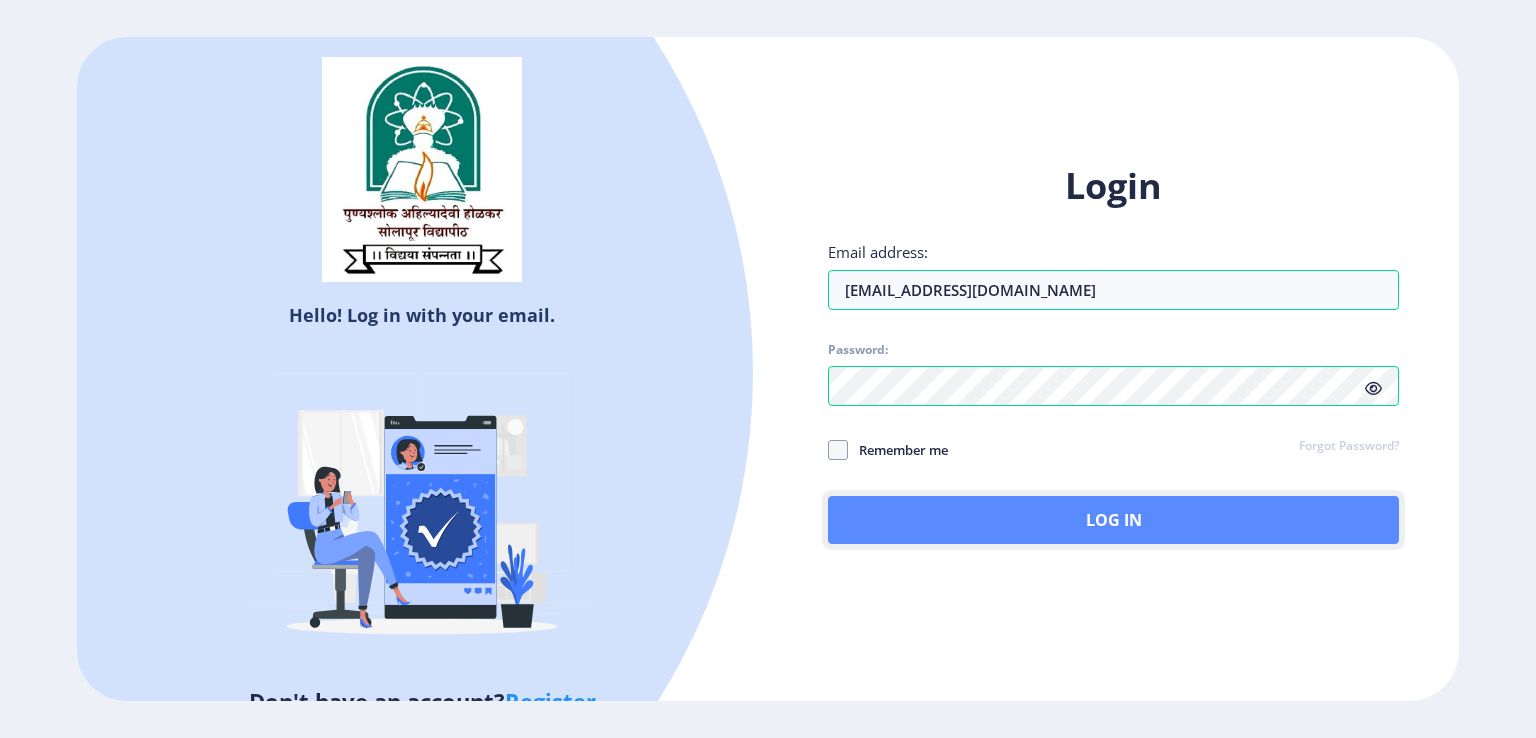 click on "Log In" 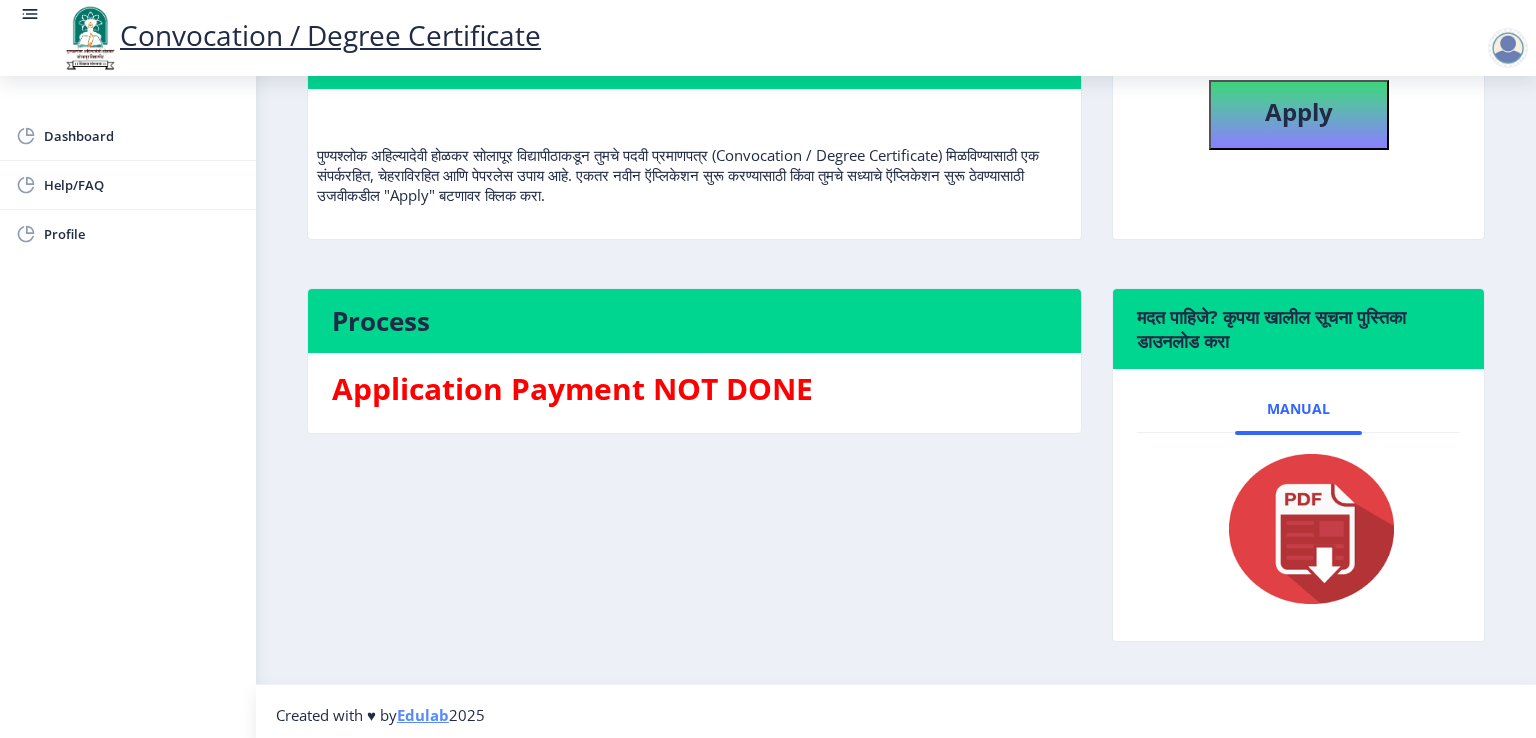 scroll, scrollTop: 230, scrollLeft: 0, axis: vertical 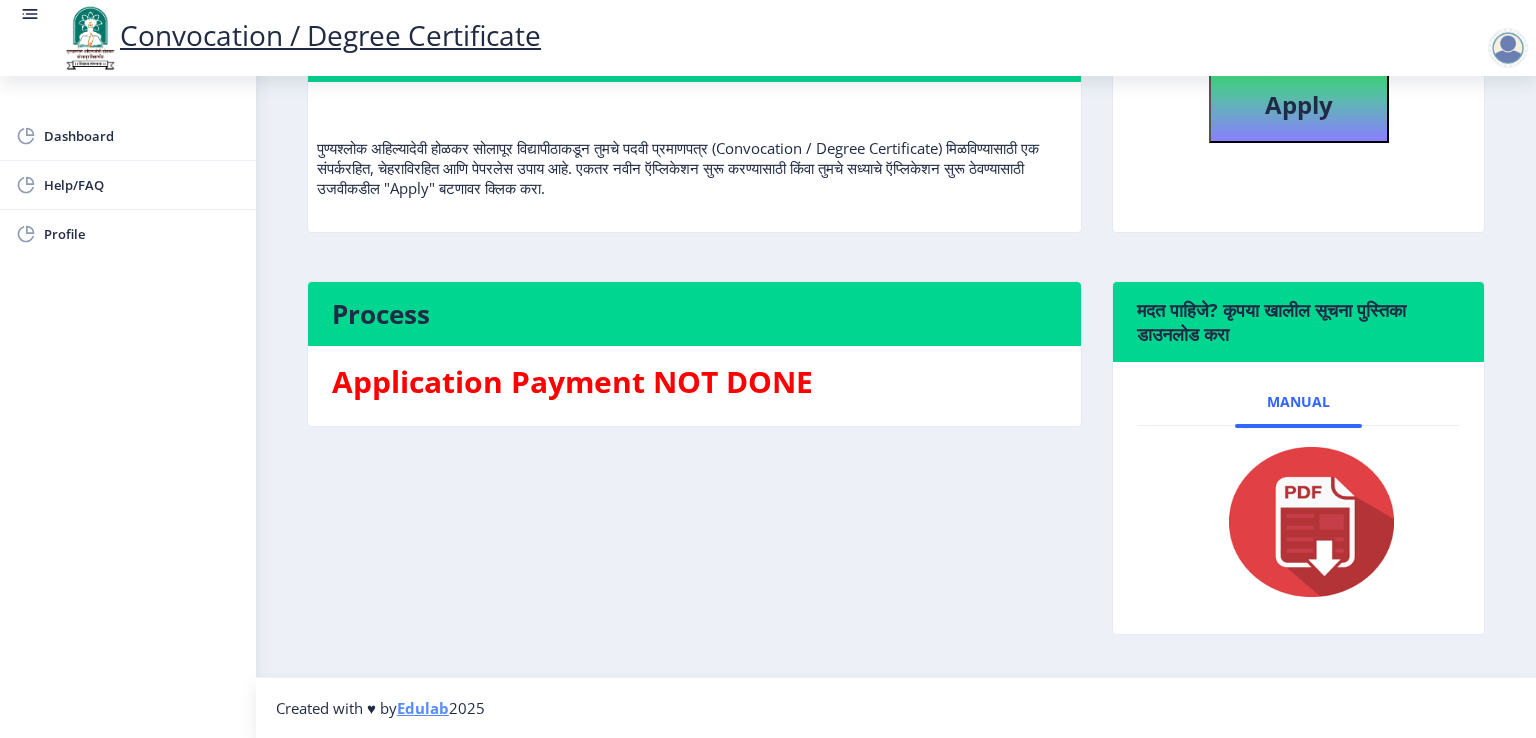 click 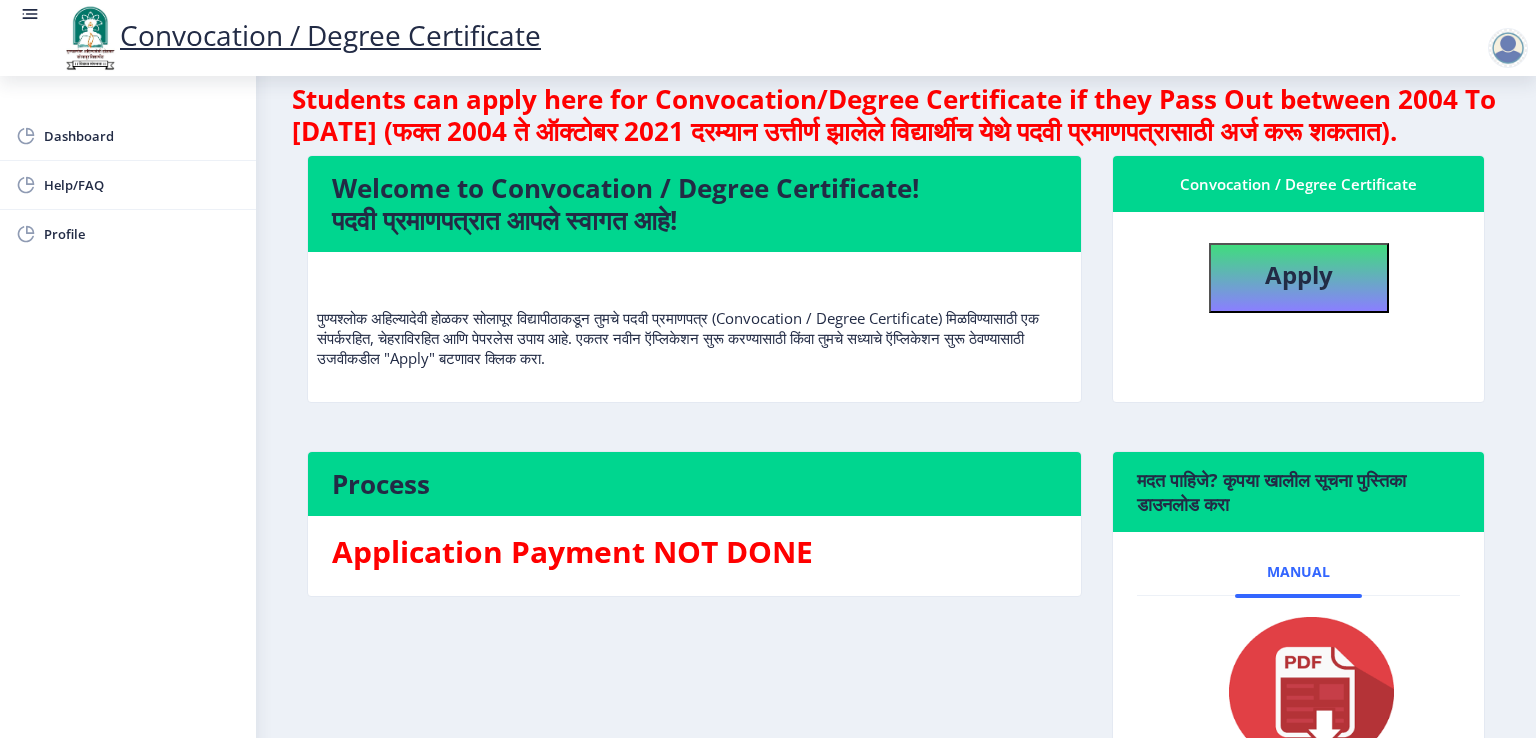 scroll, scrollTop: 0, scrollLeft: 0, axis: both 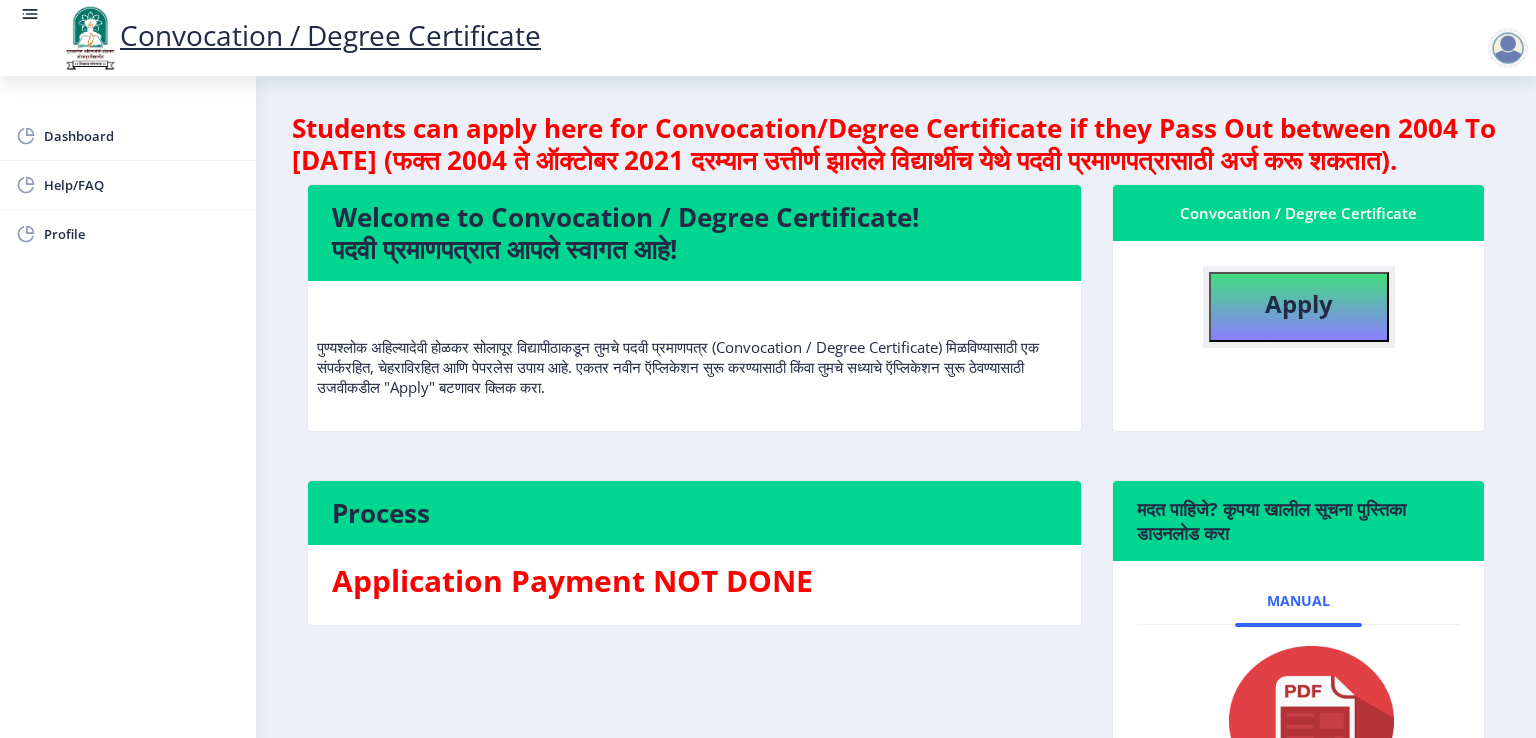 click on "Apply" 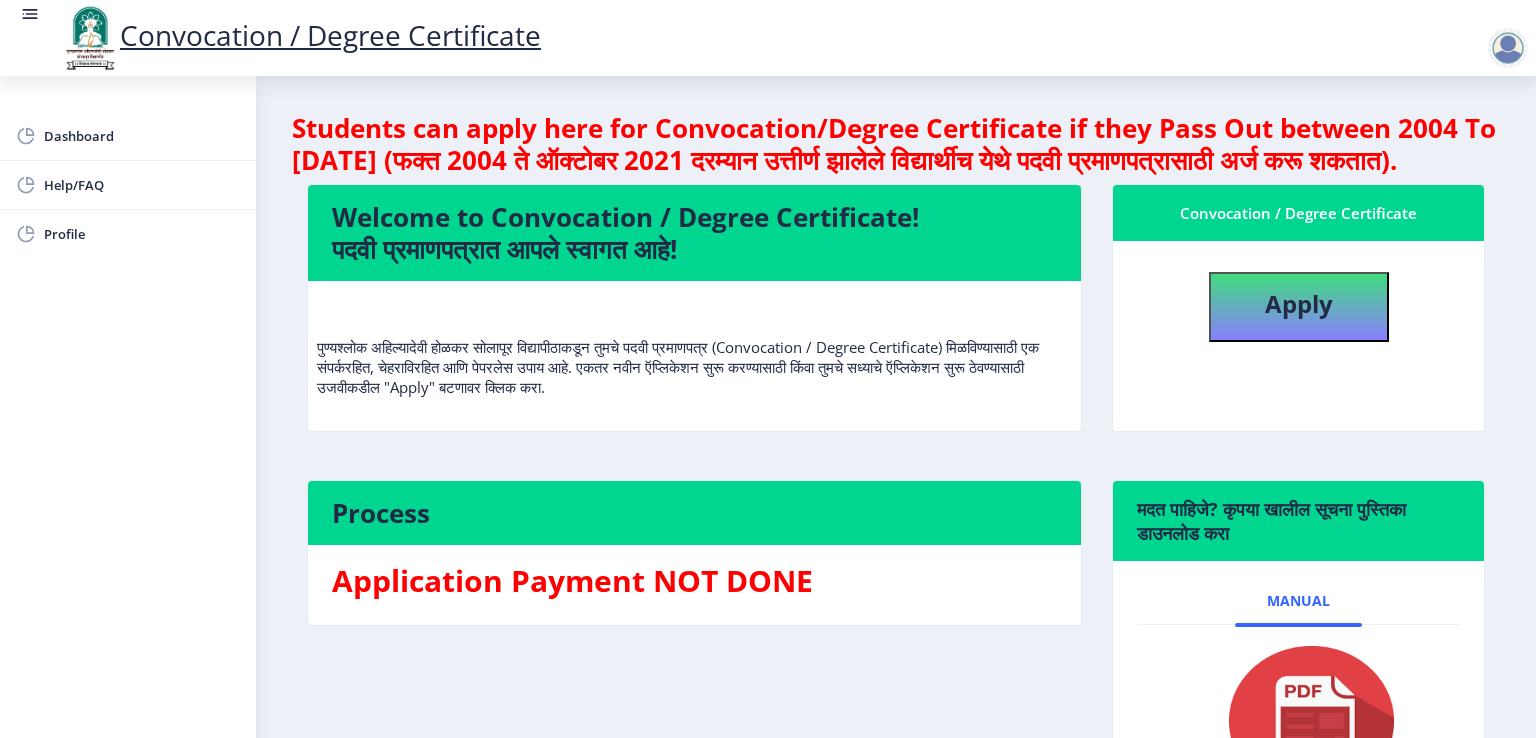 select 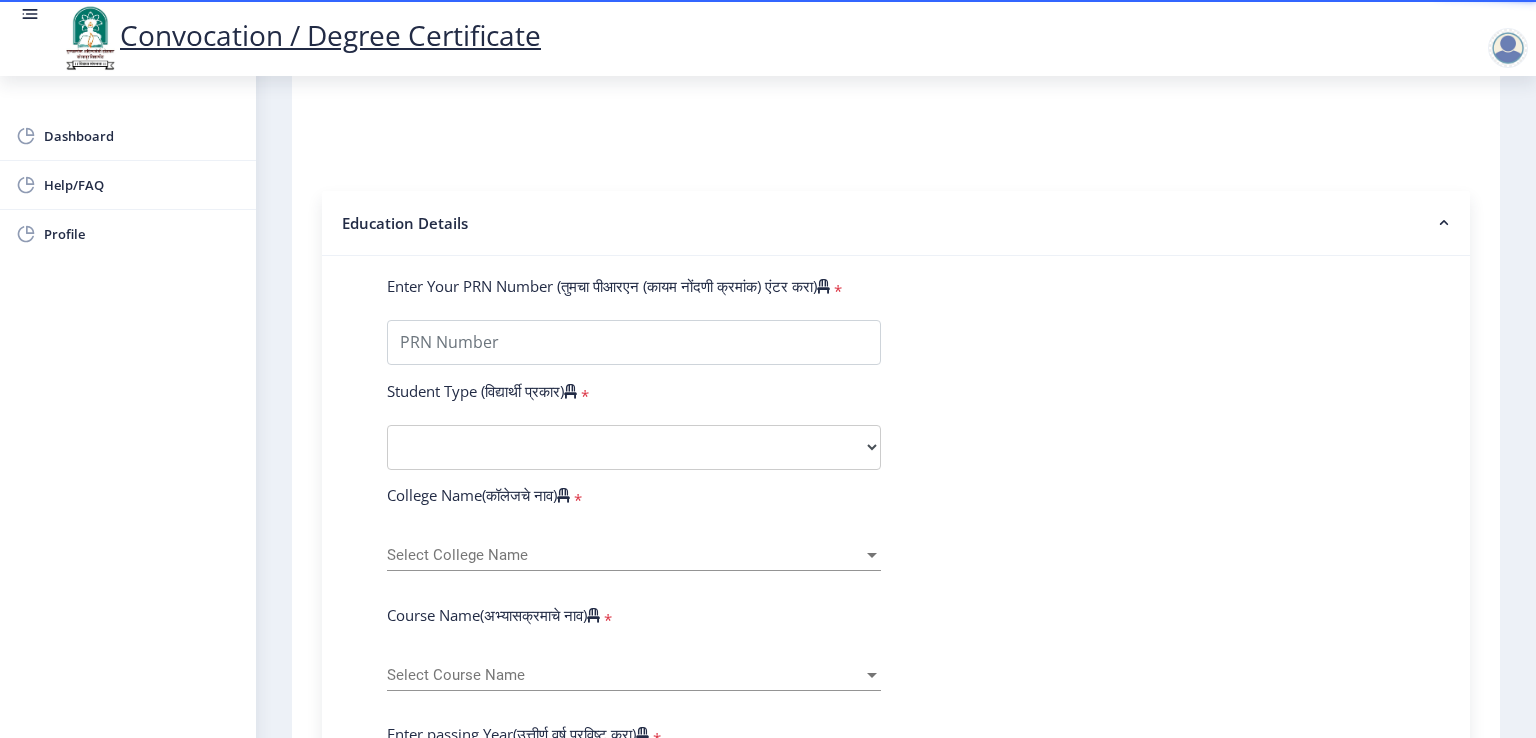 scroll, scrollTop: 400, scrollLeft: 0, axis: vertical 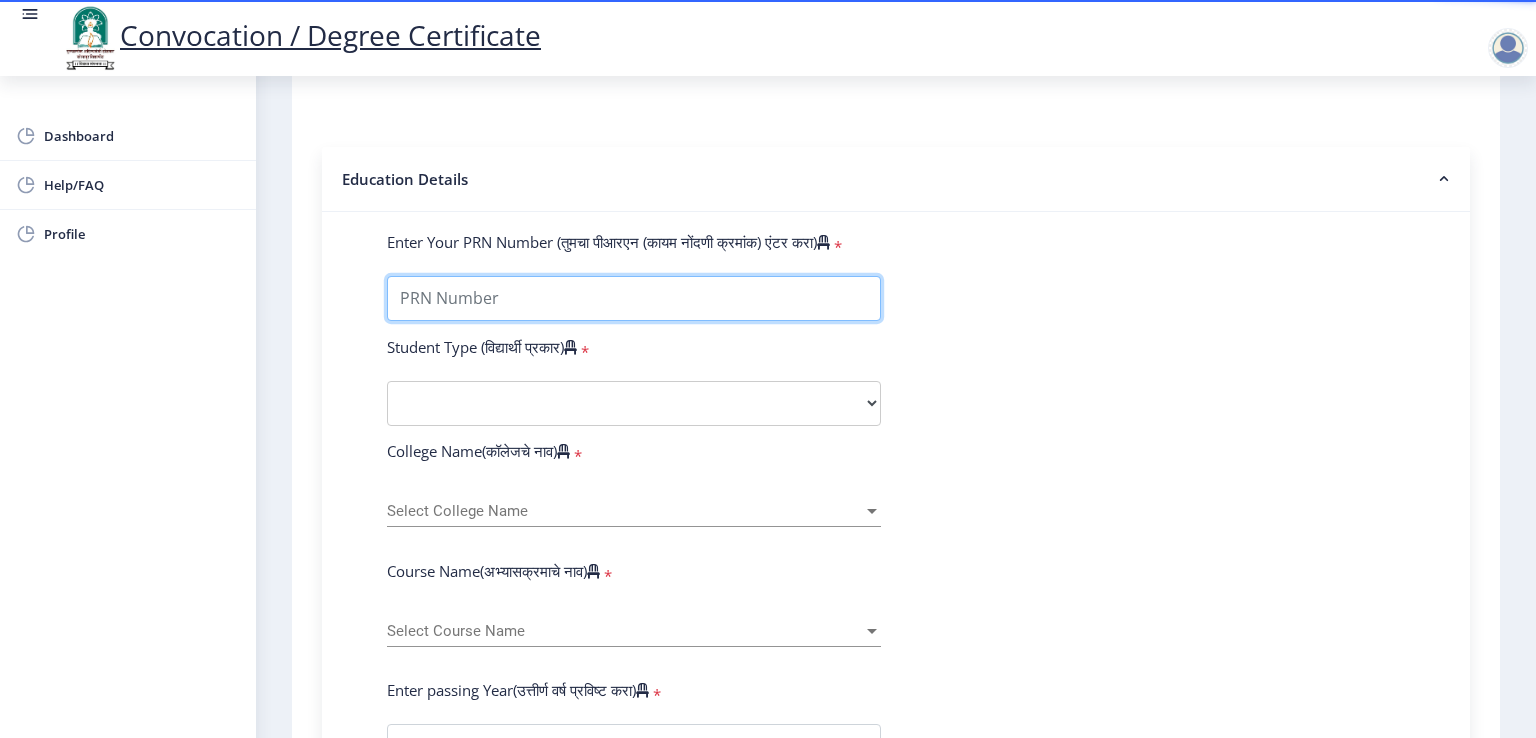 click on "Enter Your PRN Number (तुमचा पीआरएन (कायम नोंदणी क्रमांक) एंटर करा)" at bounding box center [634, 298] 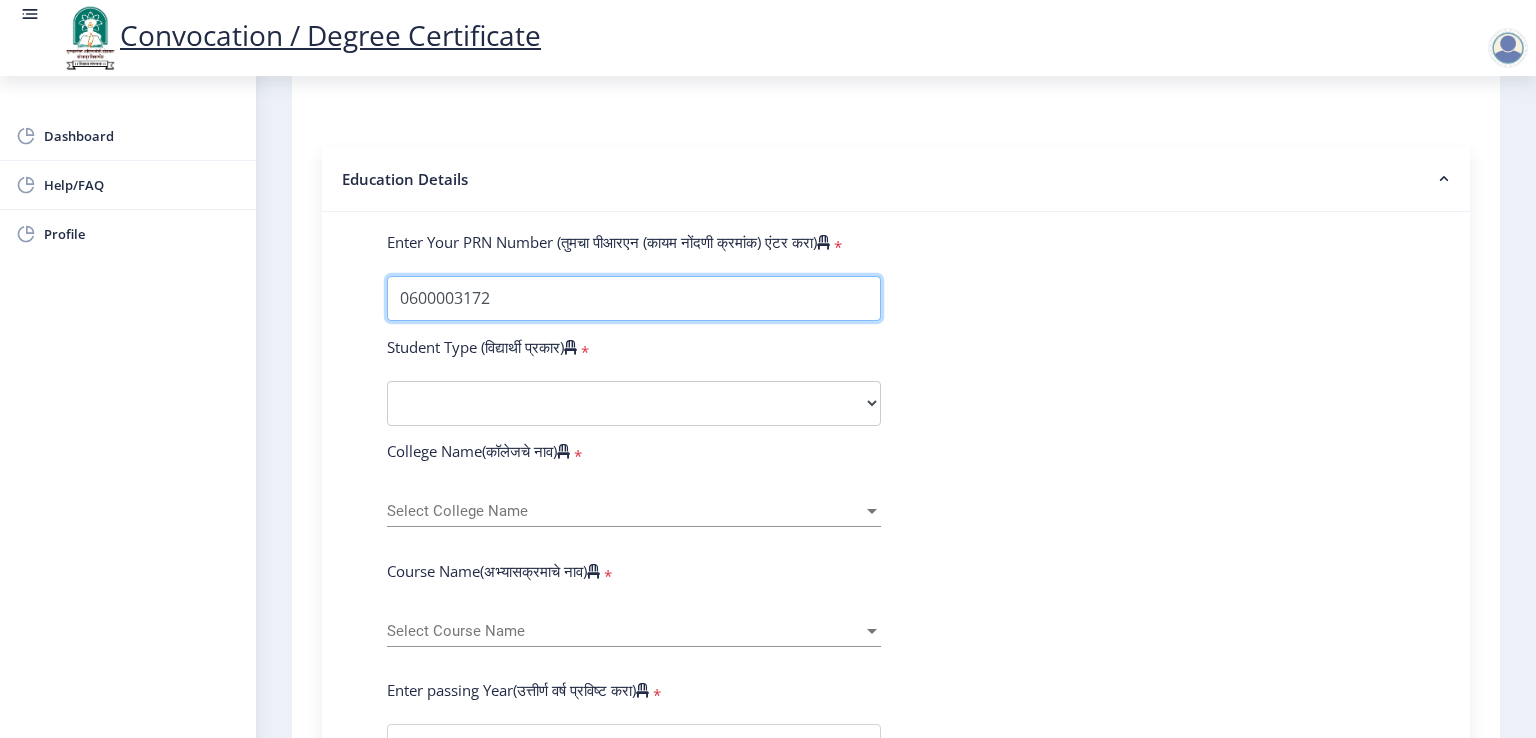 type on "0600003172" 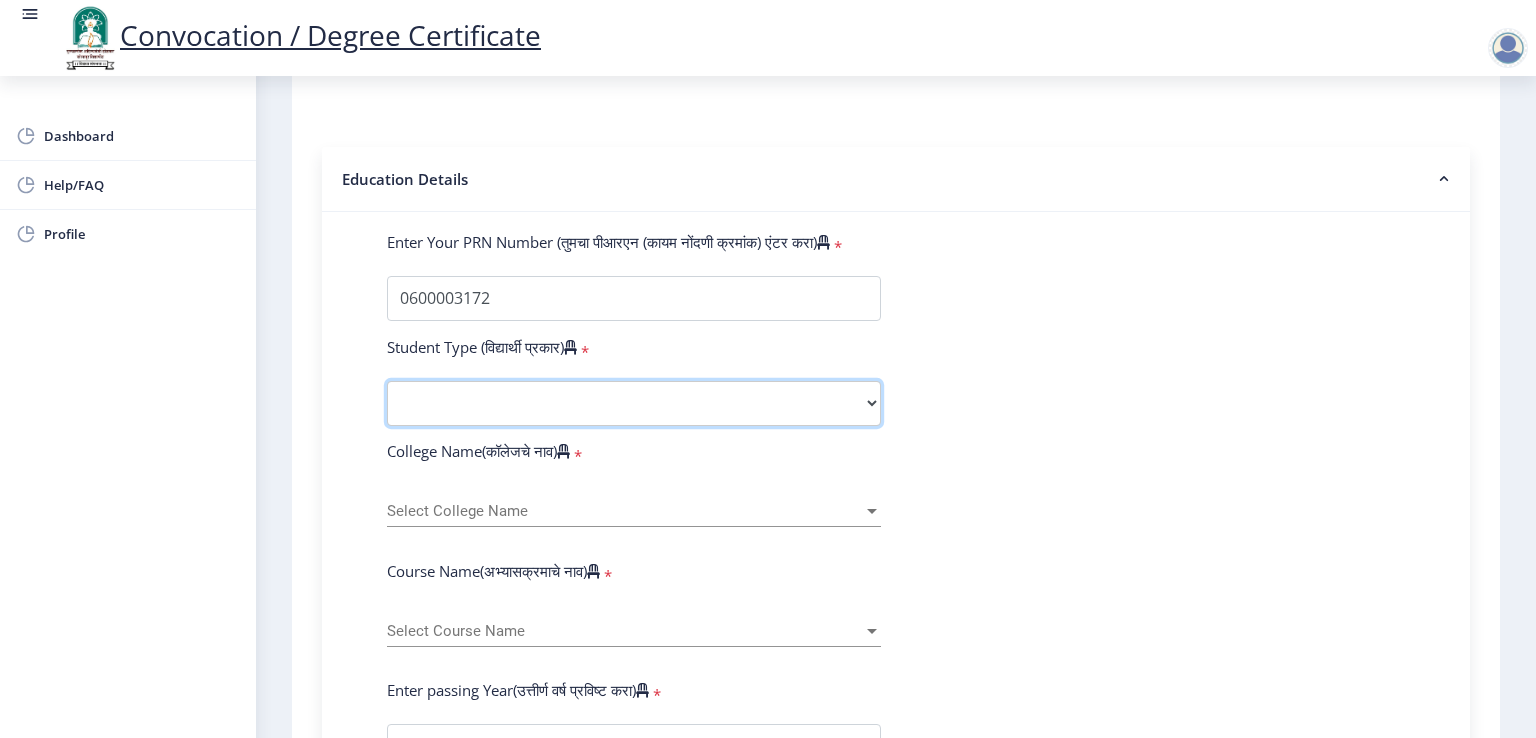 click on "Select Student Type Regular External" at bounding box center [634, 403] 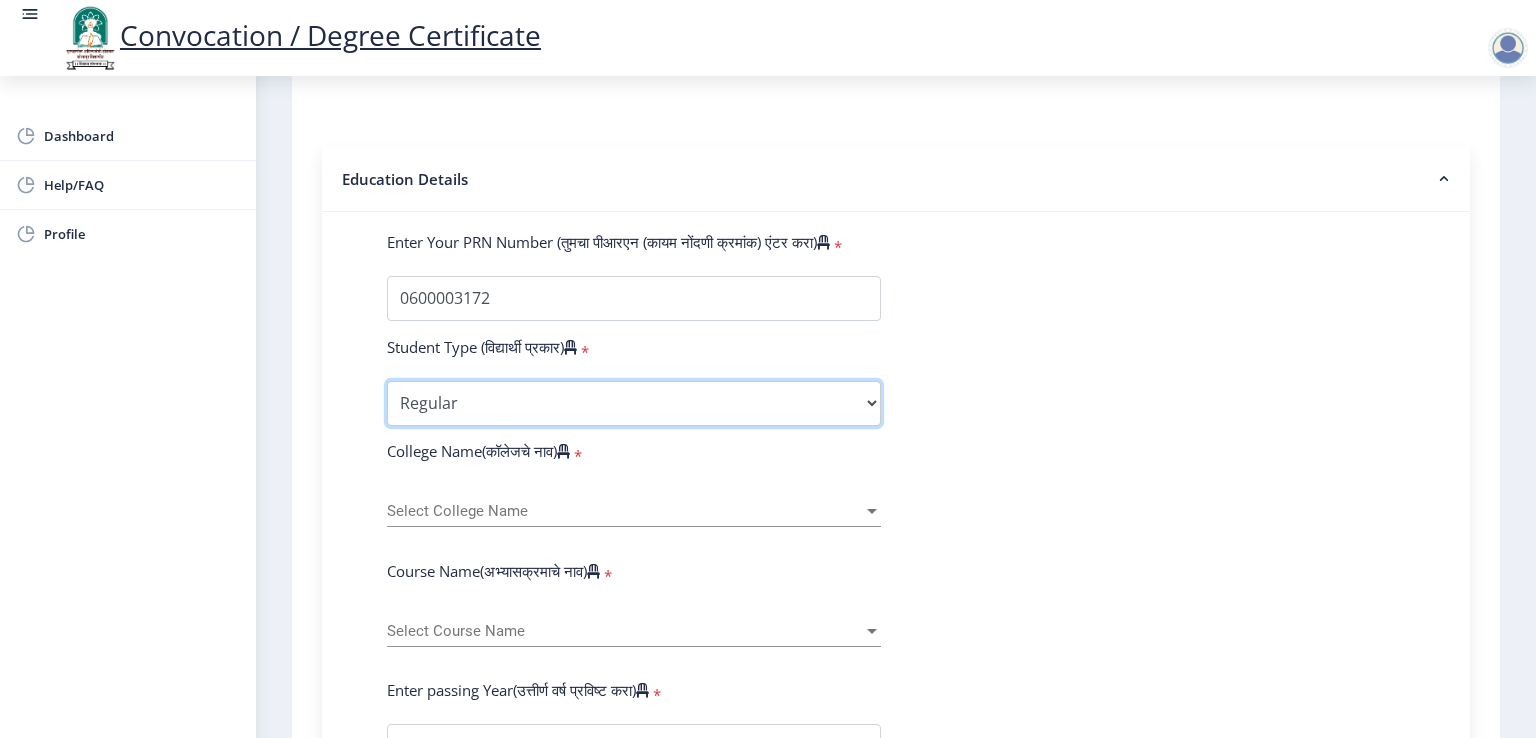 click on "Select Student Type Regular External" at bounding box center [634, 403] 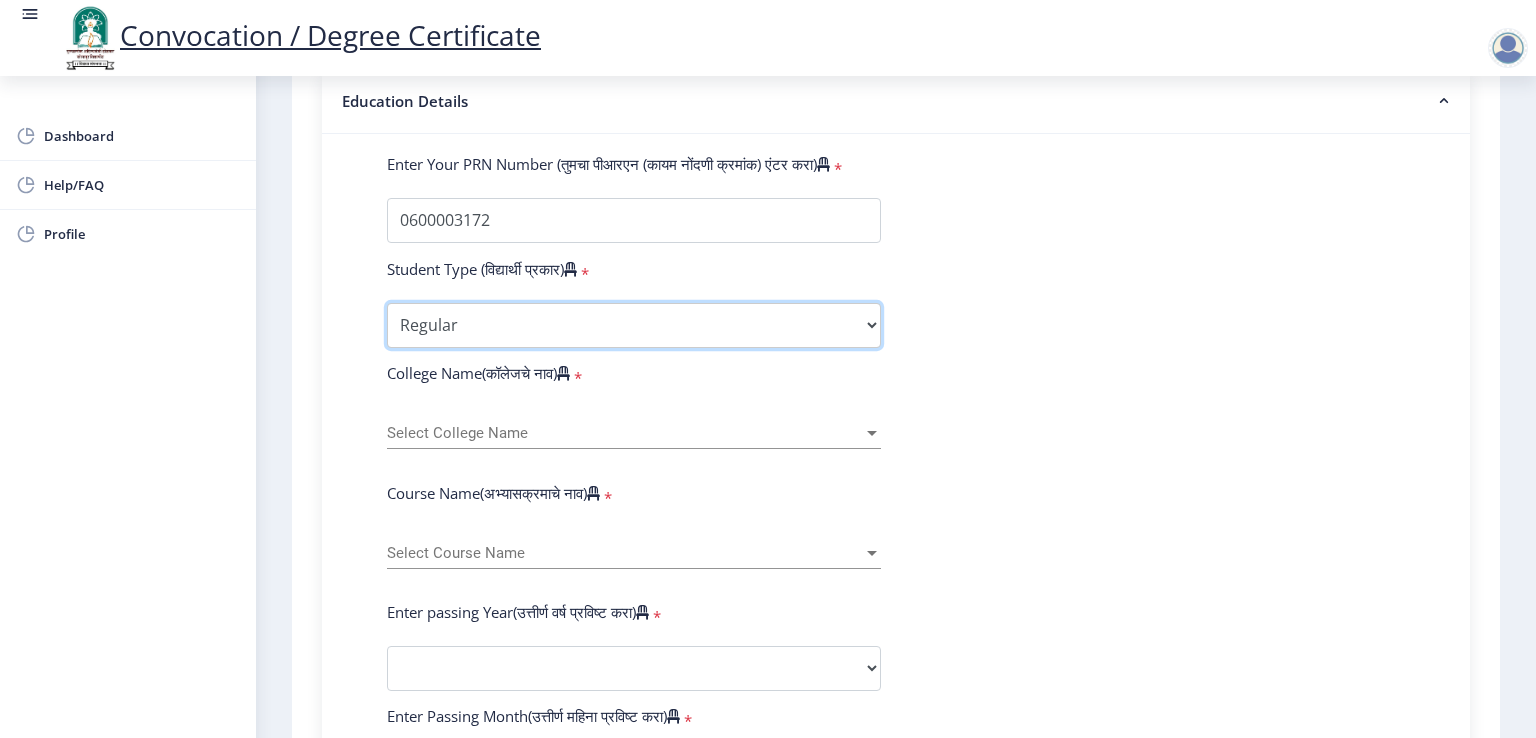 scroll, scrollTop: 500, scrollLeft: 0, axis: vertical 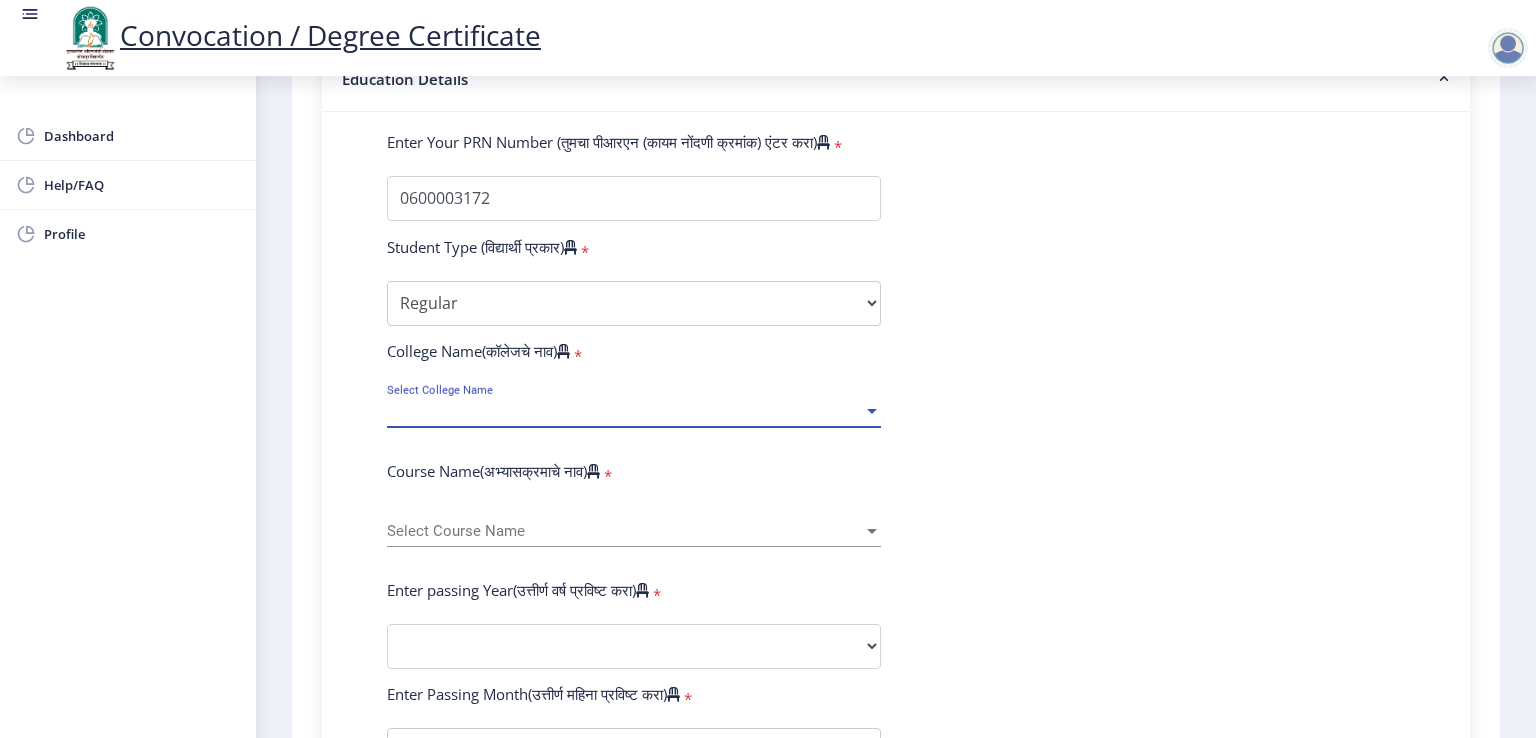 click at bounding box center (872, 411) 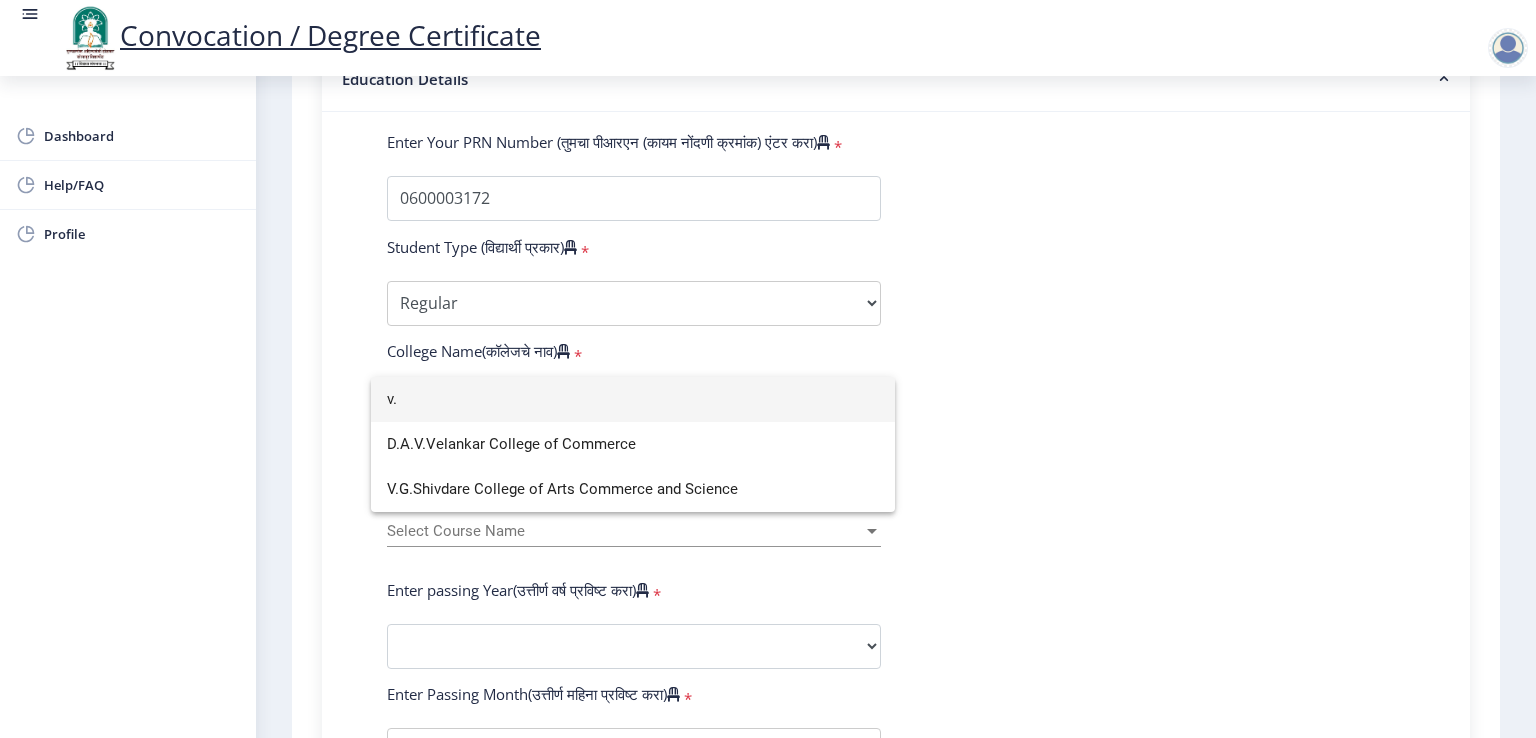 scroll, scrollTop: 0, scrollLeft: 0, axis: both 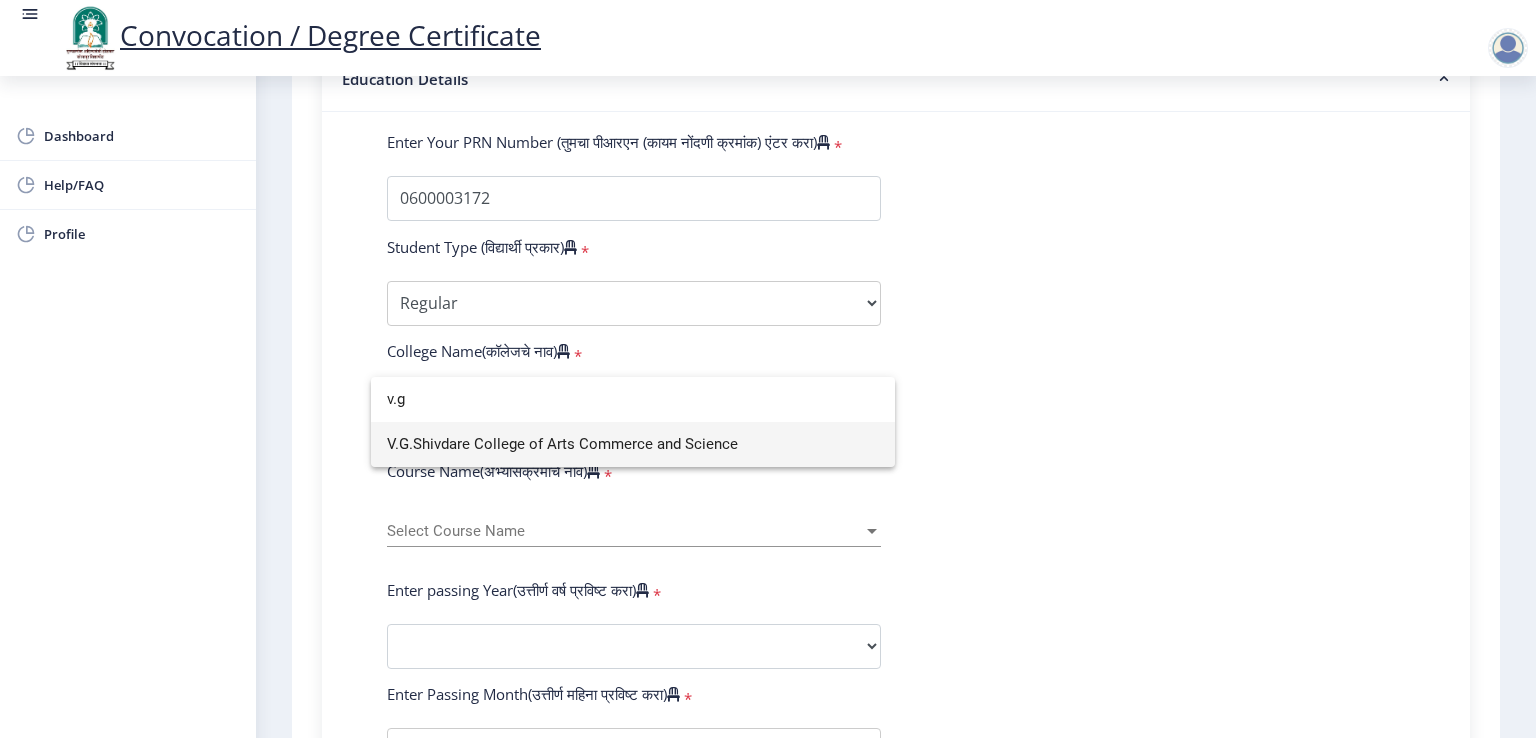 type on "v.g" 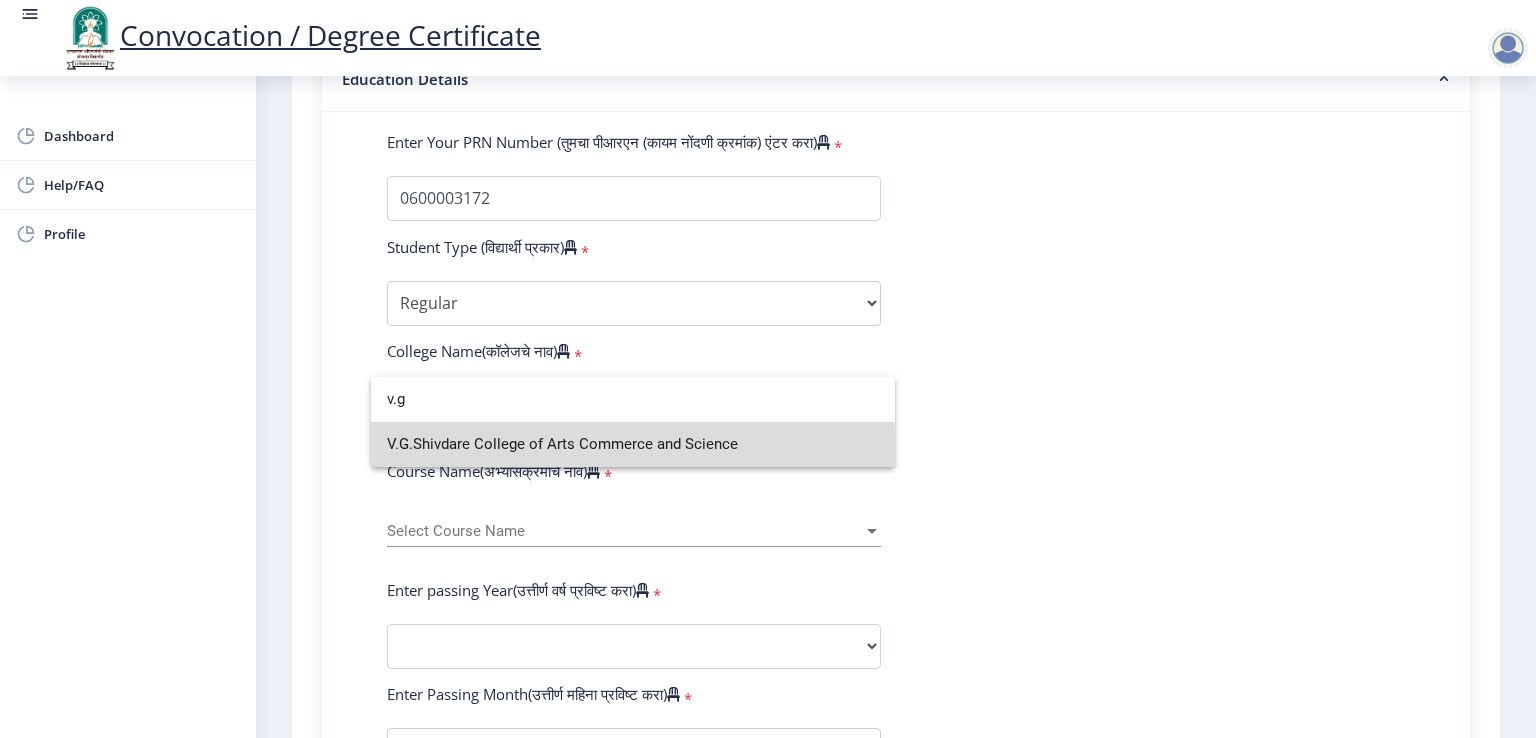 click on "V.G.Shivdare College of Arts Commerce and Science" at bounding box center (633, 444) 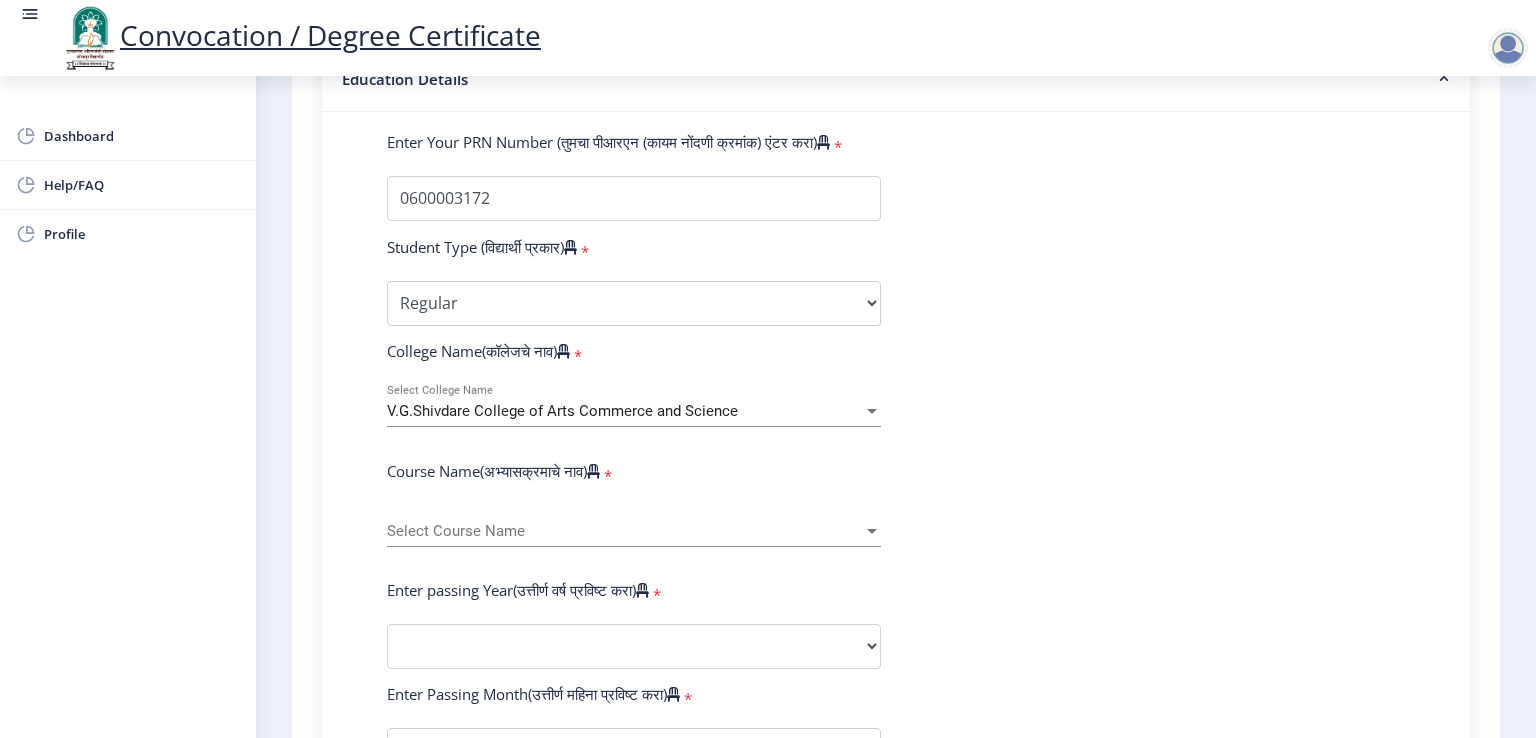 click on "Select Course Name" at bounding box center [625, 531] 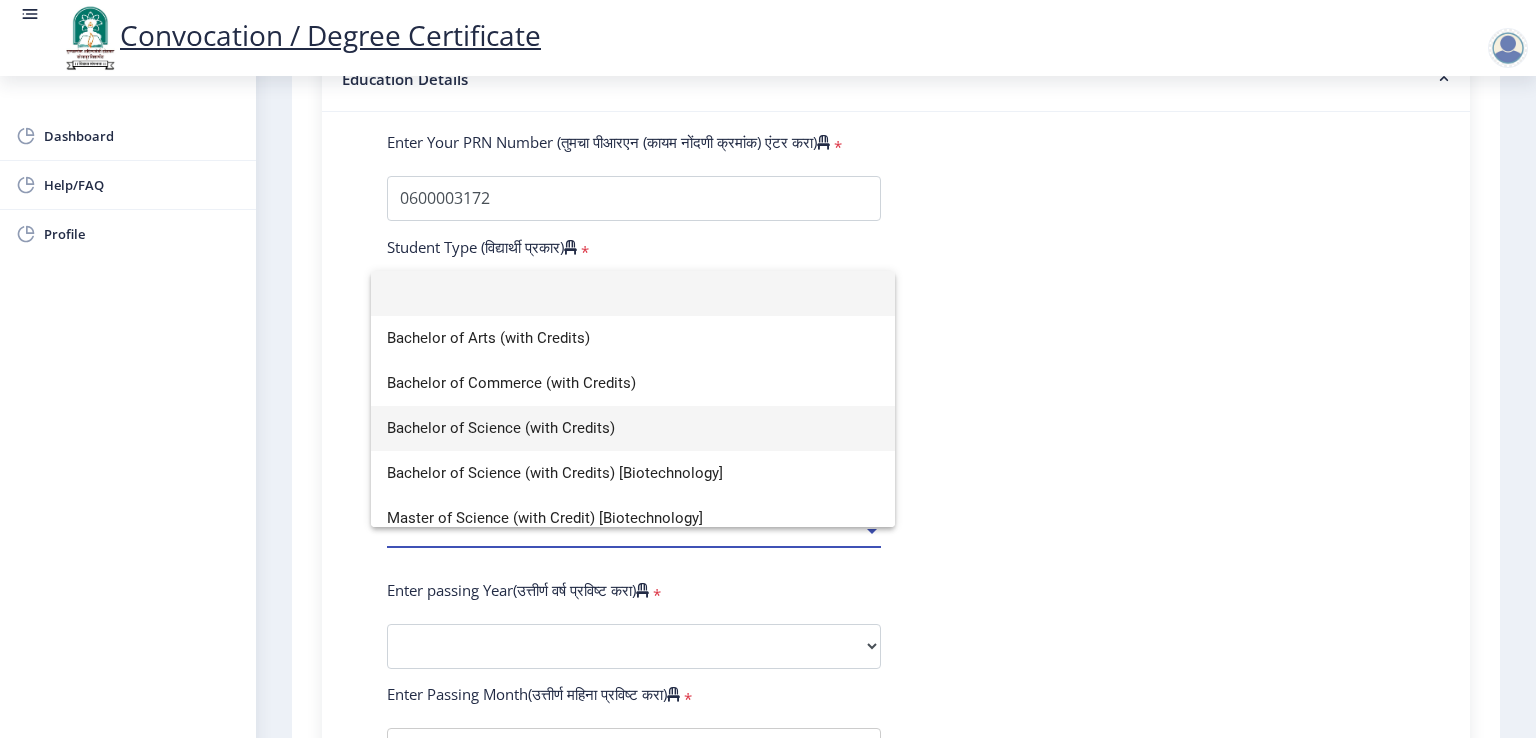 scroll, scrollTop: 13, scrollLeft: 0, axis: vertical 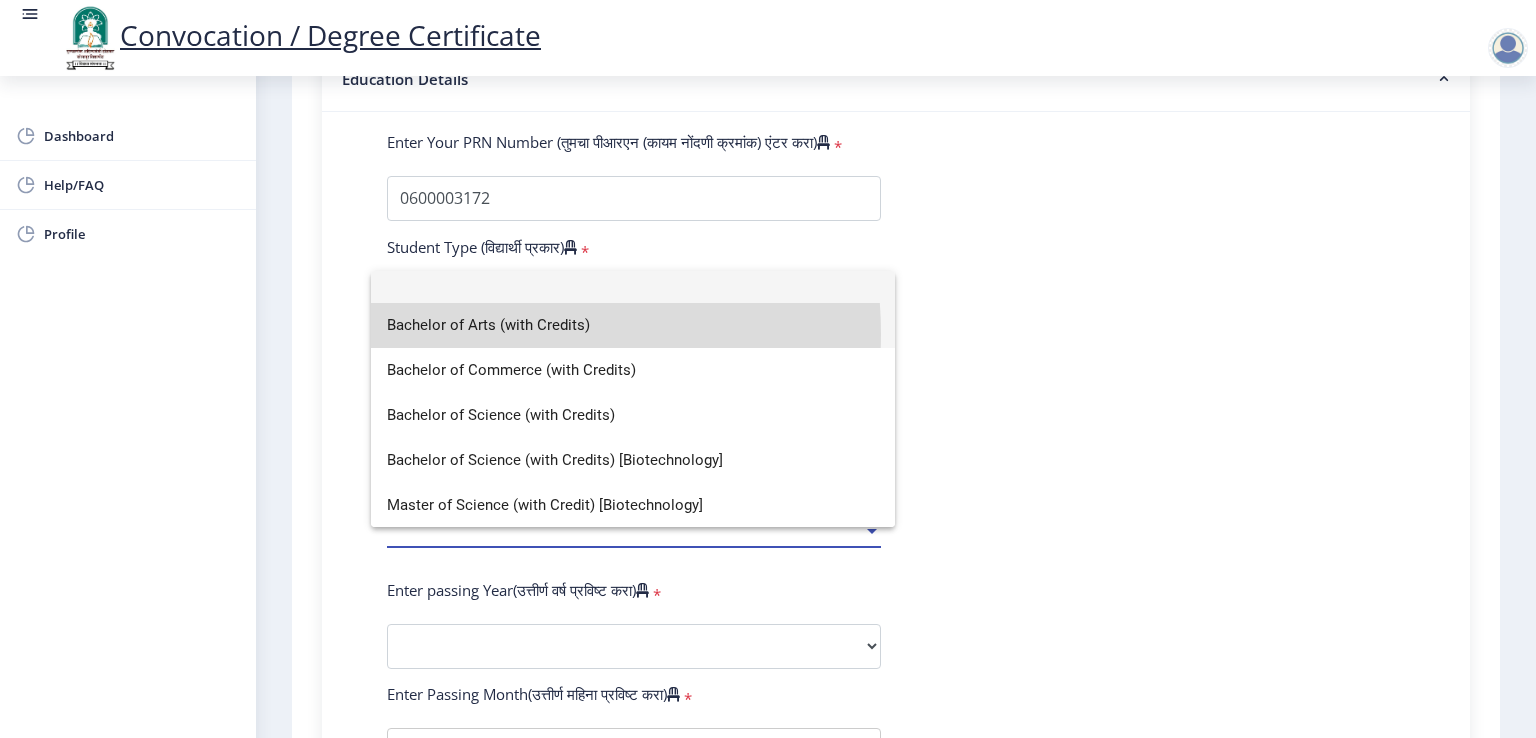click on "Bachelor of Arts (with Credits)" at bounding box center [633, 325] 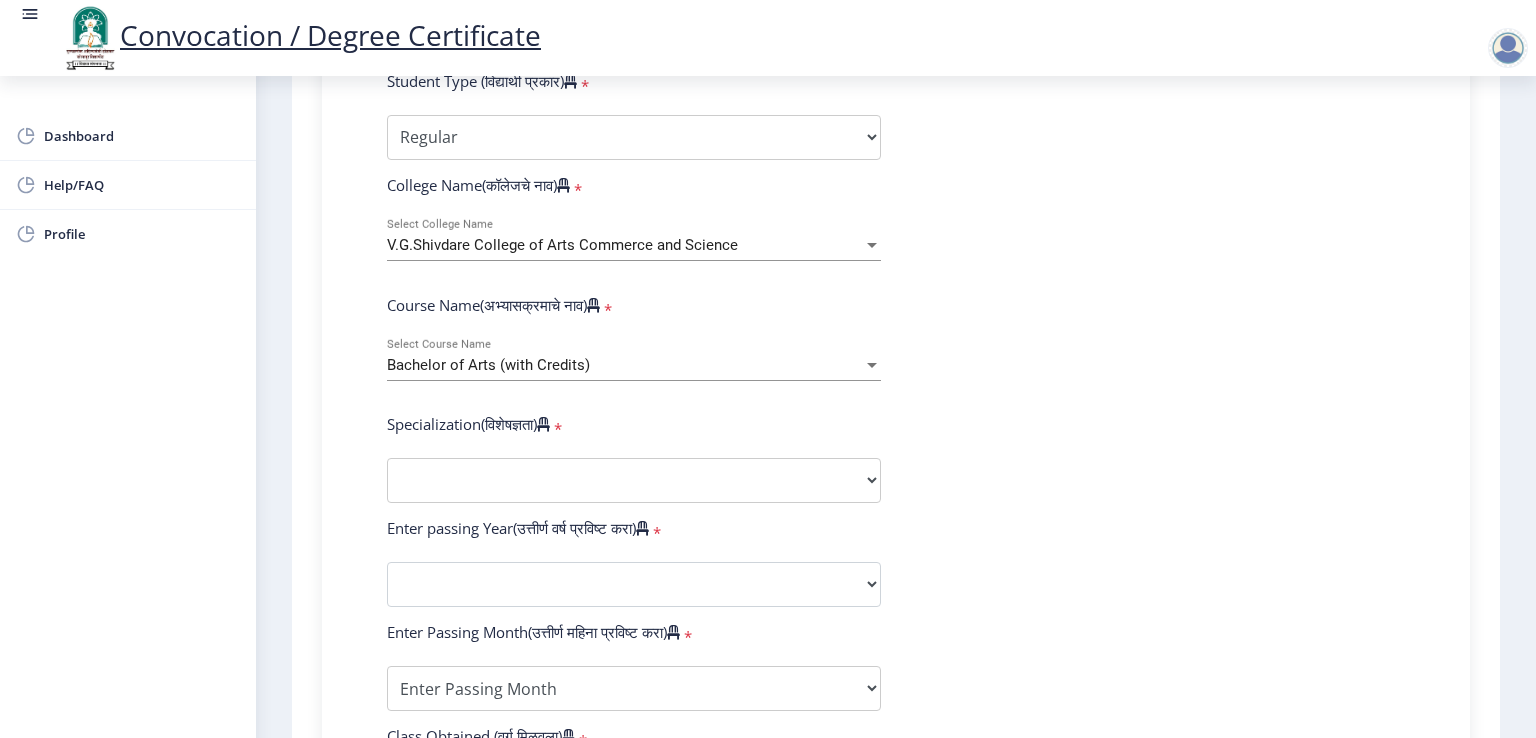 scroll, scrollTop: 700, scrollLeft: 0, axis: vertical 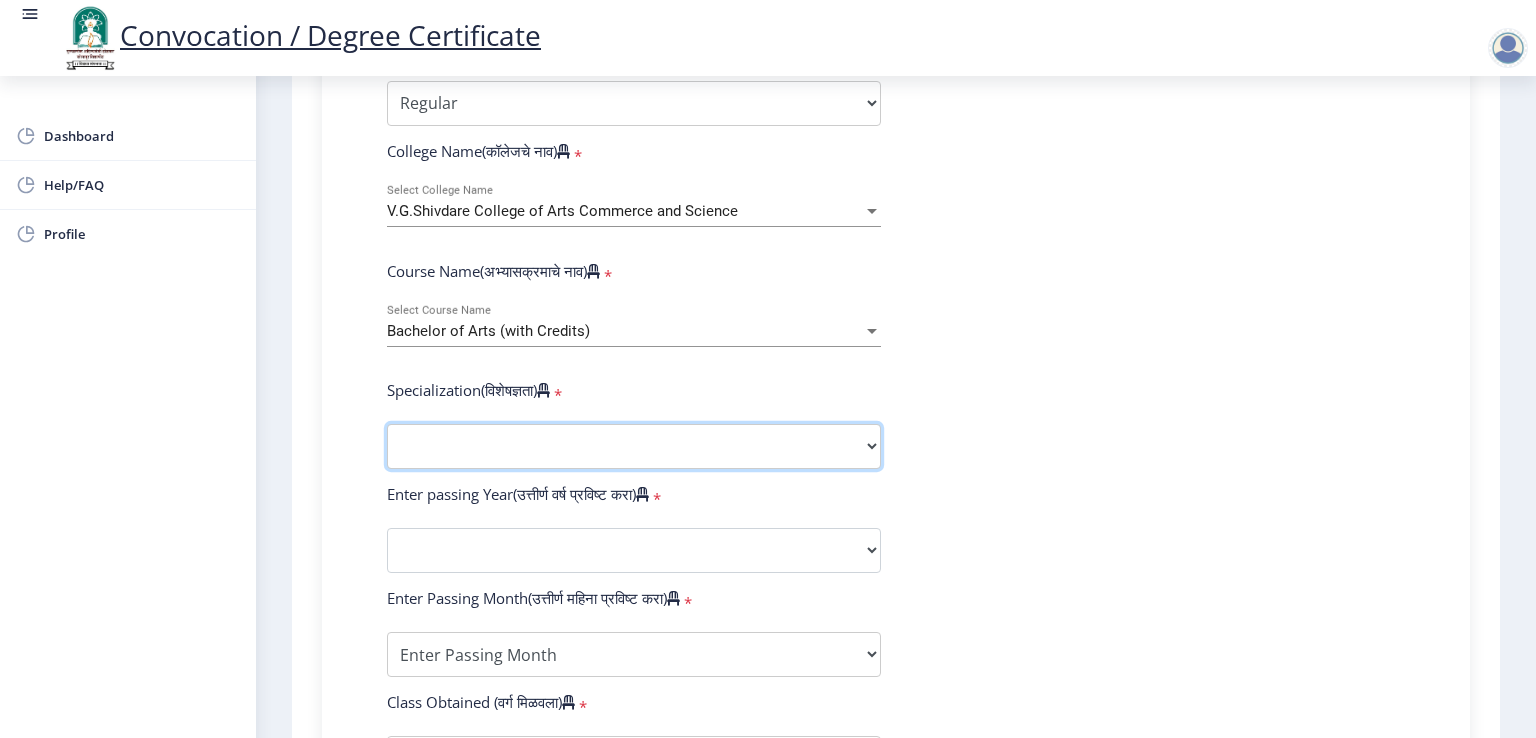 click on "Specialization English Geography Hindi Marathi Music Sanskrit Urdu Ancient Indian History Culture & Archaeology Economics History Physical Education Political Science Psychology Sociology Kannada Philosophy Other" at bounding box center [634, 446] 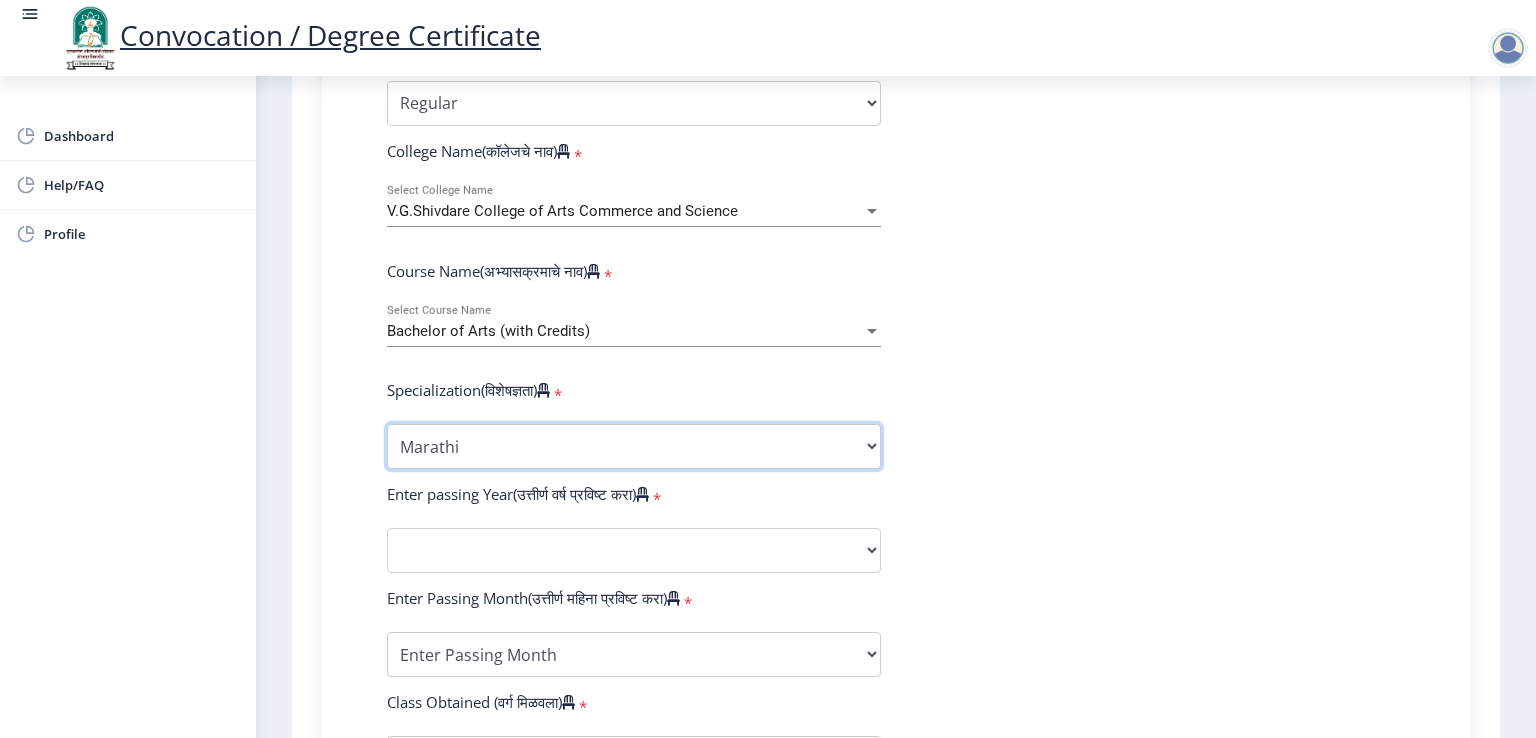 click on "Specialization English Geography Hindi Marathi Music Sanskrit Urdu Ancient Indian History Culture & Archaeology Economics History Physical Education Political Science Psychology Sociology Kannada Philosophy Other" at bounding box center (634, 446) 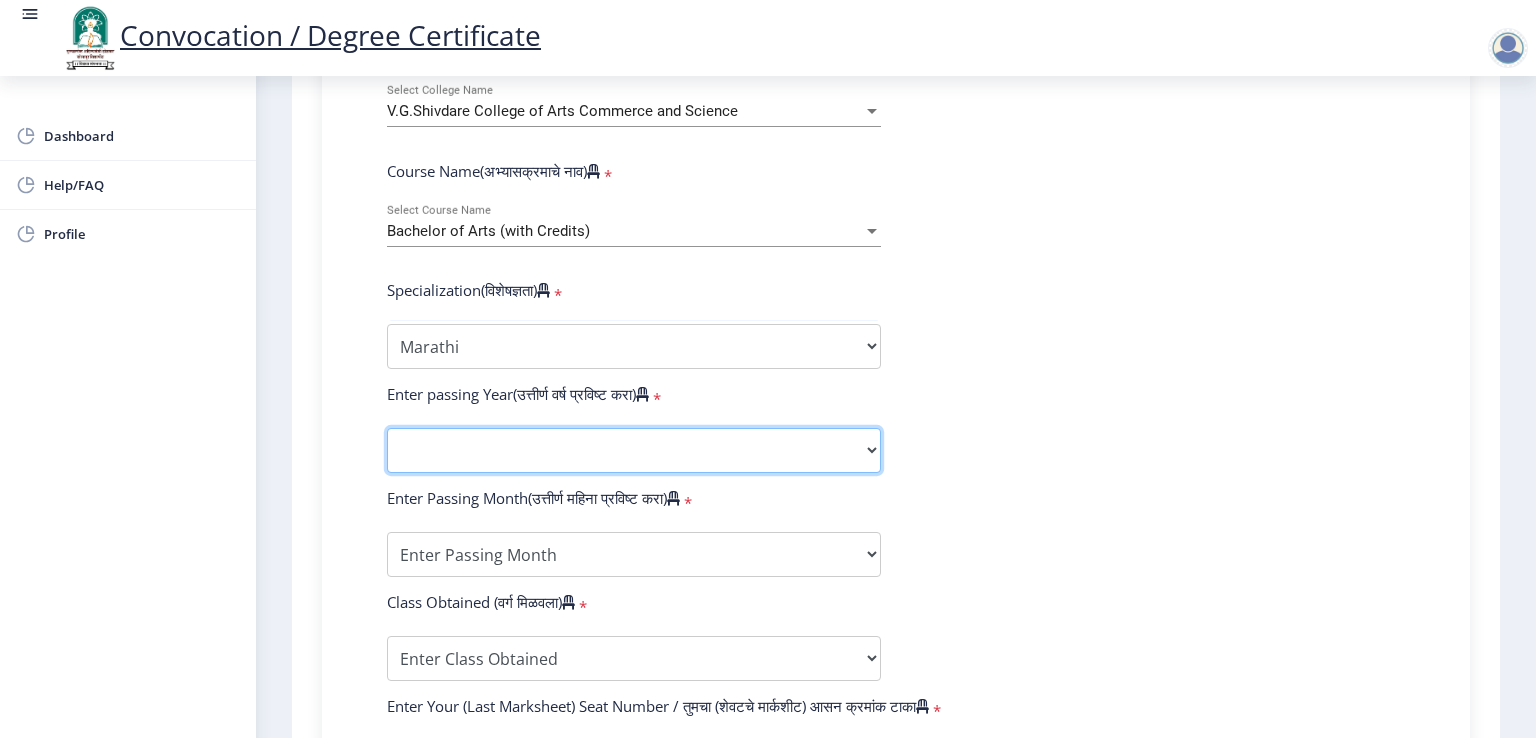 click on "2025   2024   2023   2022   2021   2020   2019   2018   2017   2016   2015   2014   2013   2012   2011   2010   2009   2008   2007   2006   2005   2004   2003   2002   2001   2000   1999   1998   1997   1996   1995   1994   1993   1992   1991   1990   1989   1988   1987   1986   1985   1984   1983   1982   1981   1980   1979   1978   1977   1976" 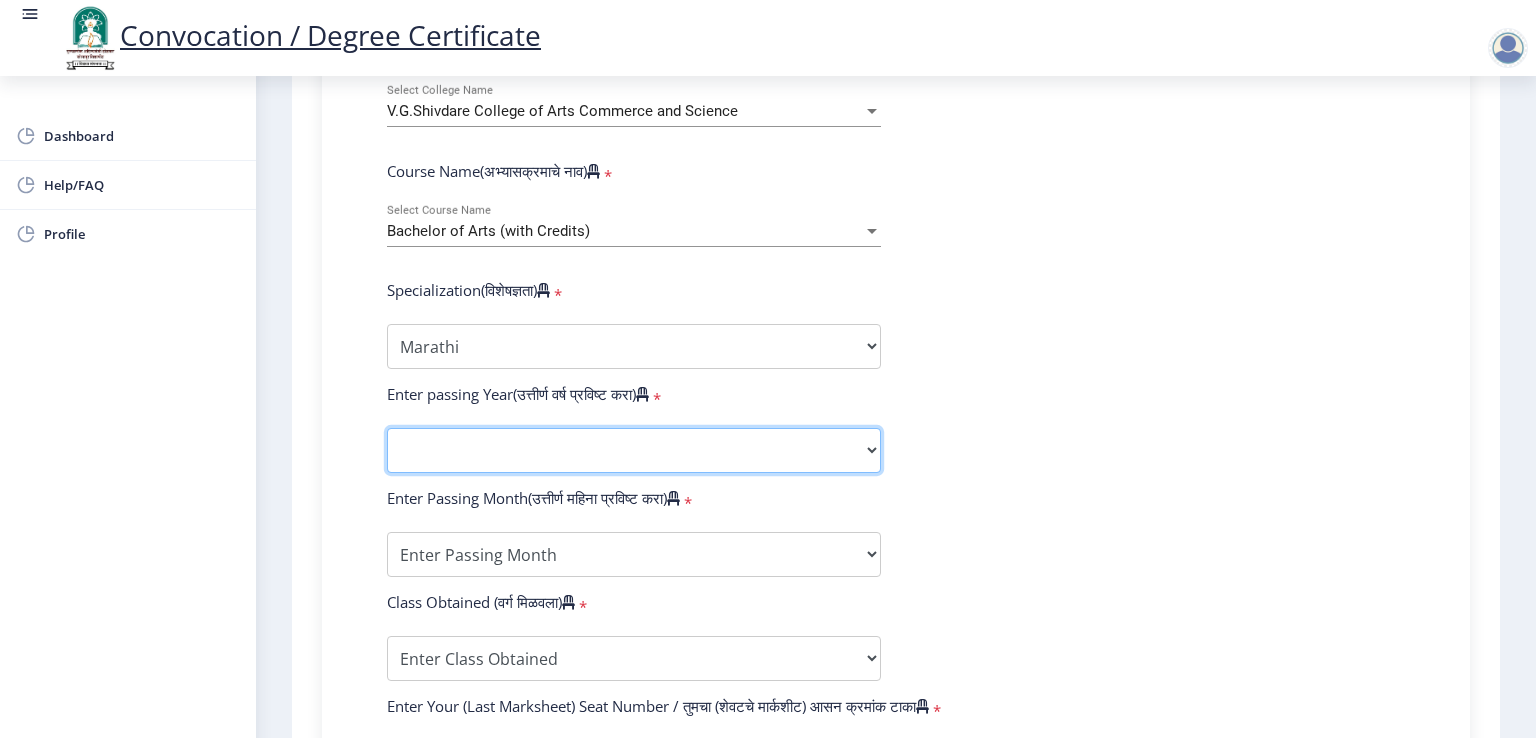 select on "2011" 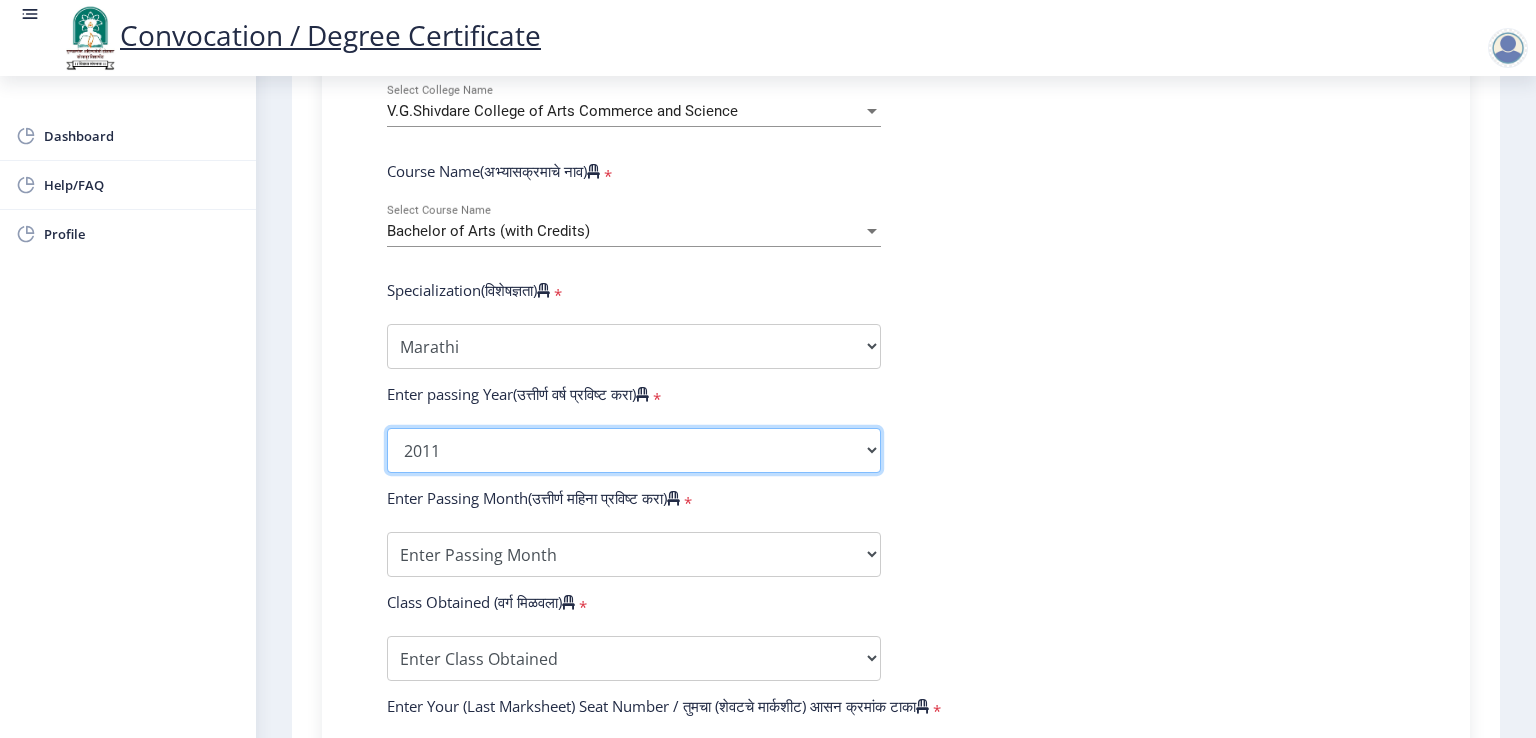 click on "2025   2024   2023   2022   2021   2020   2019   2018   2017   2016   2015   2014   2013   2012   2011   2010   2009   2008   2007   2006   2005   2004   2003   2002   2001   2000   1999   1998   1997   1996   1995   1994   1993   1992   1991   1990   1989   1988   1987   1986   1985   1984   1983   1982   1981   1980   1979   1978   1977   1976" 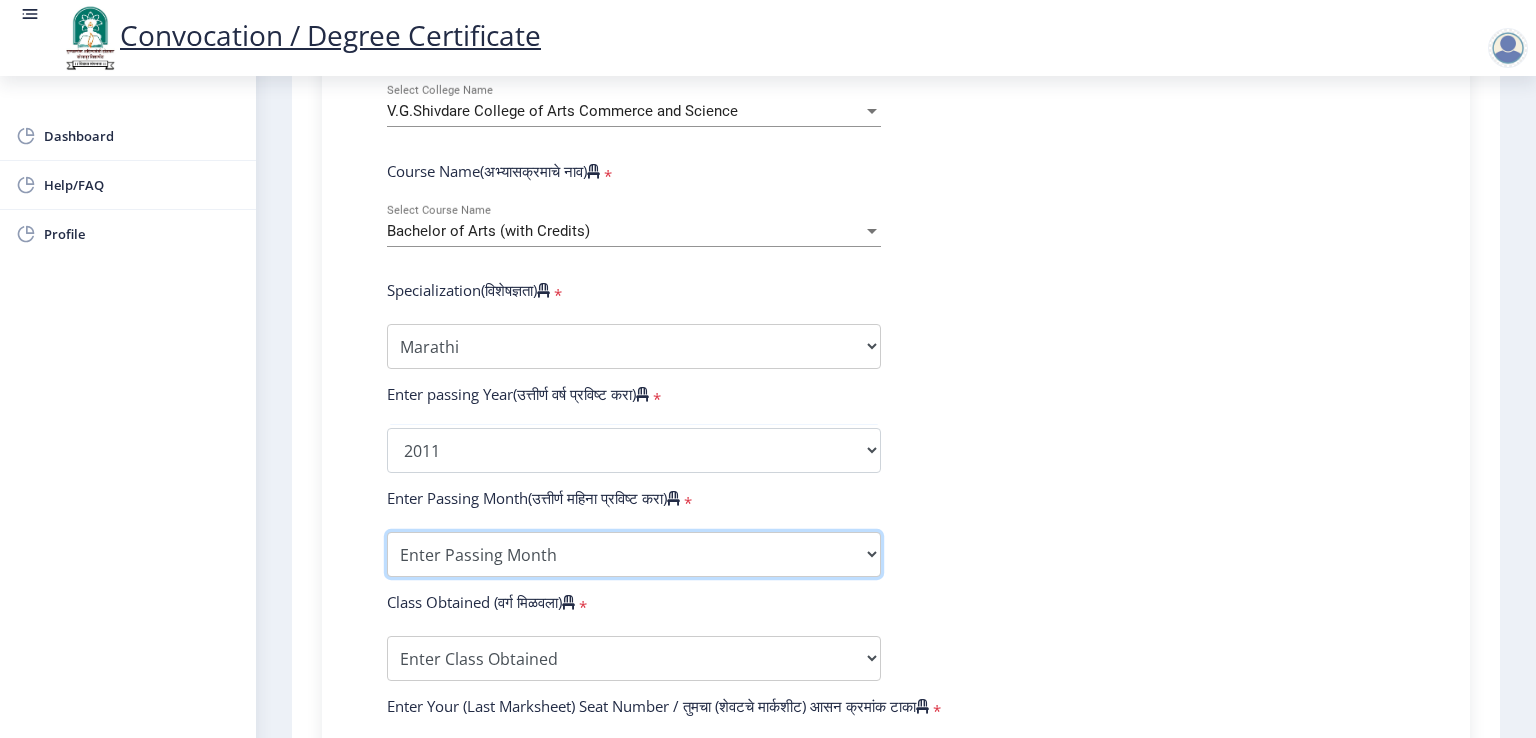 click on "Enter Passing Month March April May October November December" at bounding box center [634, 554] 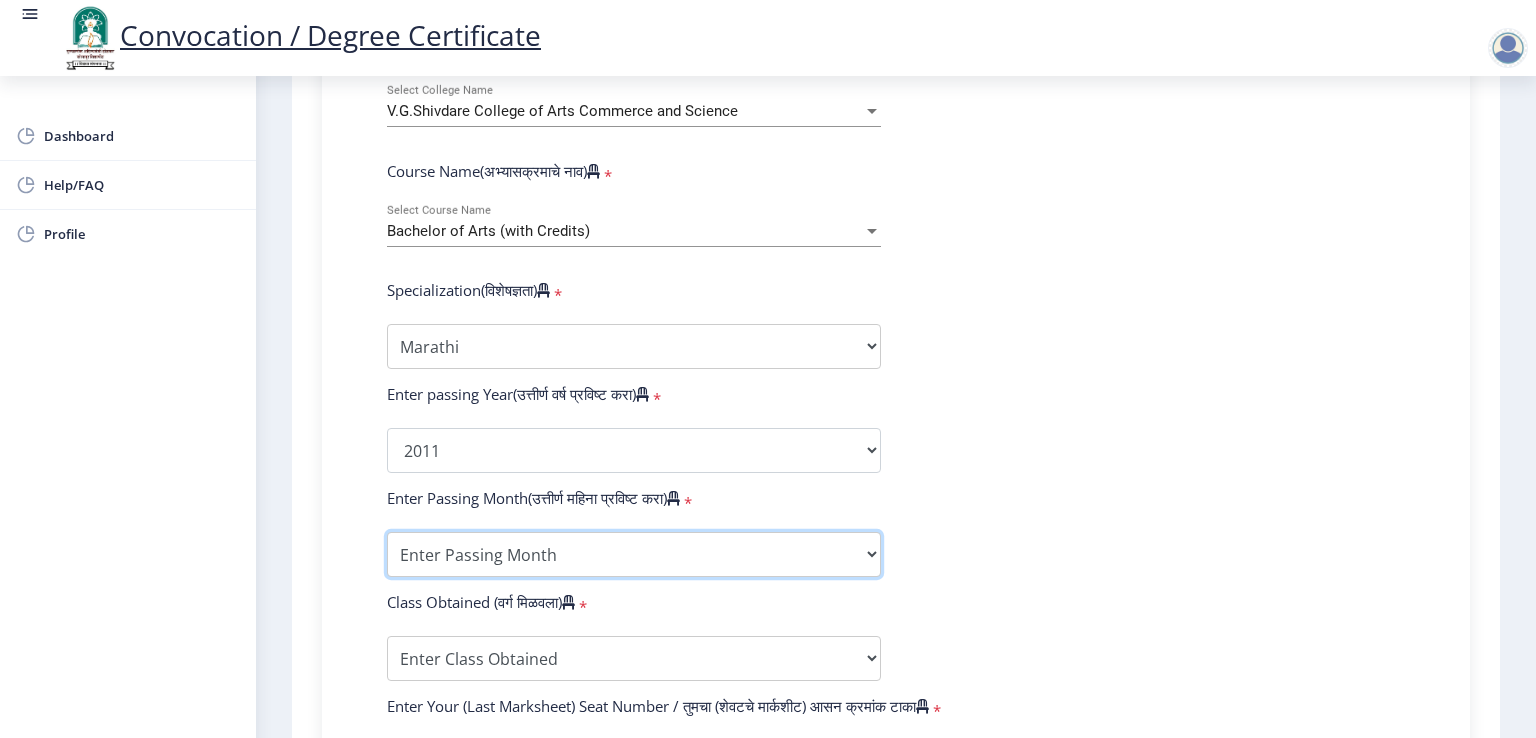 select on "April" 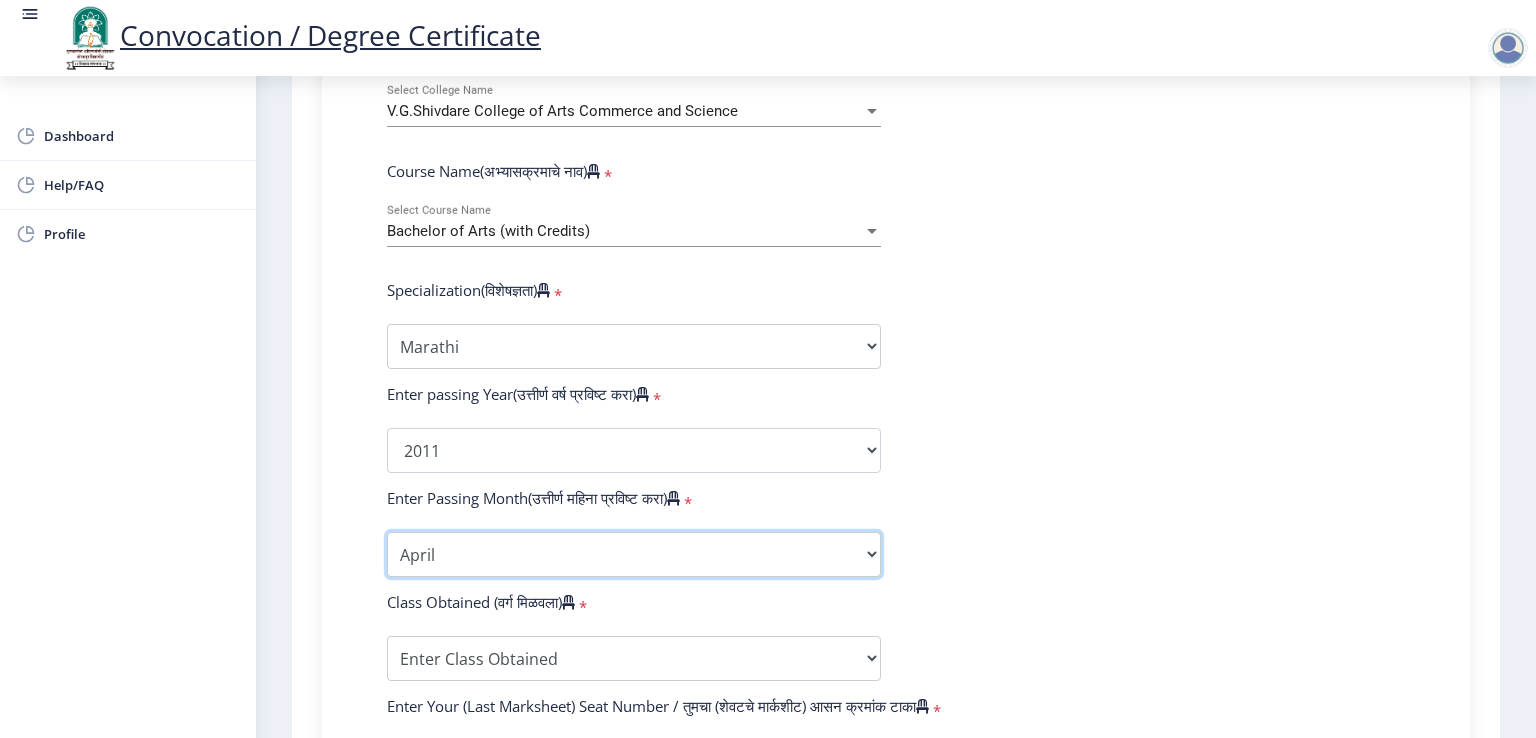 click on "Enter Passing Month March April May October November December" at bounding box center [634, 554] 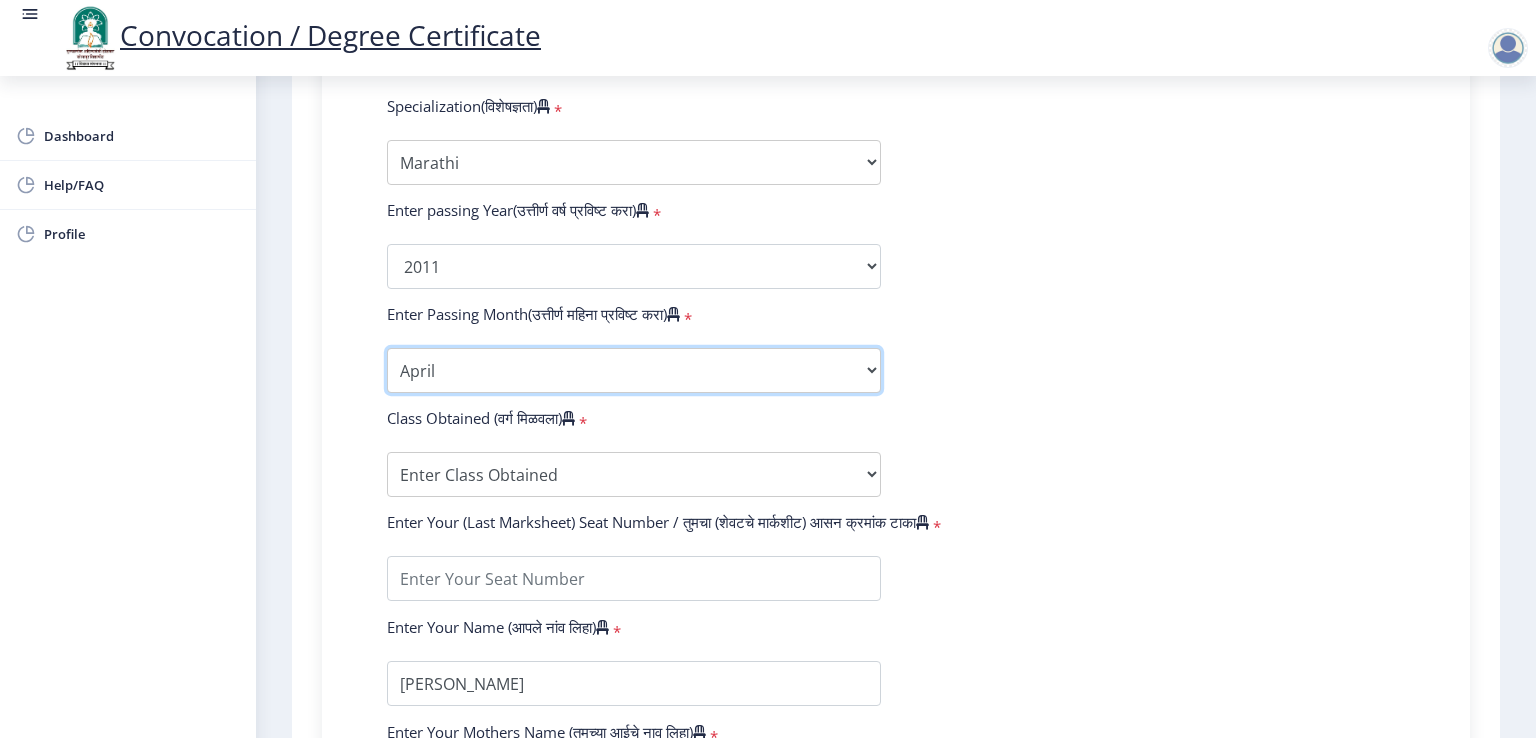 scroll, scrollTop: 1000, scrollLeft: 0, axis: vertical 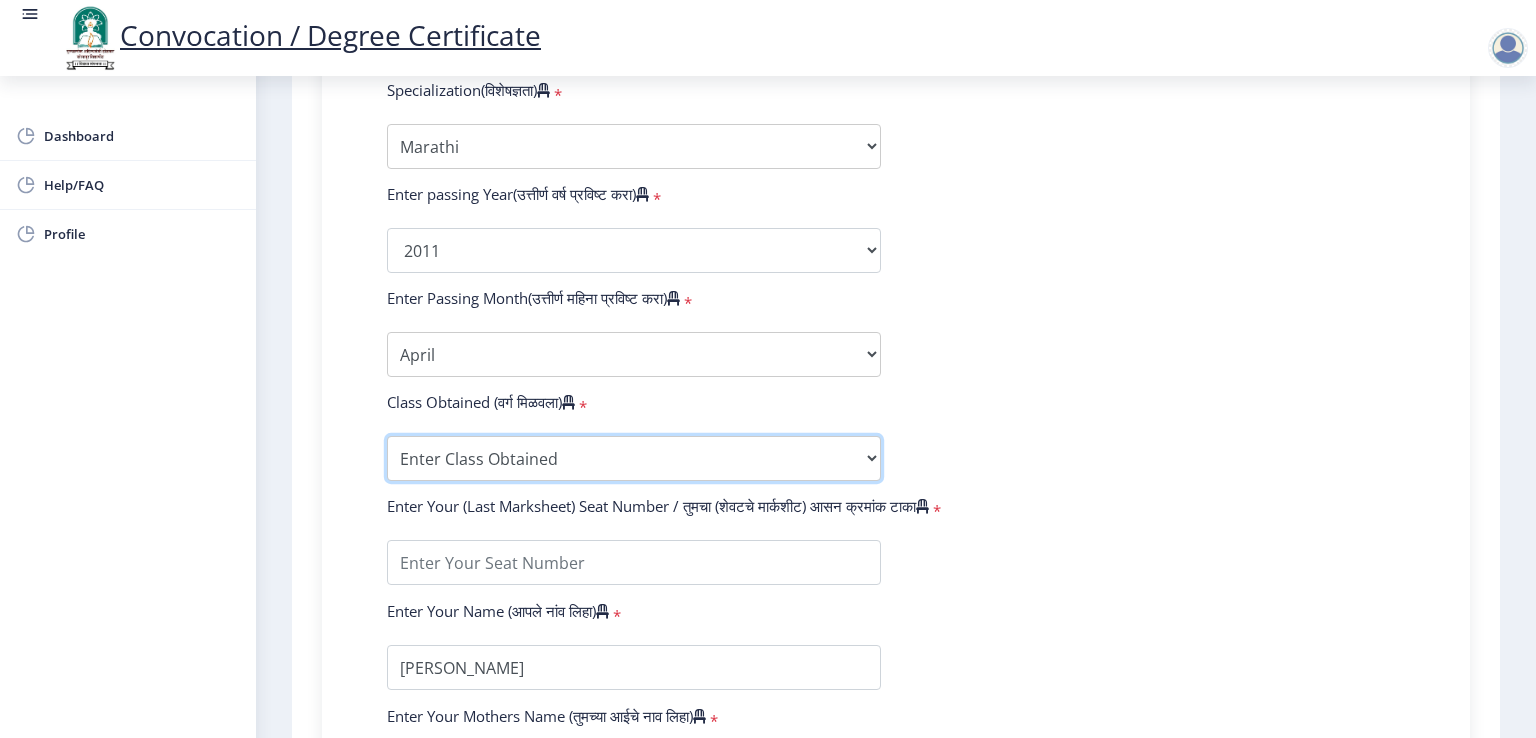 click on "Enter Class Obtained FIRST CLASS WITH DISTINCTION FIRST CLASS HIGHER SECOND CLASS SECOND CLASS PASS CLASS Grade O Grade A+ Grade A Grade B+ Grade B Grade C+ Grade C Grade D Grade E" at bounding box center (634, 458) 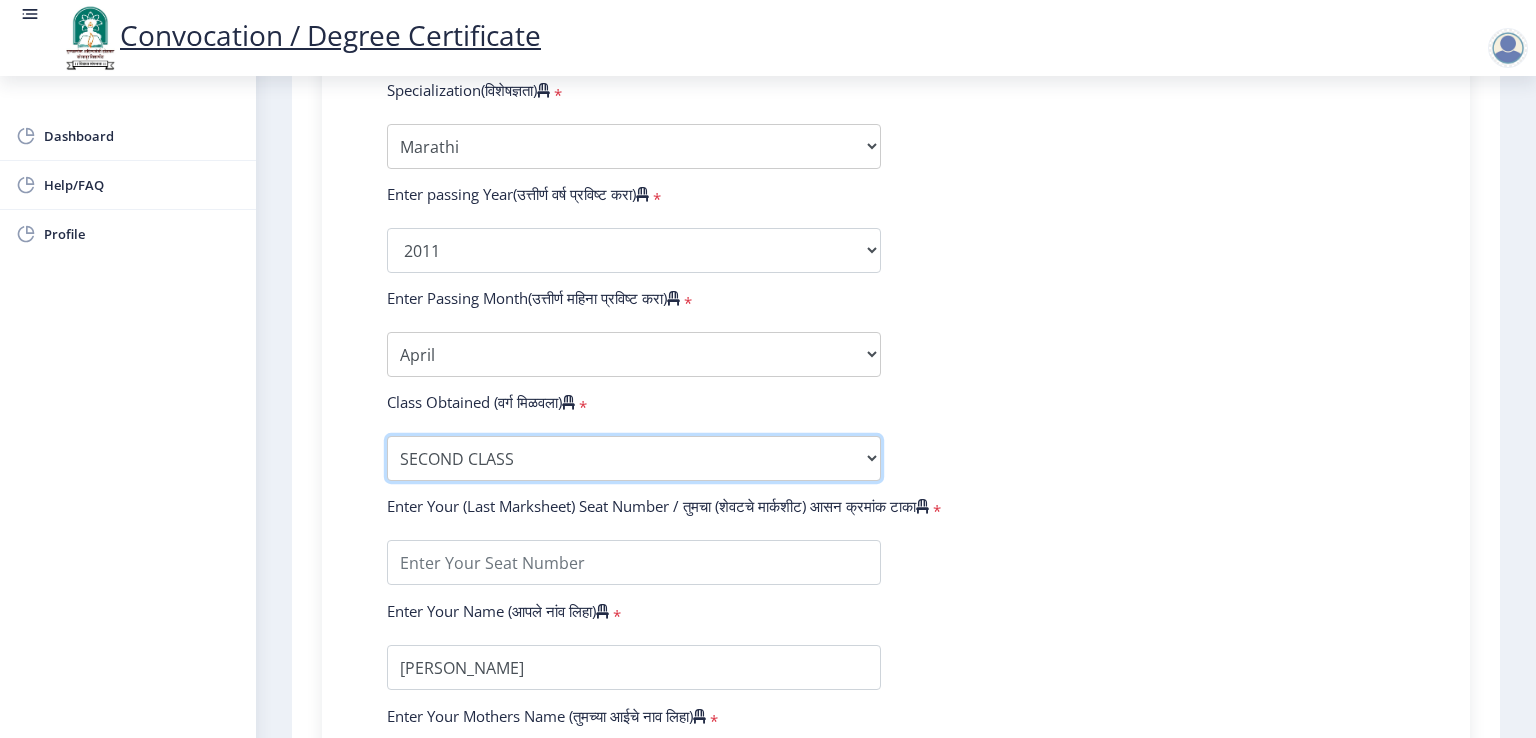 click on "Enter Class Obtained FIRST CLASS WITH DISTINCTION FIRST CLASS HIGHER SECOND CLASS SECOND CLASS PASS CLASS Grade O Grade A+ Grade A Grade B+ Grade B Grade C+ Grade C Grade D Grade E" at bounding box center (634, 458) 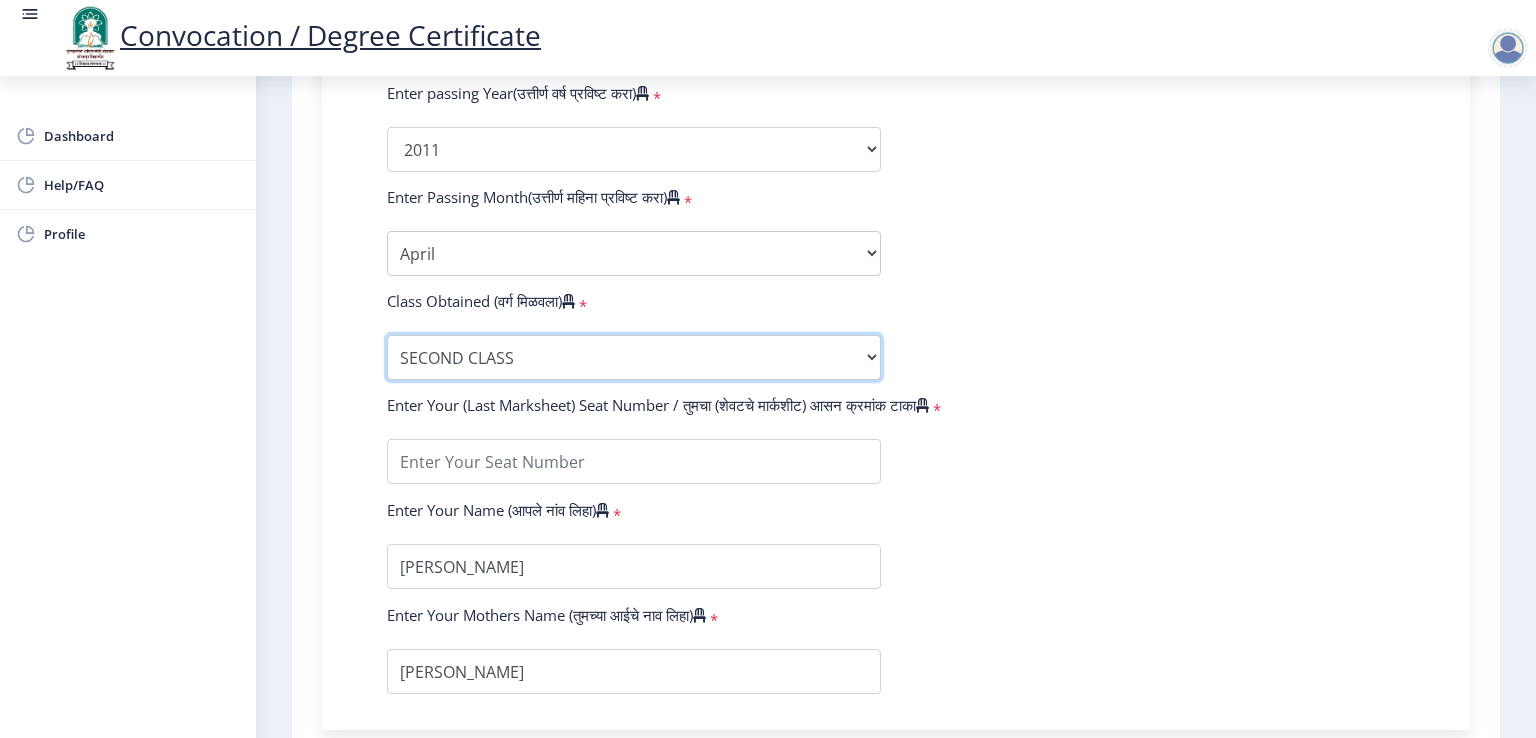 scroll, scrollTop: 1200, scrollLeft: 0, axis: vertical 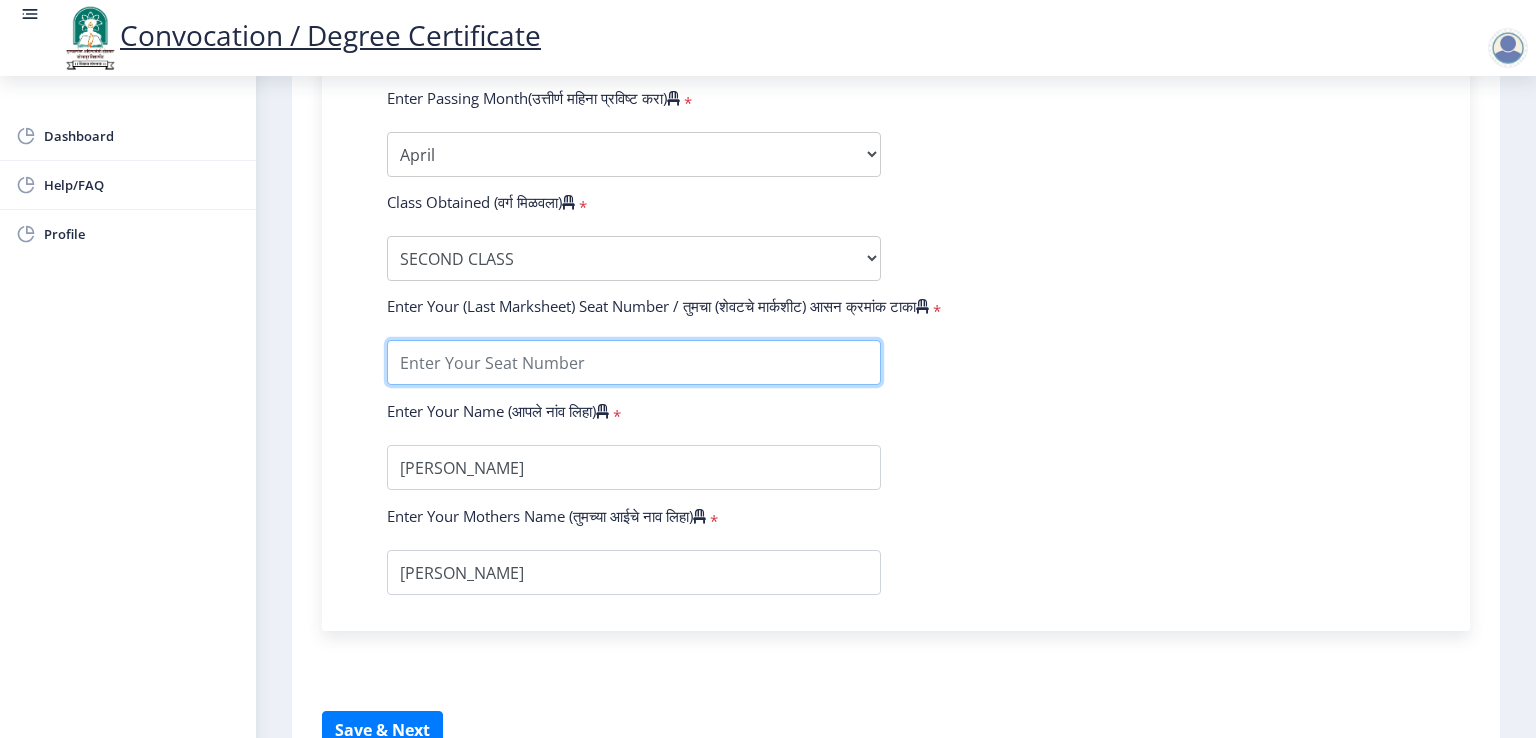 click at bounding box center [634, 362] 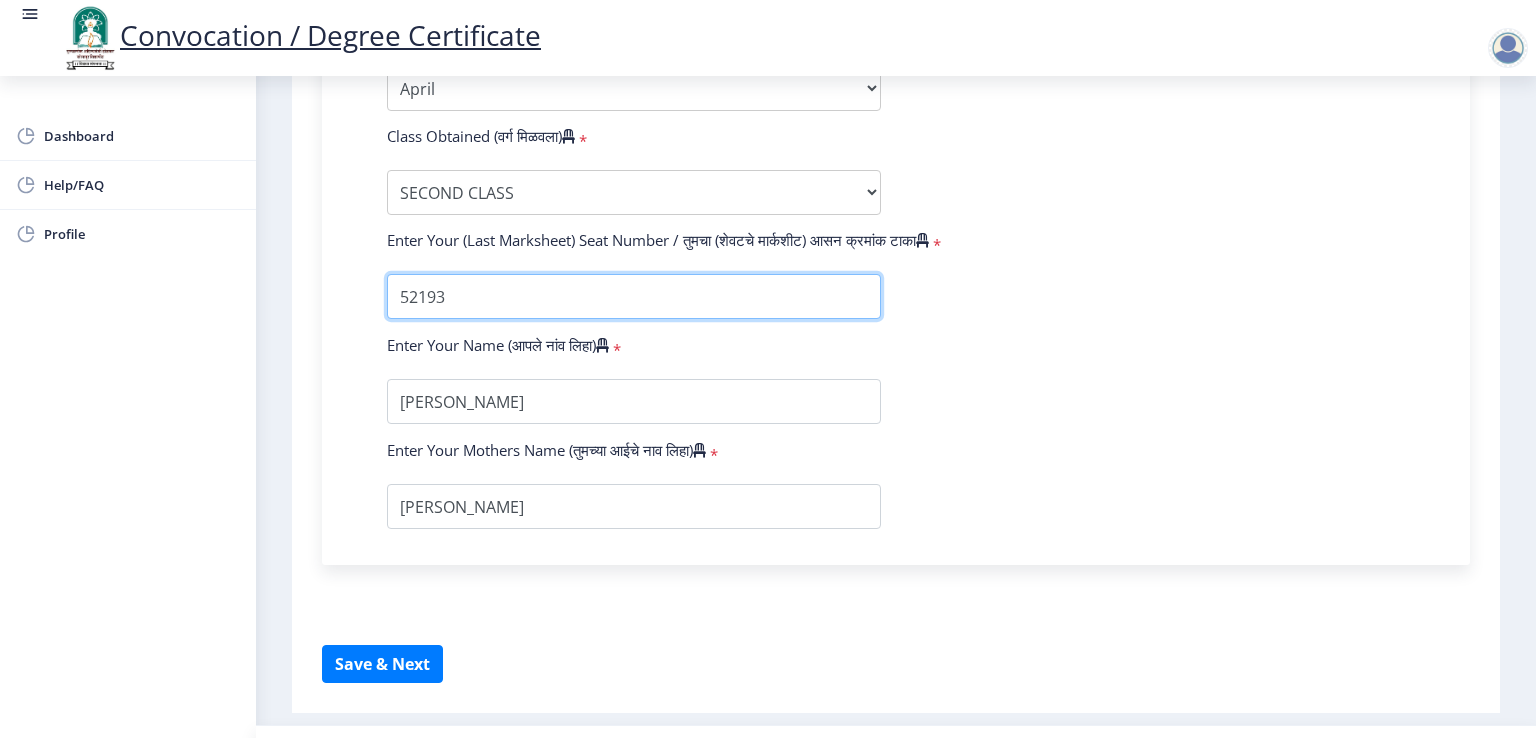 scroll, scrollTop: 1300, scrollLeft: 0, axis: vertical 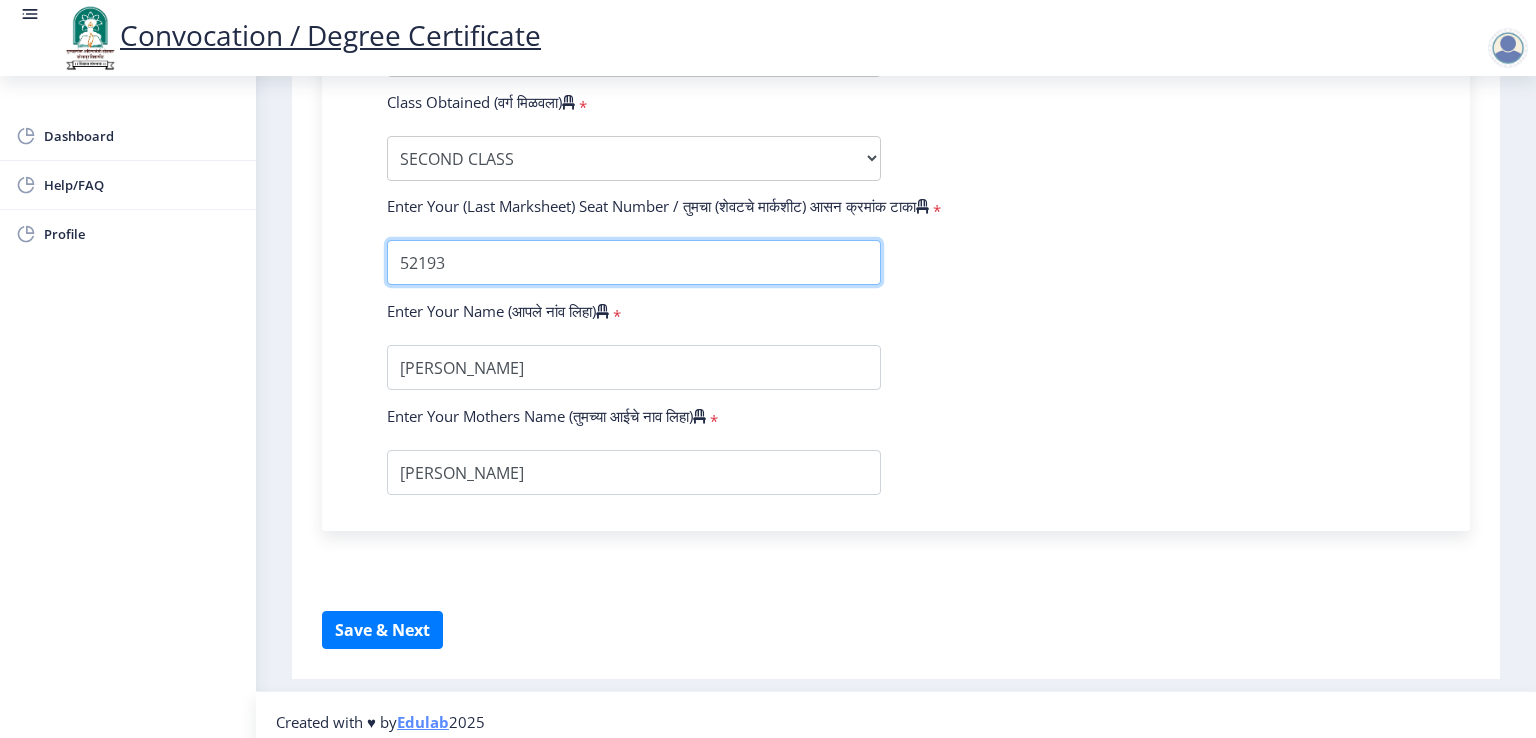type on "52193" 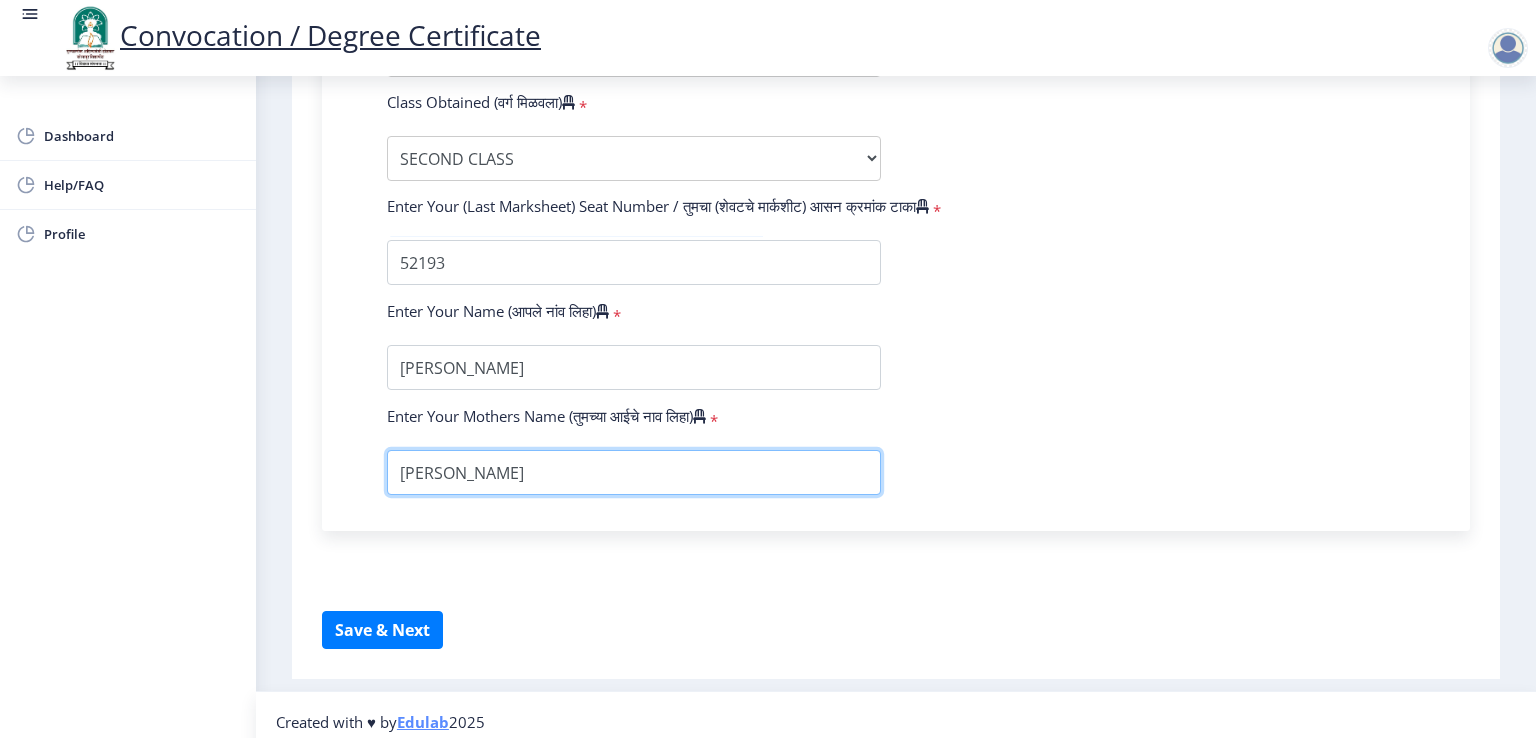 click at bounding box center [634, 472] 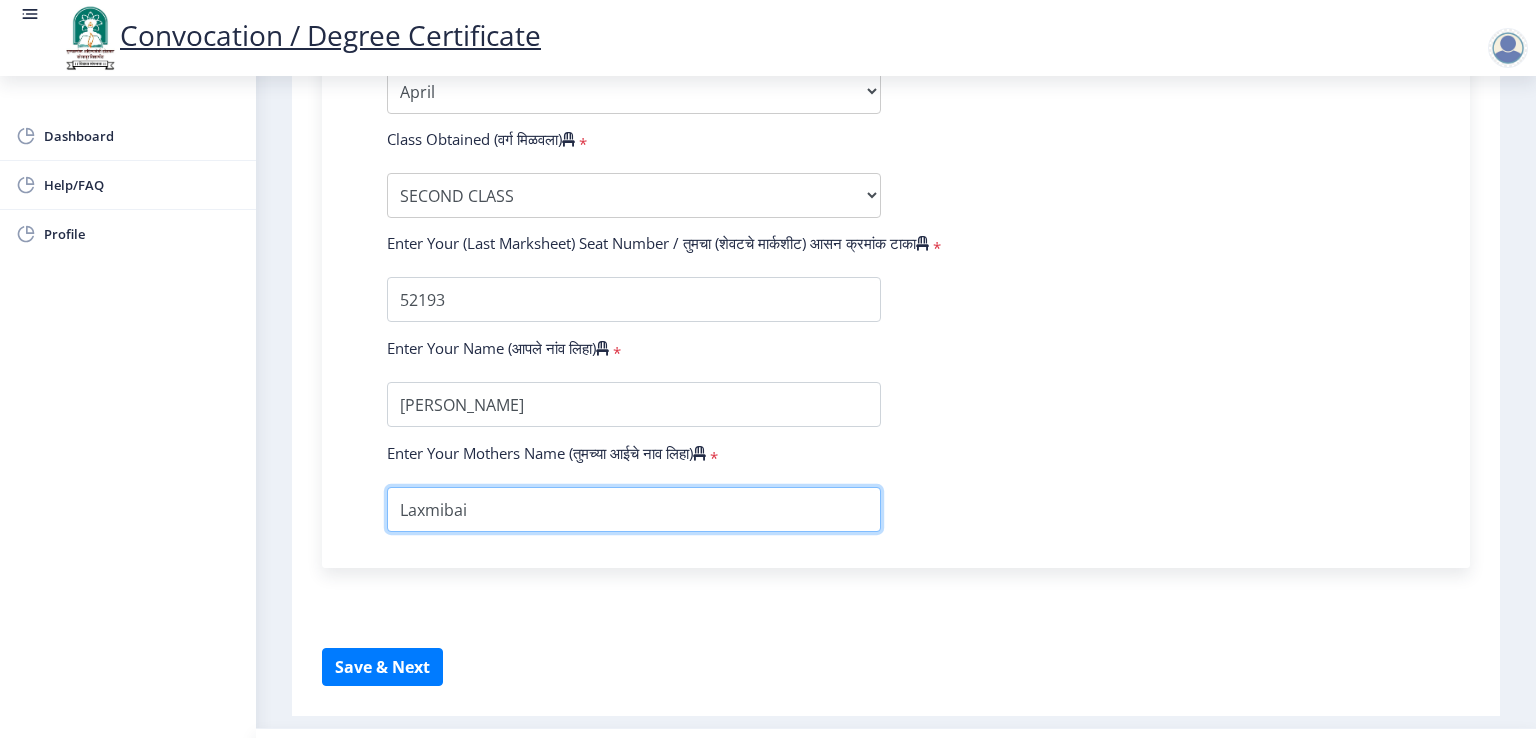 scroll, scrollTop: 1301, scrollLeft: 0, axis: vertical 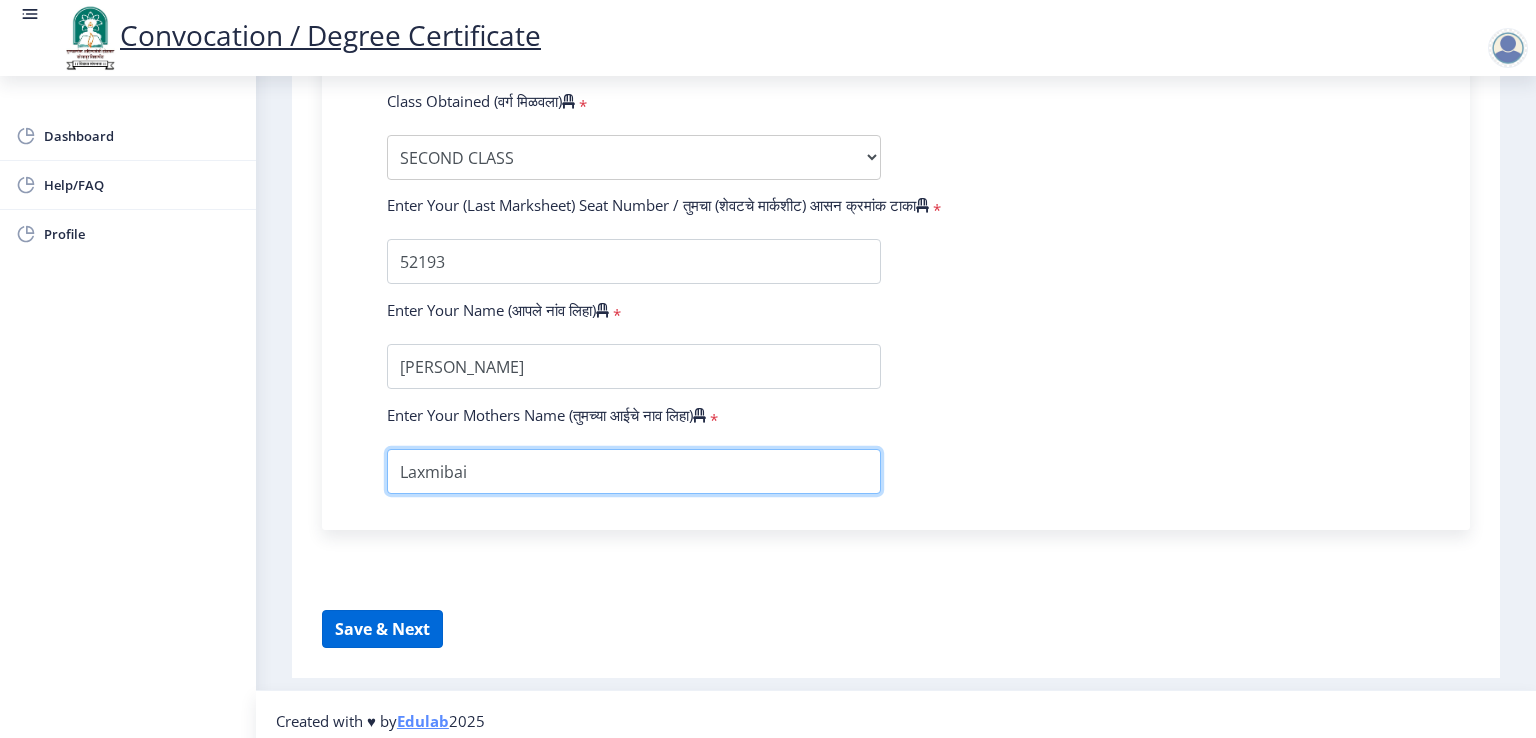 type on "Laxmibai" 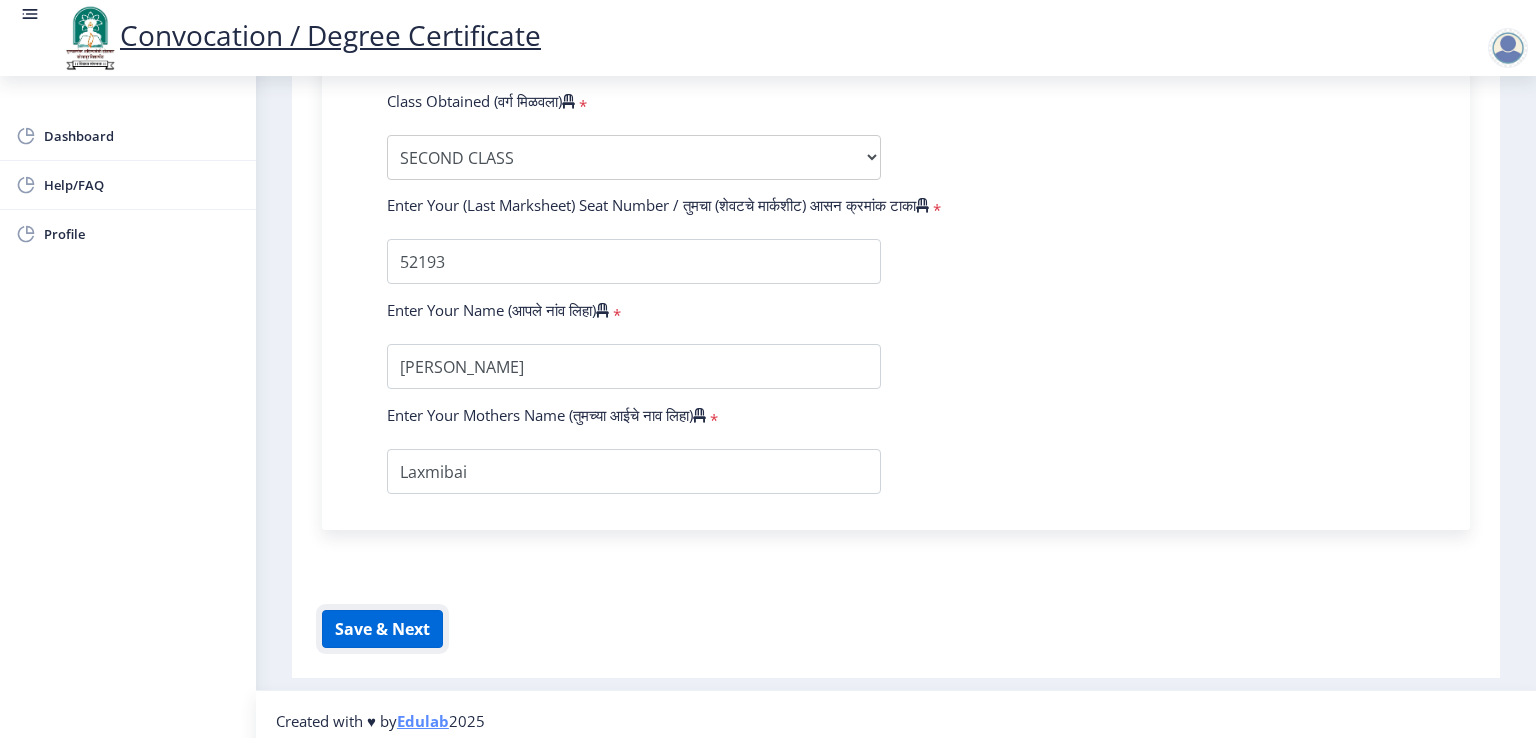 click on "Save & Next" 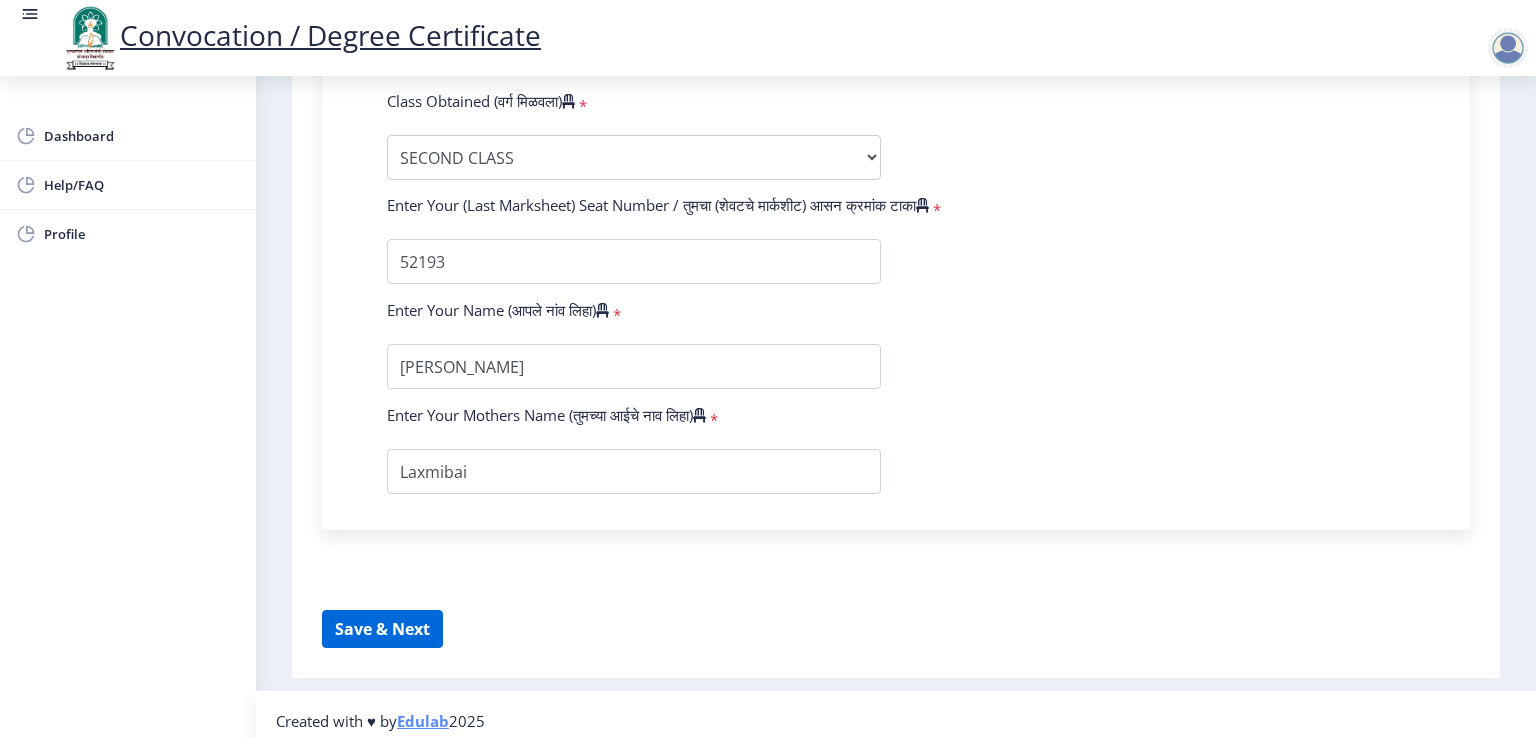 select 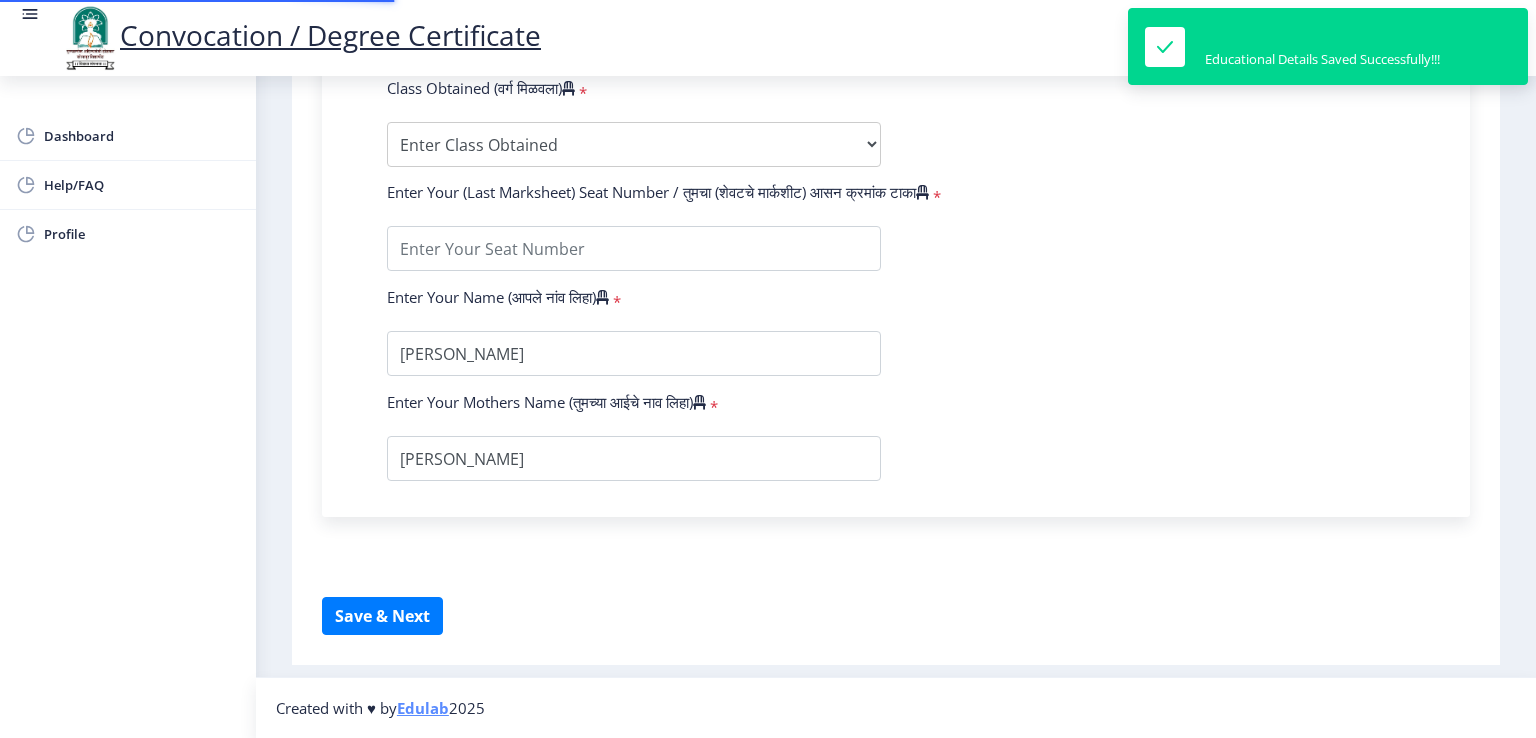 type on "0600003172" 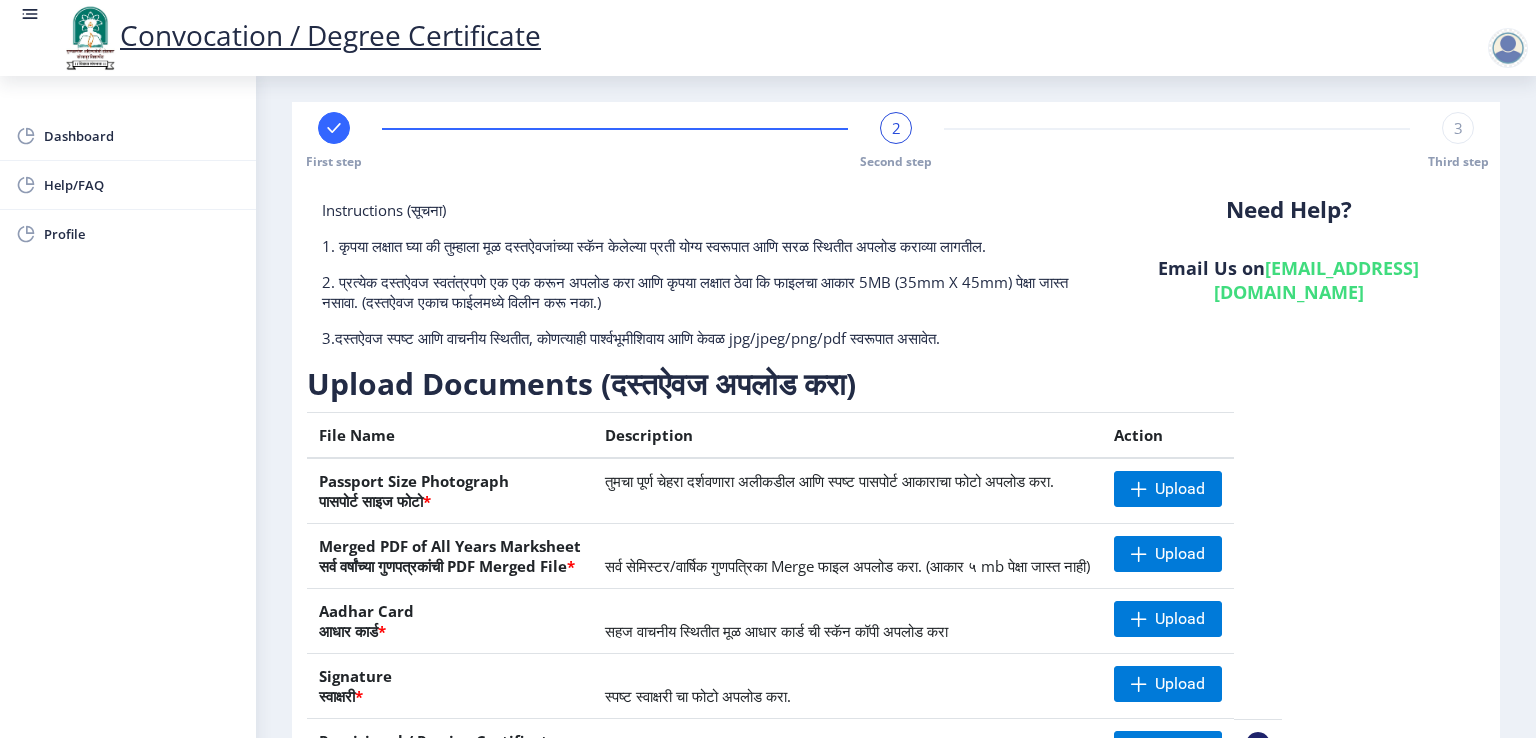 scroll, scrollTop: 110, scrollLeft: 0, axis: vertical 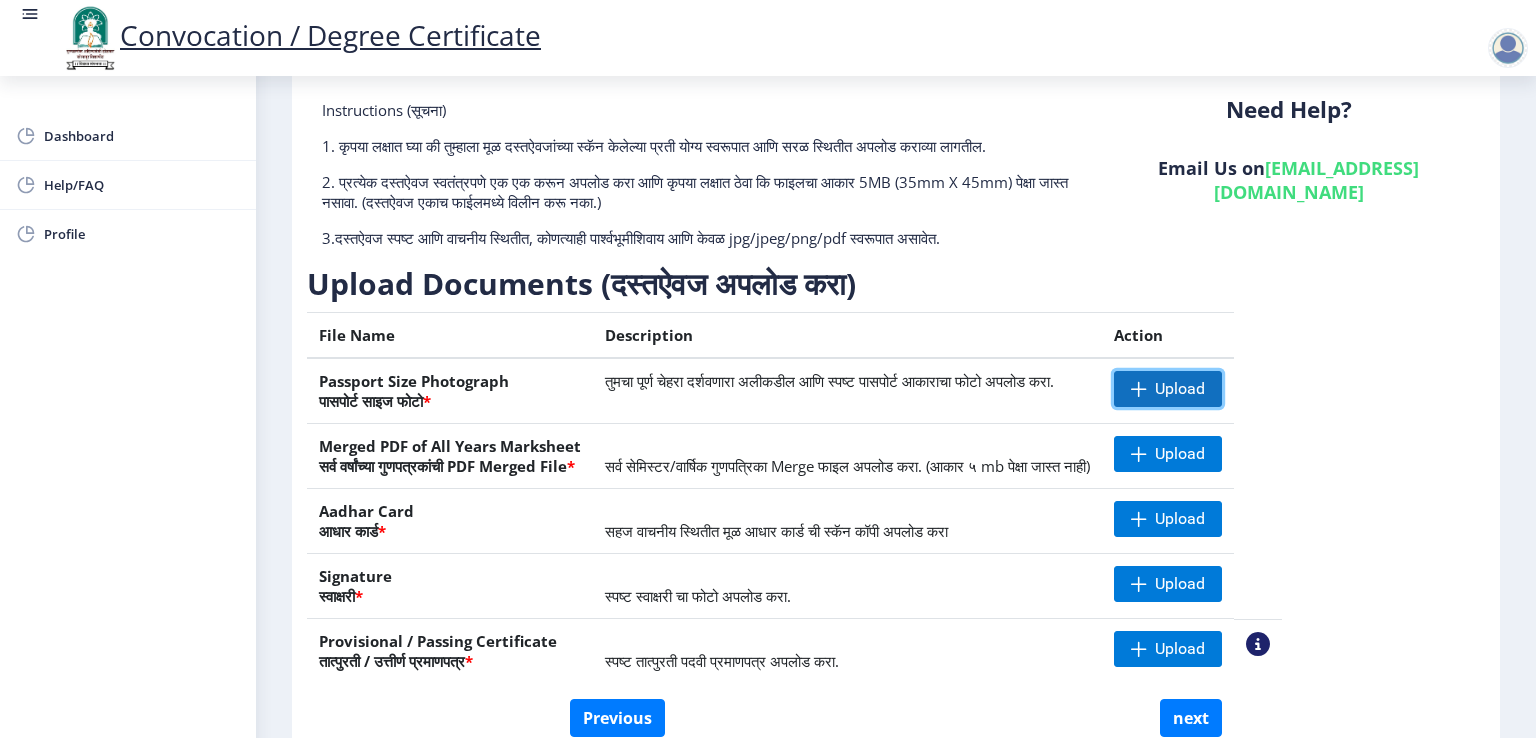 click on "Upload" 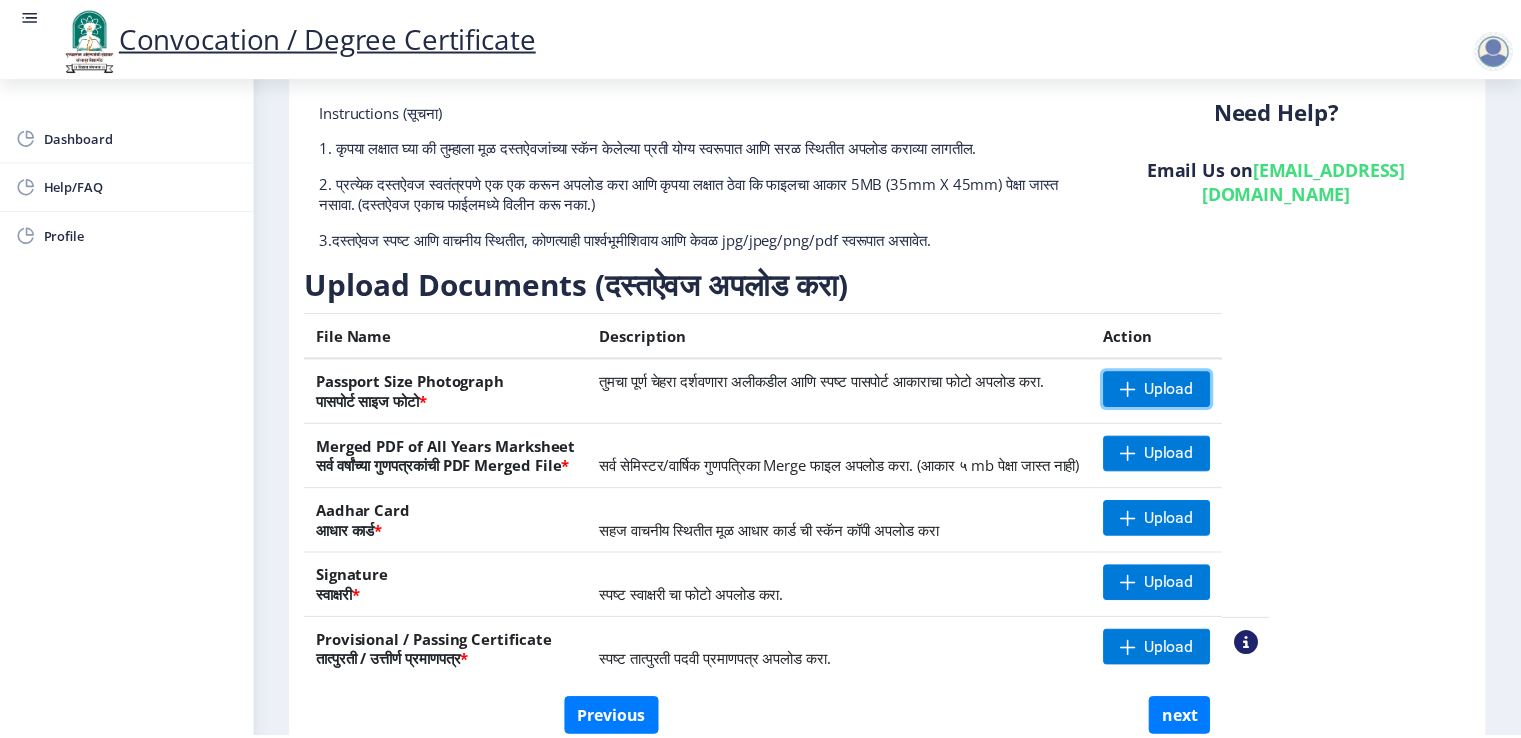 scroll, scrollTop: 210, scrollLeft: 0, axis: vertical 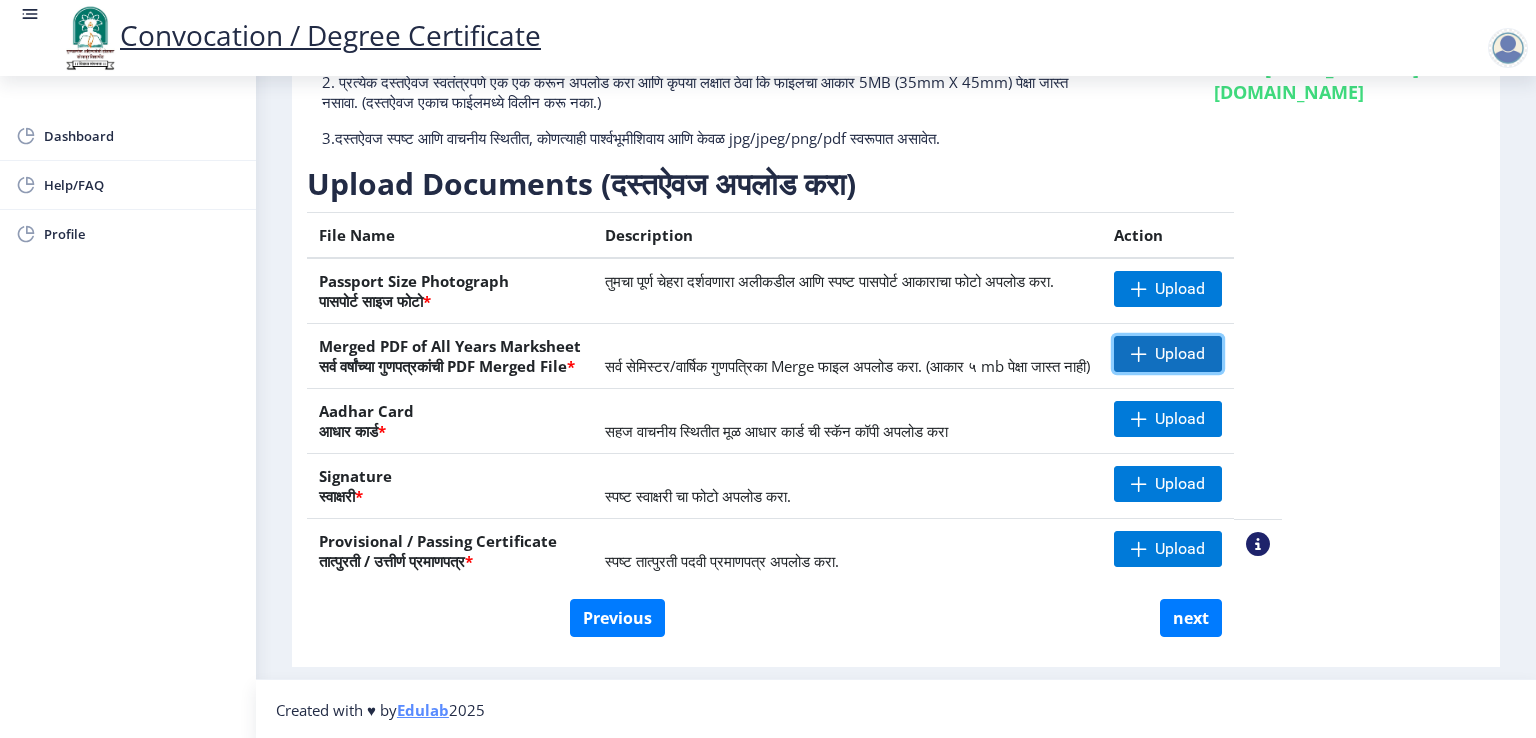 click on "Upload" 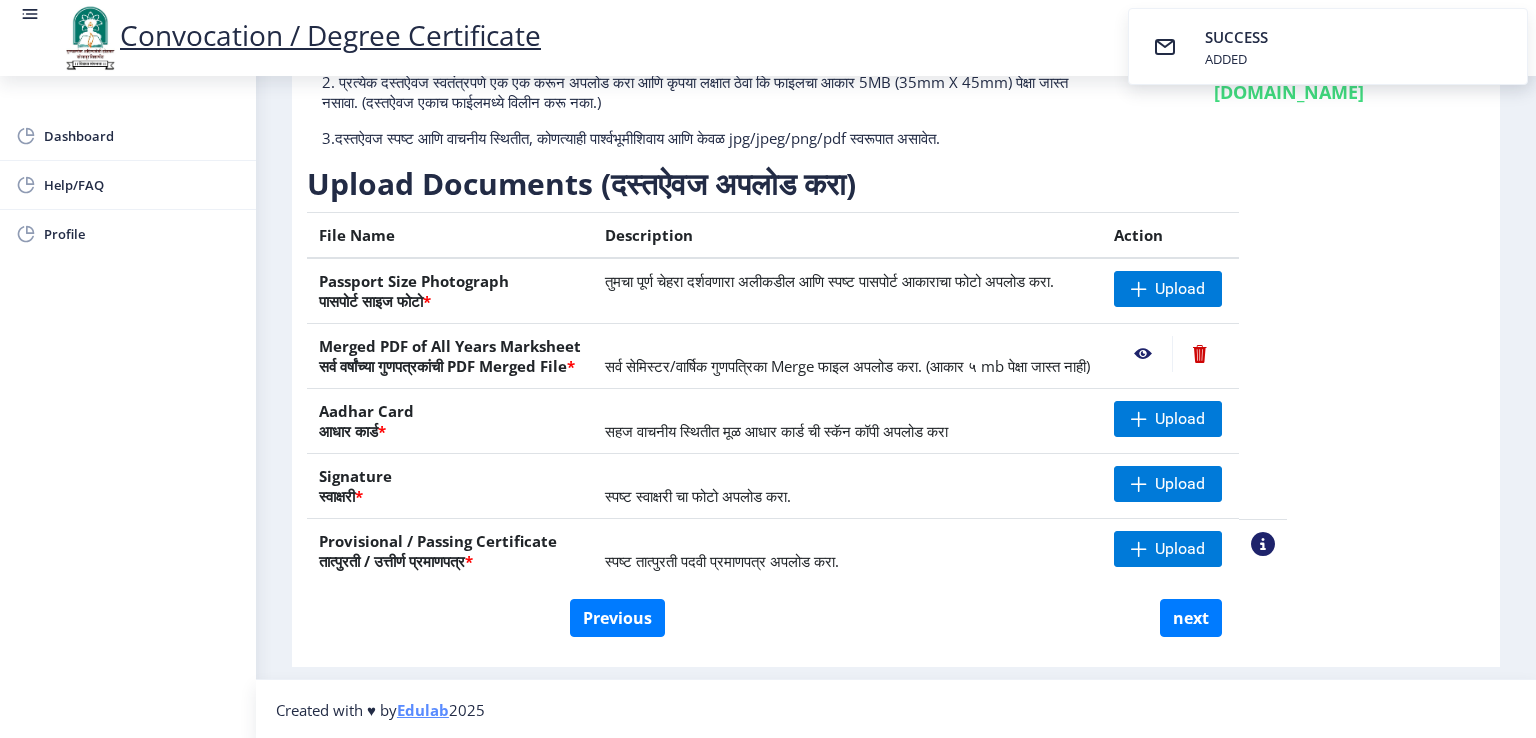 click 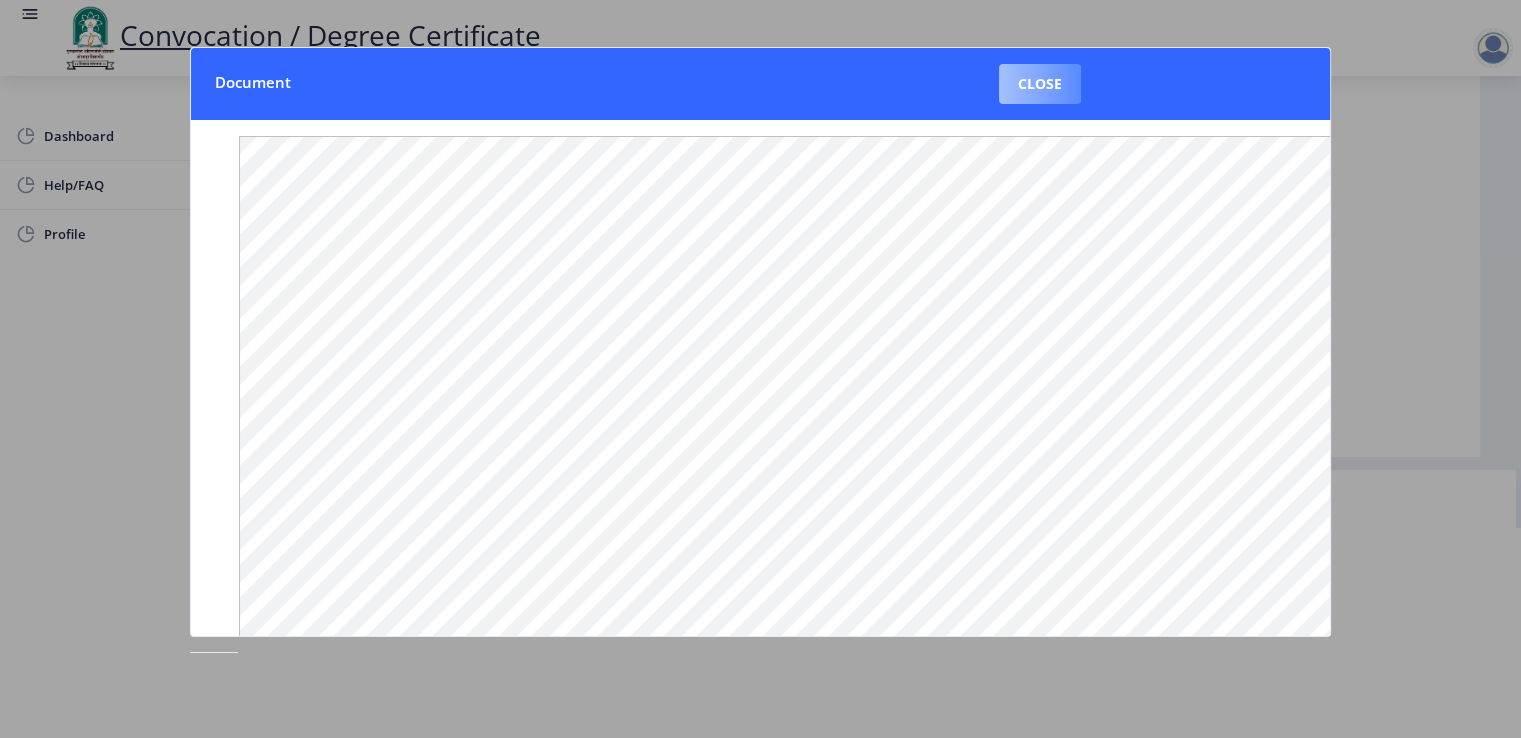 click on "Close" at bounding box center [1040, 84] 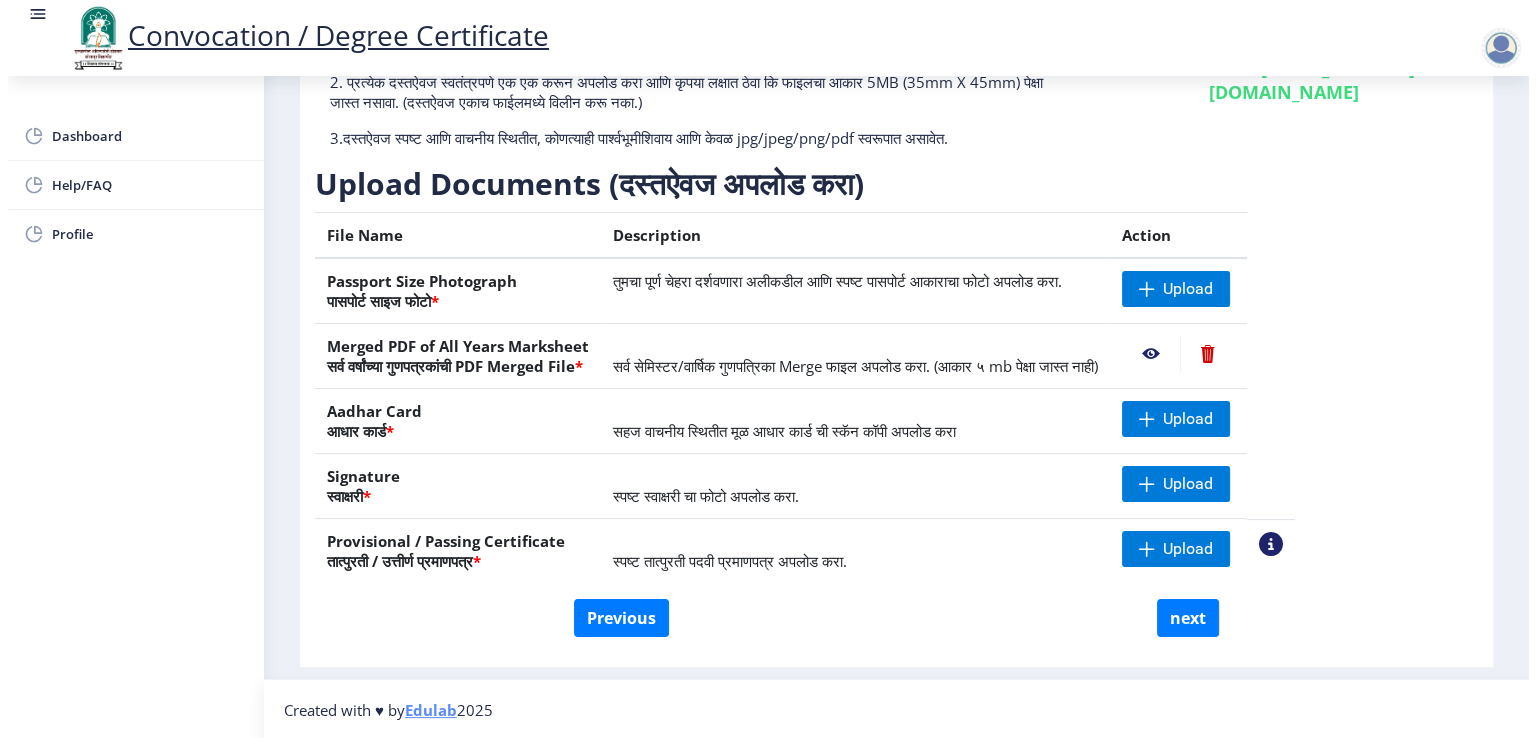 scroll, scrollTop: 15, scrollLeft: 0, axis: vertical 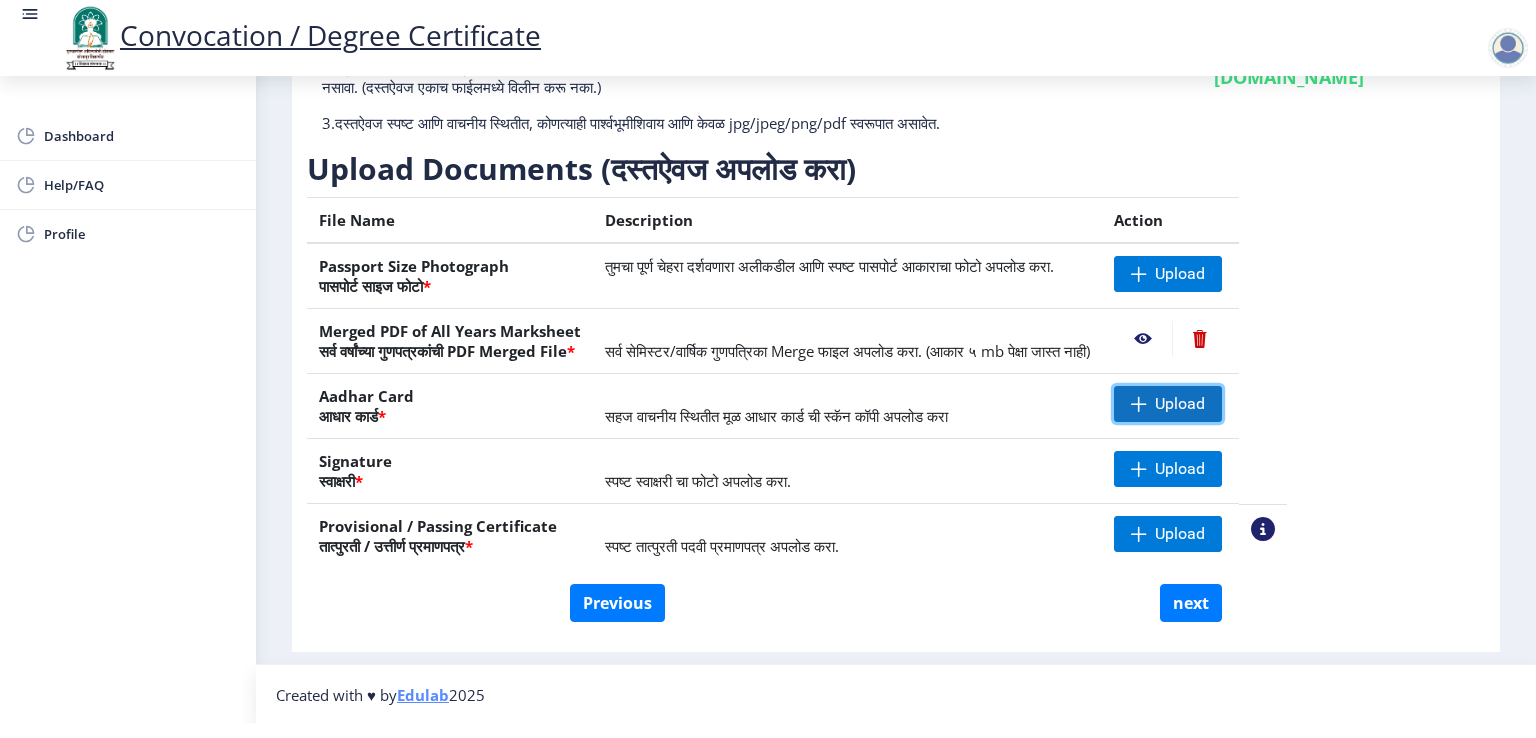 click 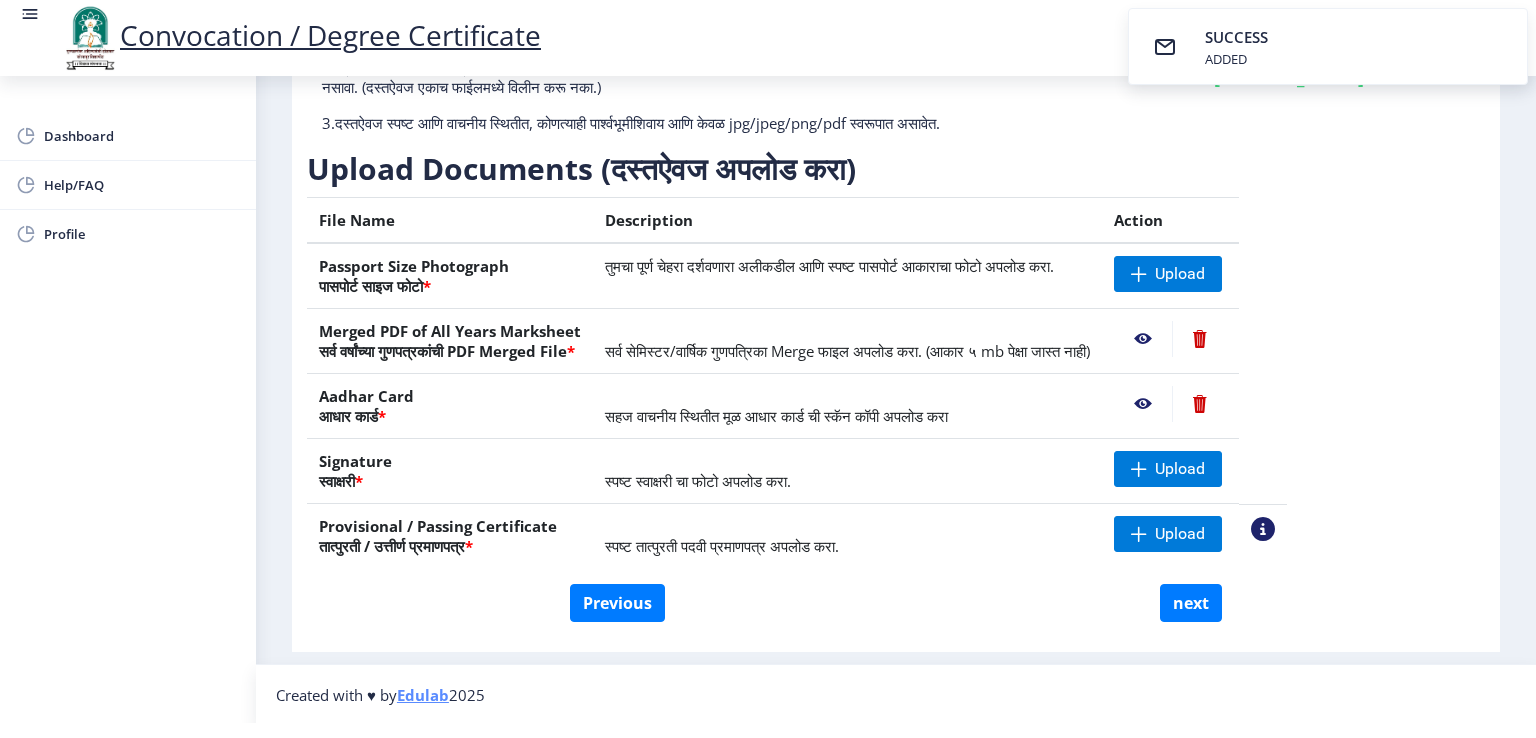 click 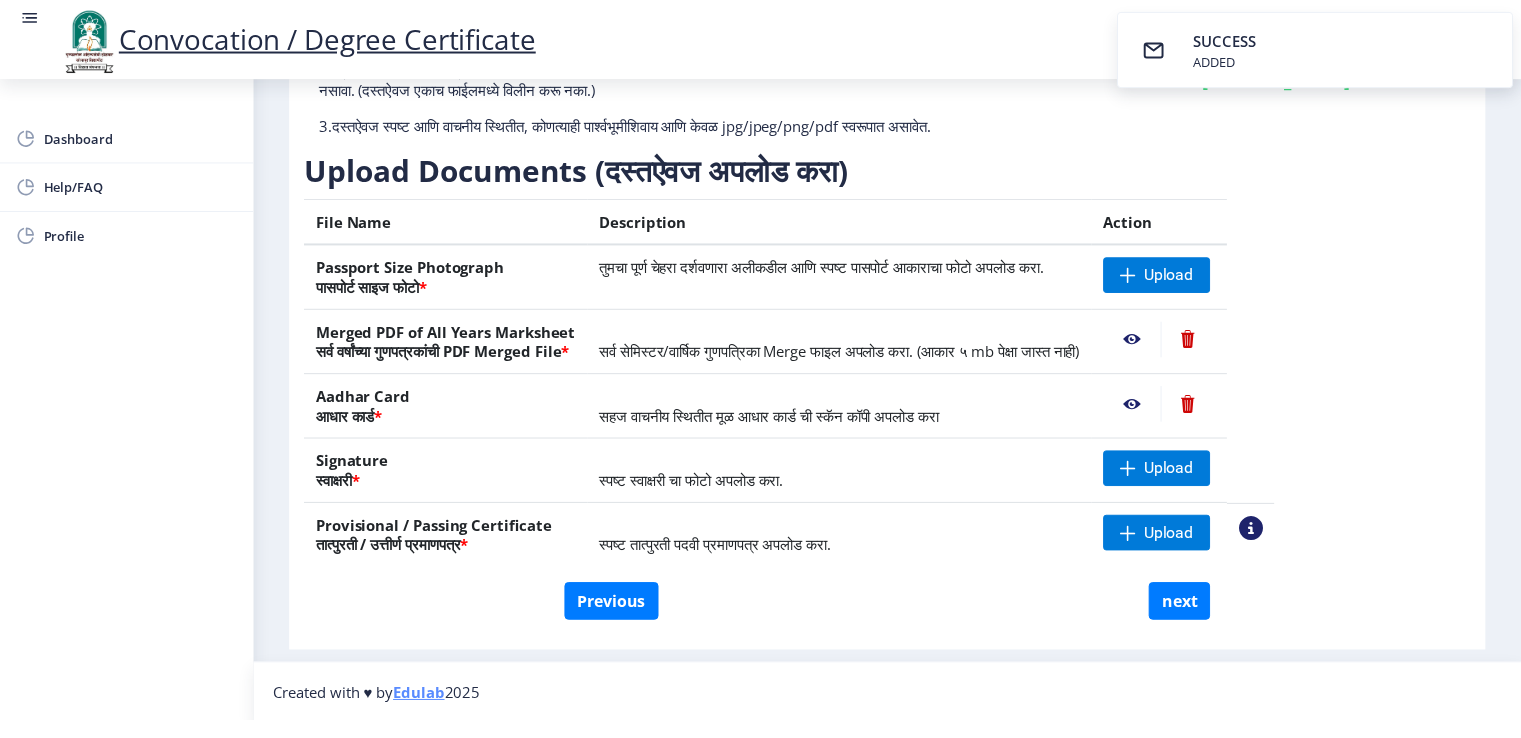 scroll, scrollTop: 0, scrollLeft: 0, axis: both 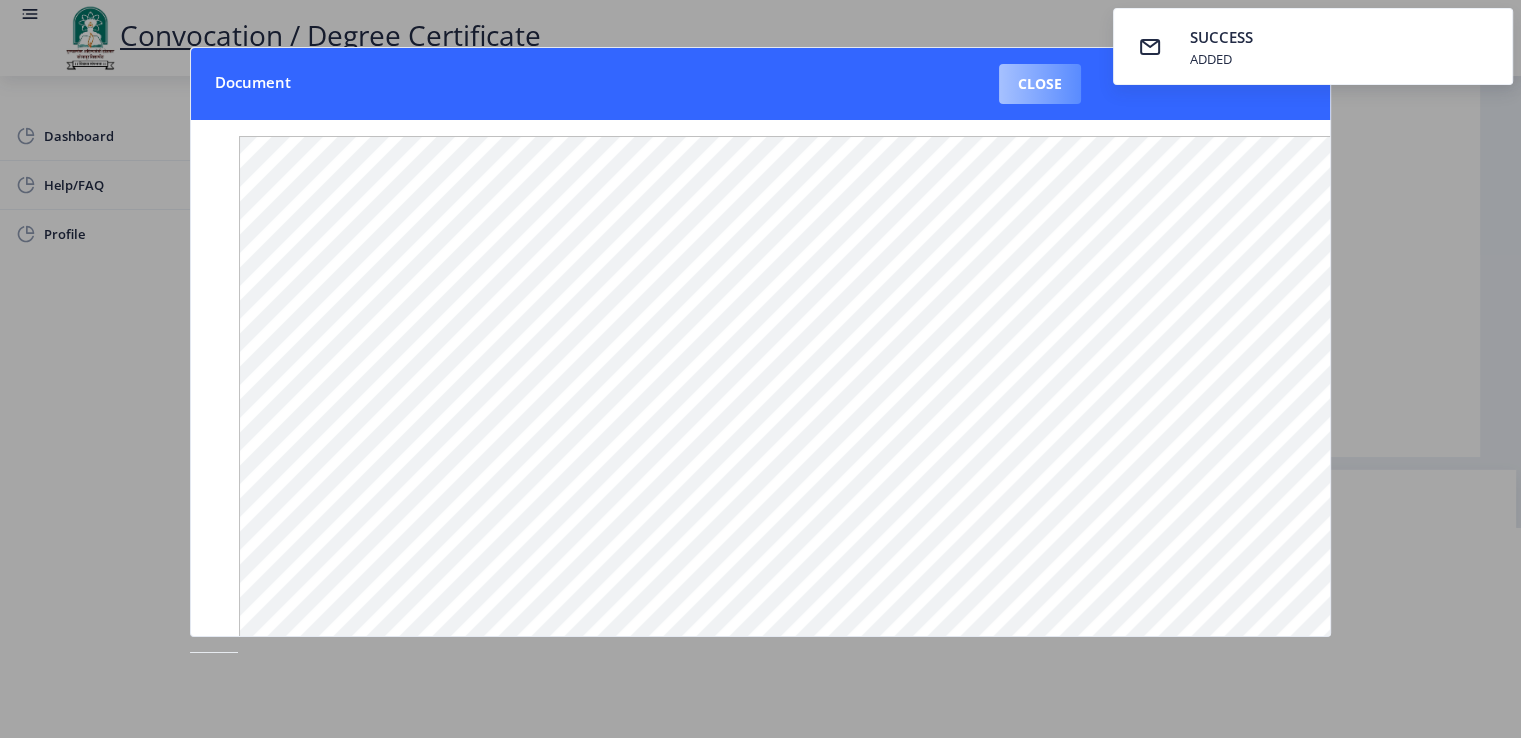 click on "Close" at bounding box center [1040, 84] 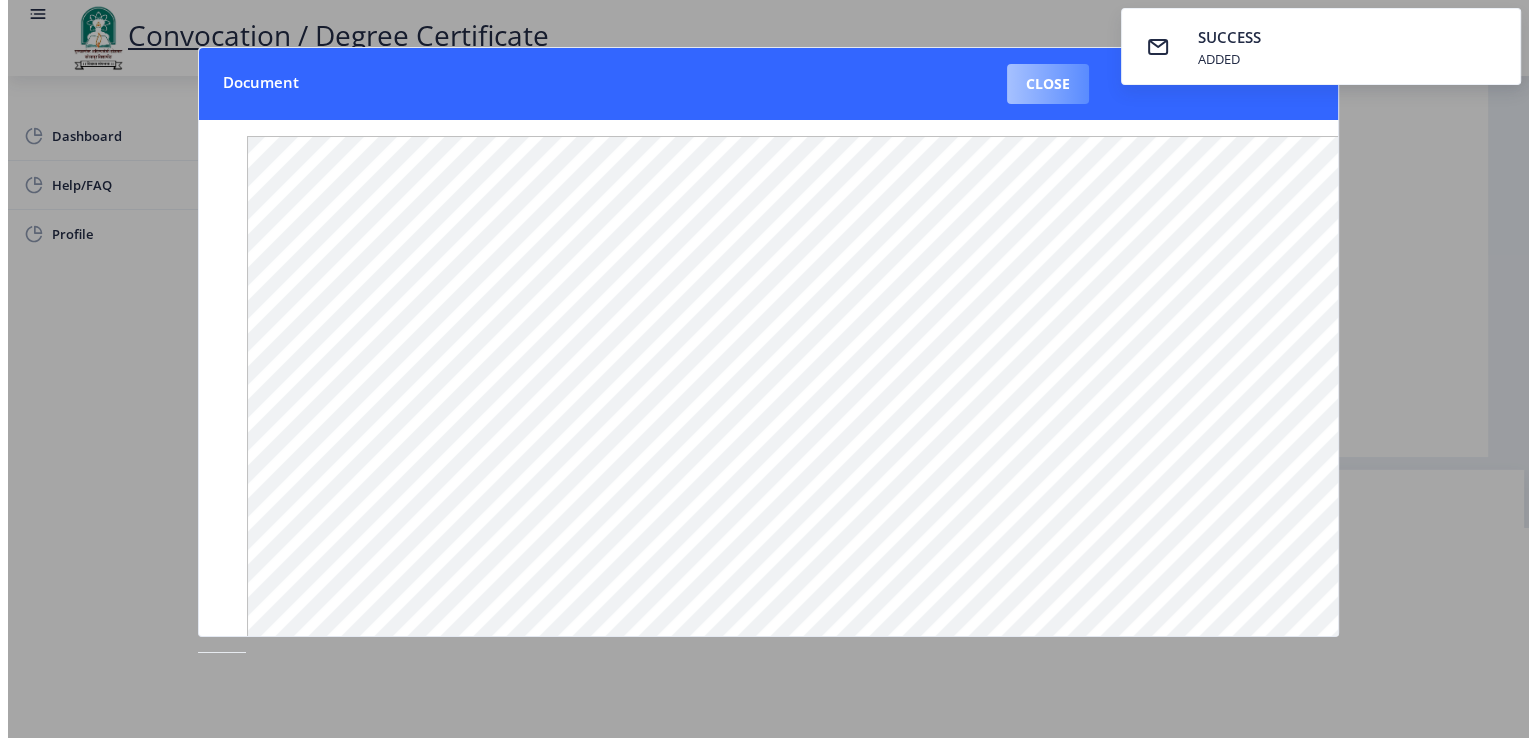 scroll, scrollTop: 15, scrollLeft: 0, axis: vertical 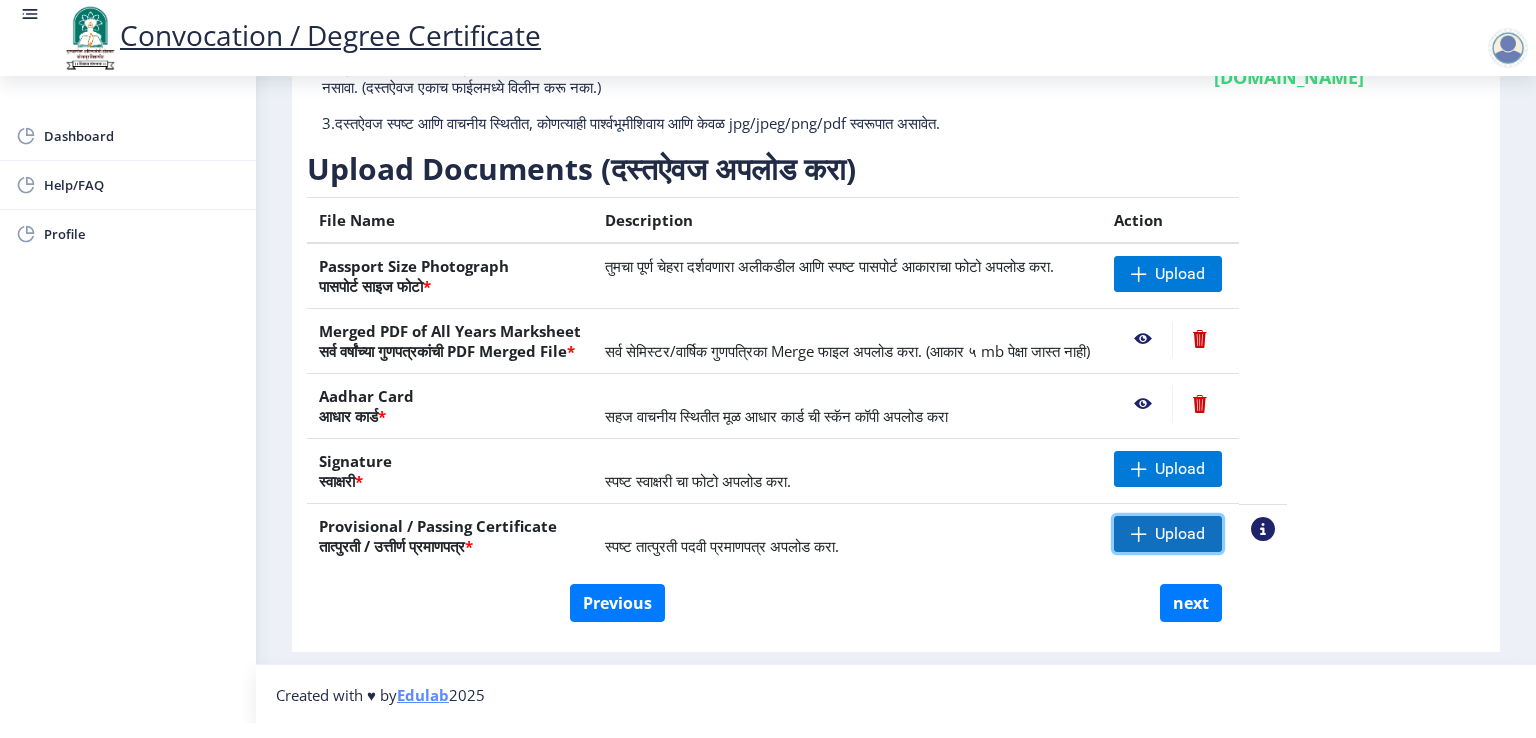 click 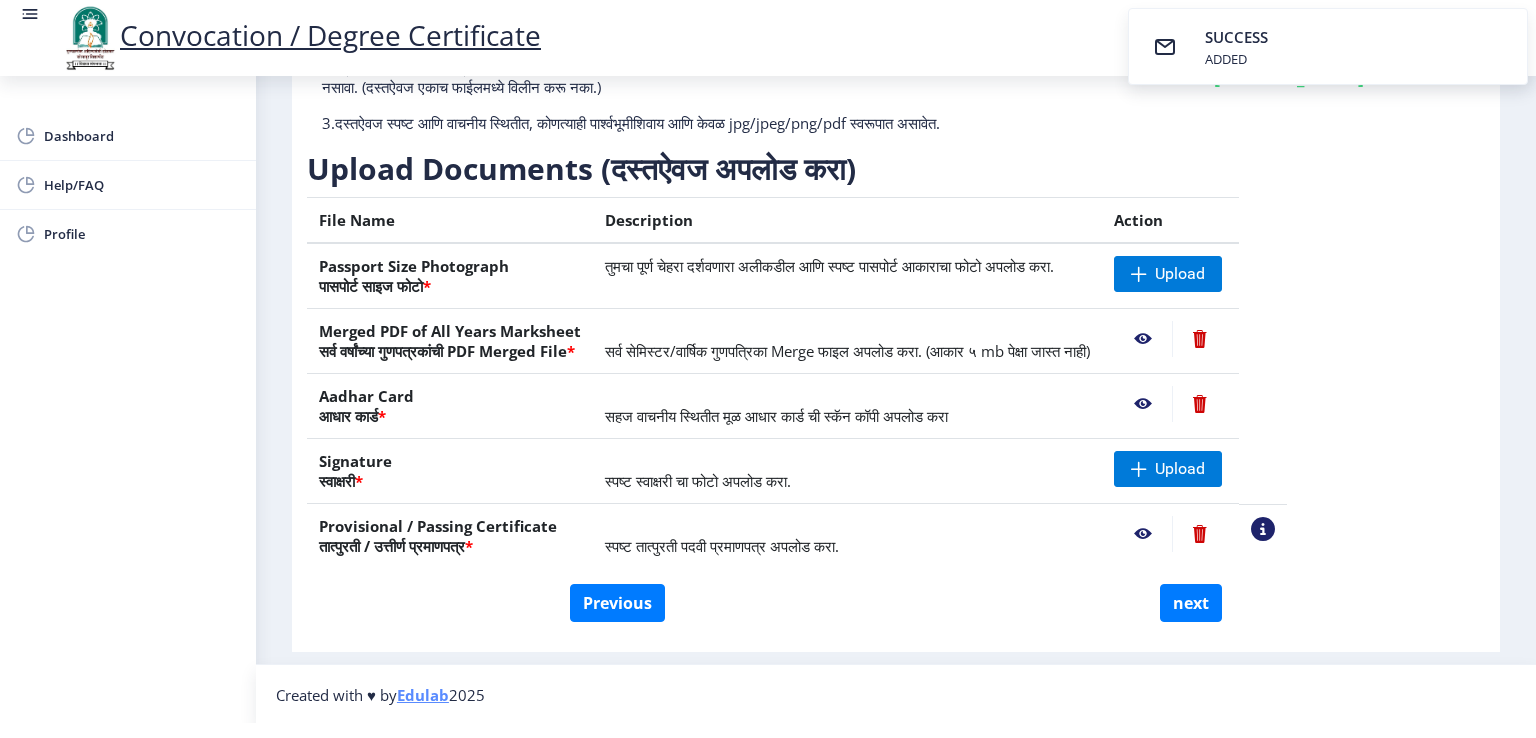 click 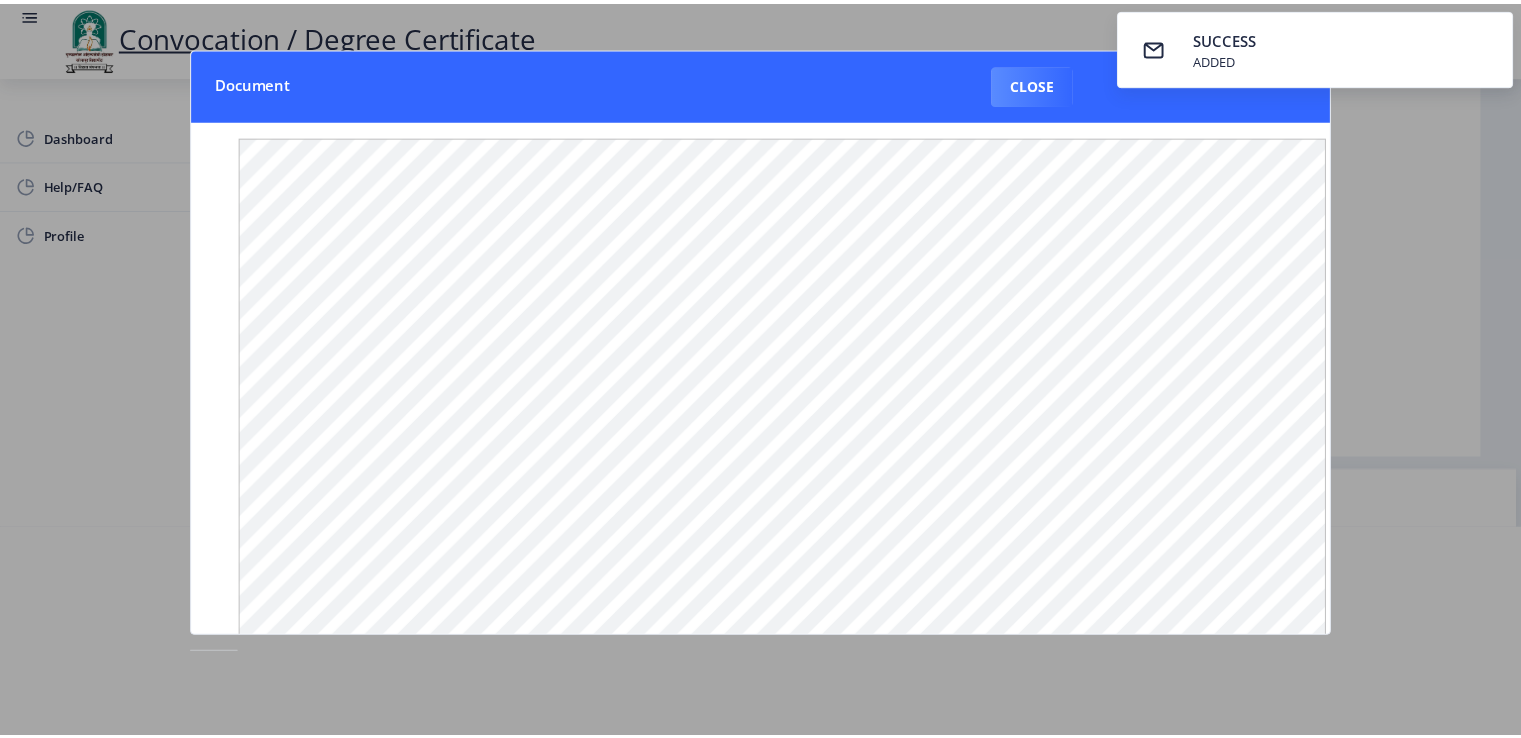 scroll, scrollTop: 0, scrollLeft: 0, axis: both 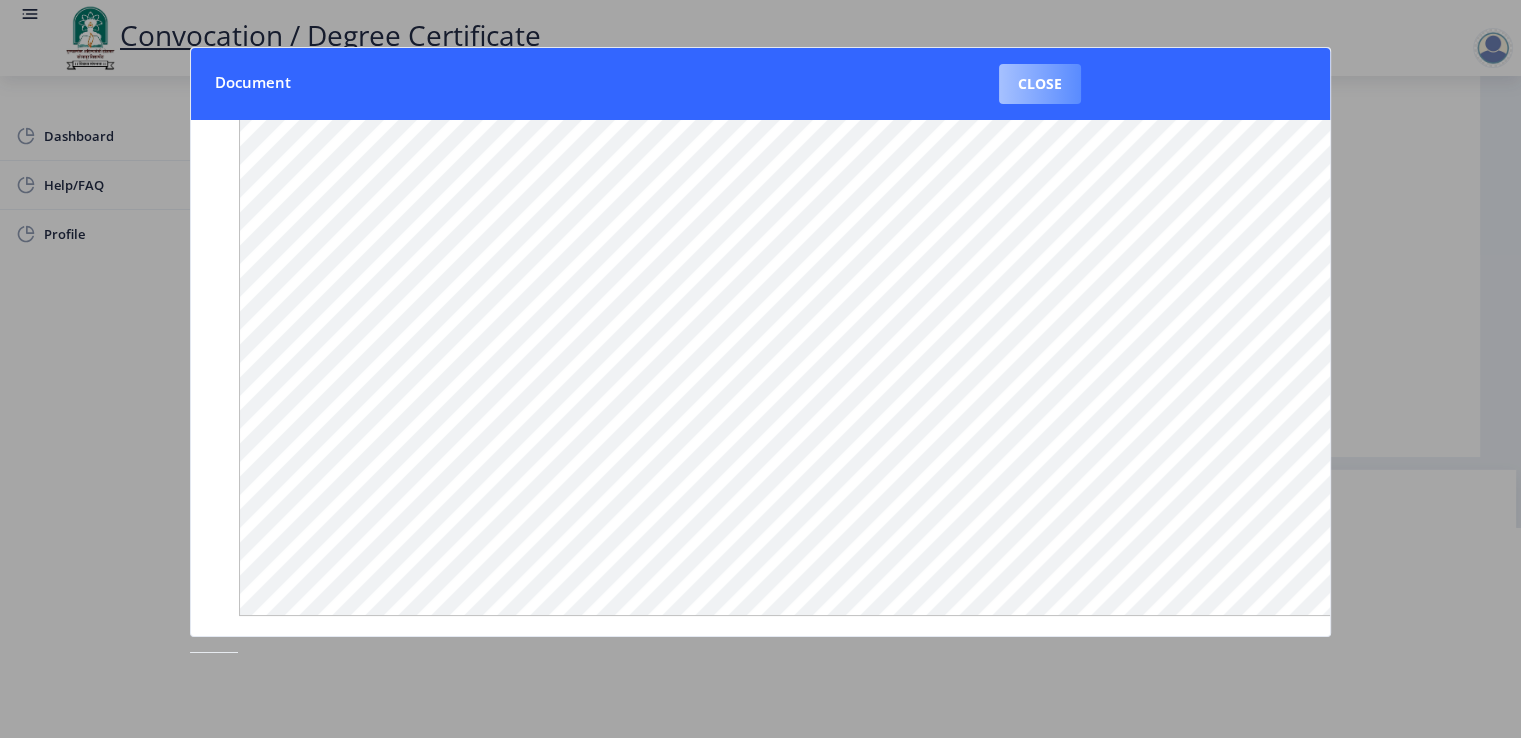 click on "Close" at bounding box center (1040, 84) 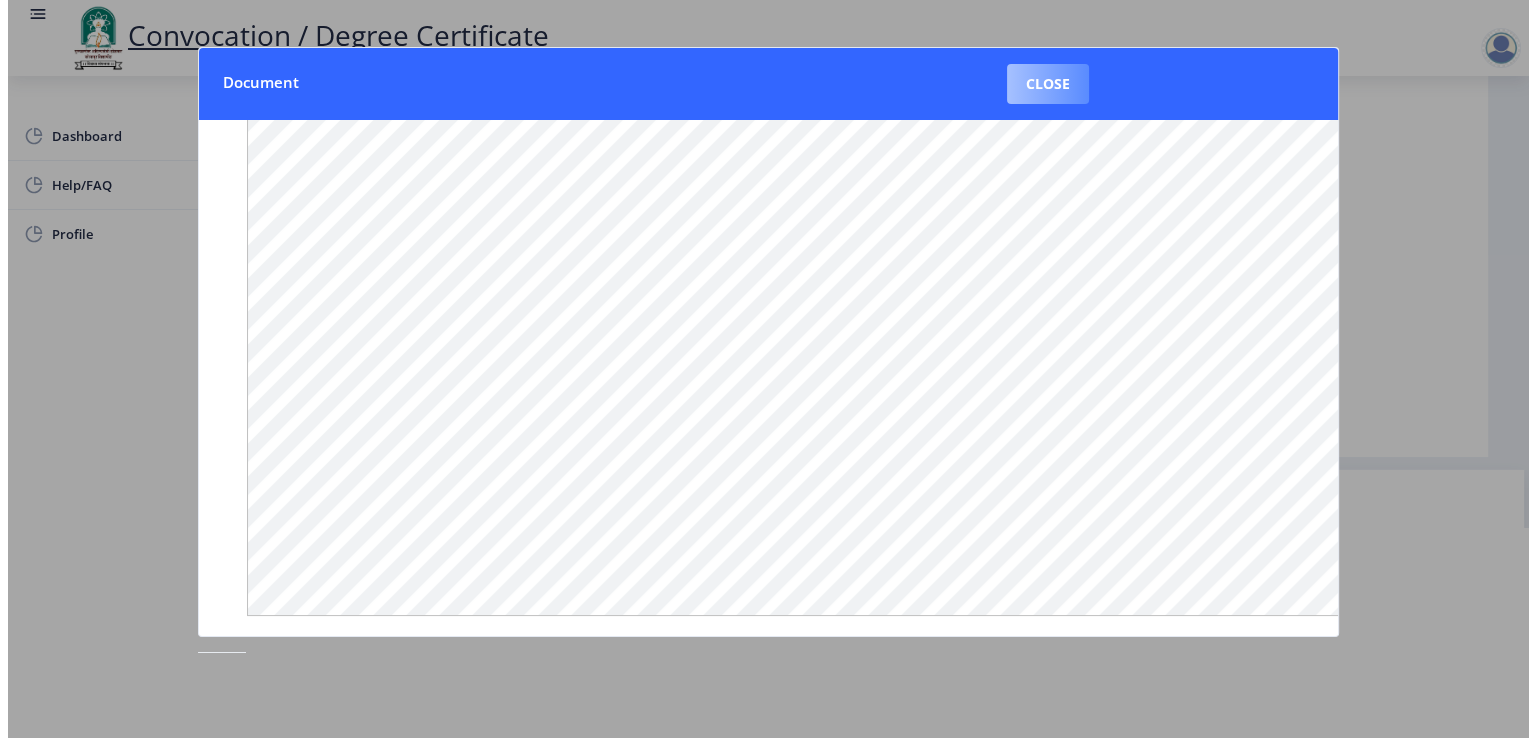 scroll, scrollTop: 15, scrollLeft: 0, axis: vertical 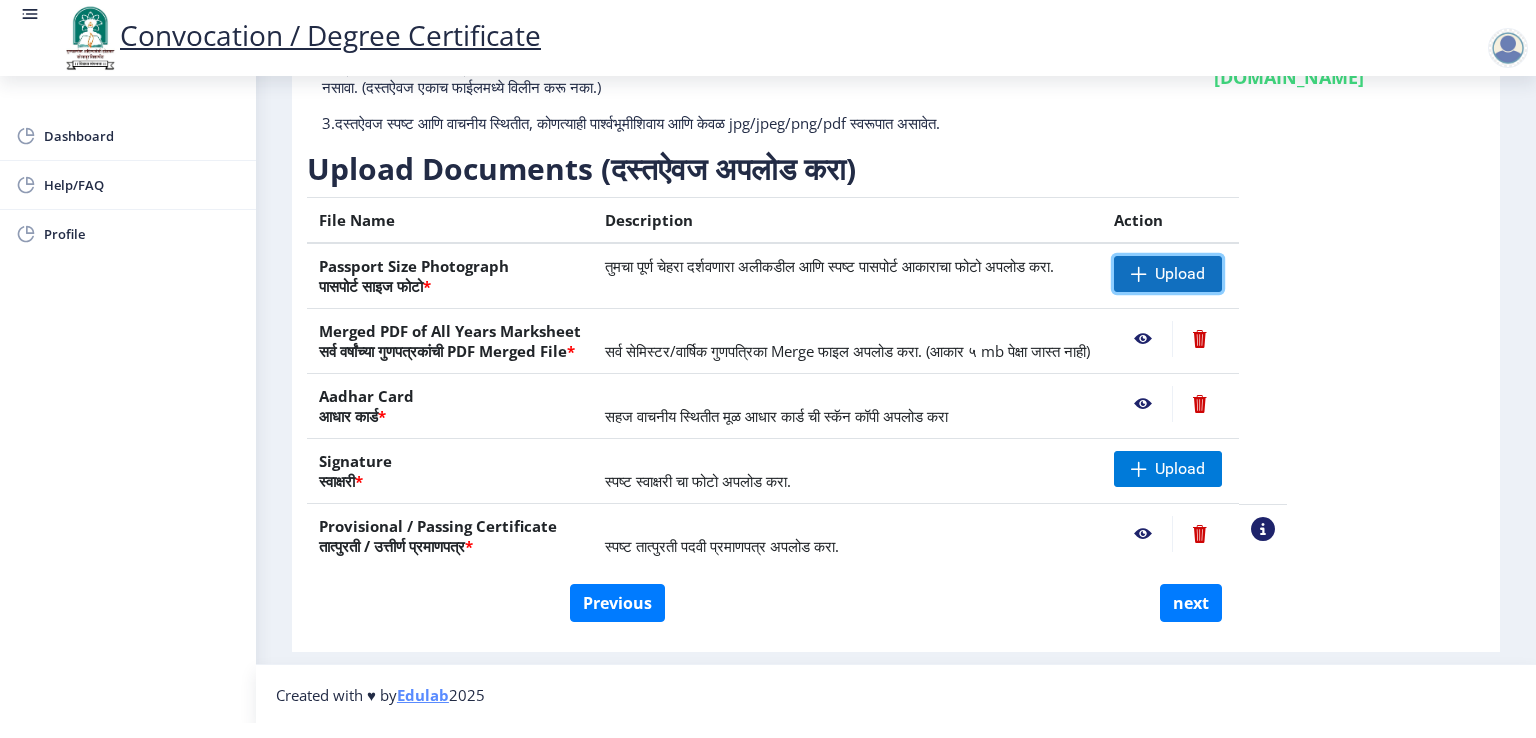 click 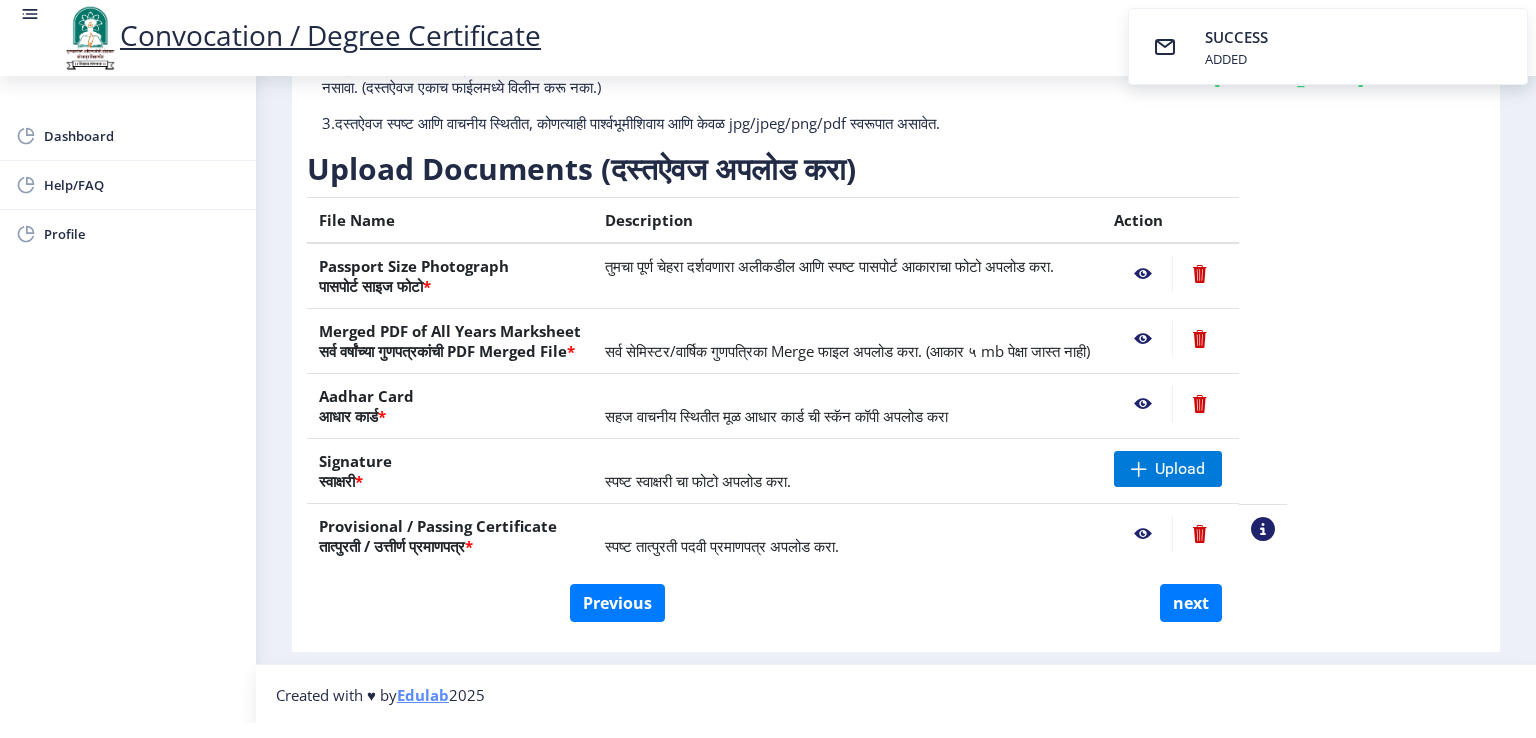 click 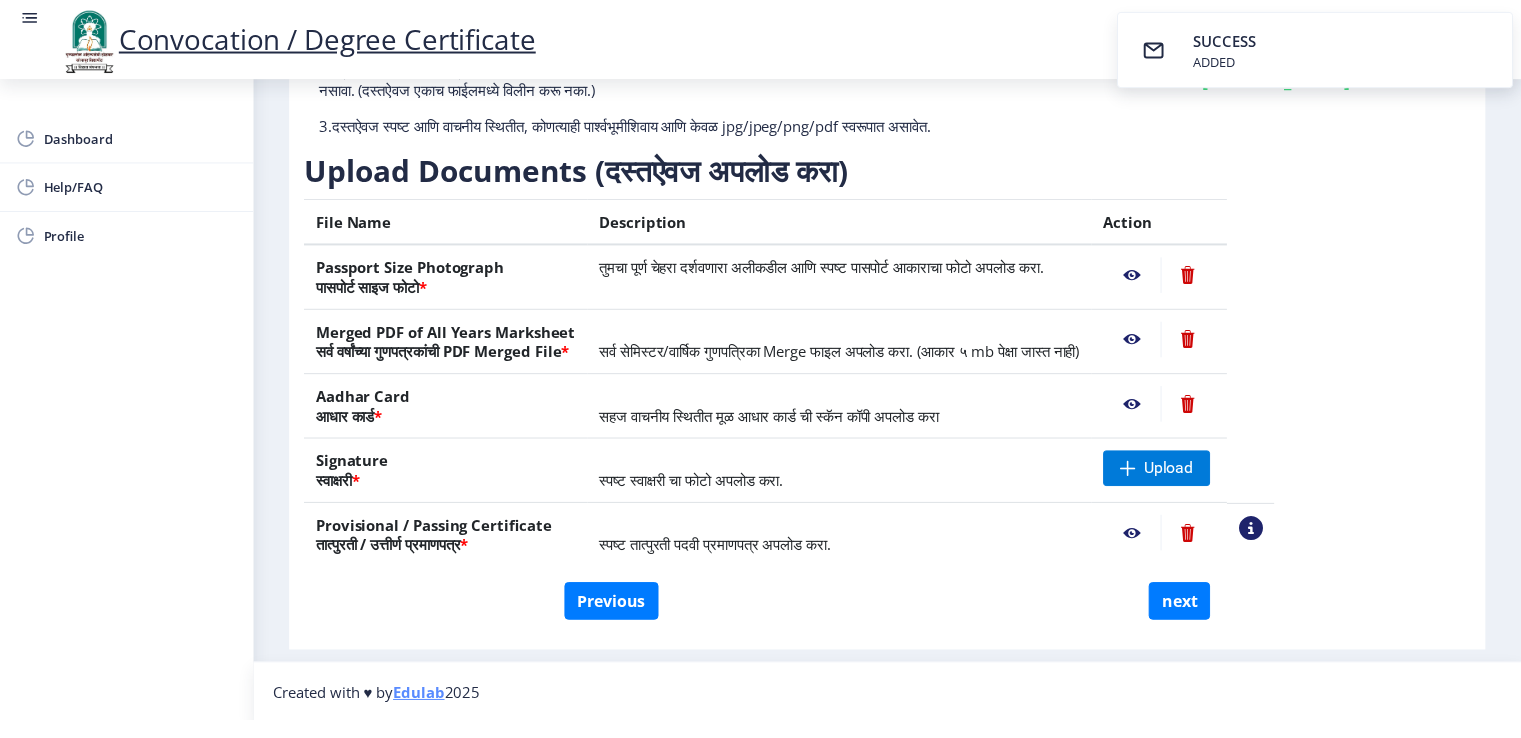 scroll, scrollTop: 0, scrollLeft: 0, axis: both 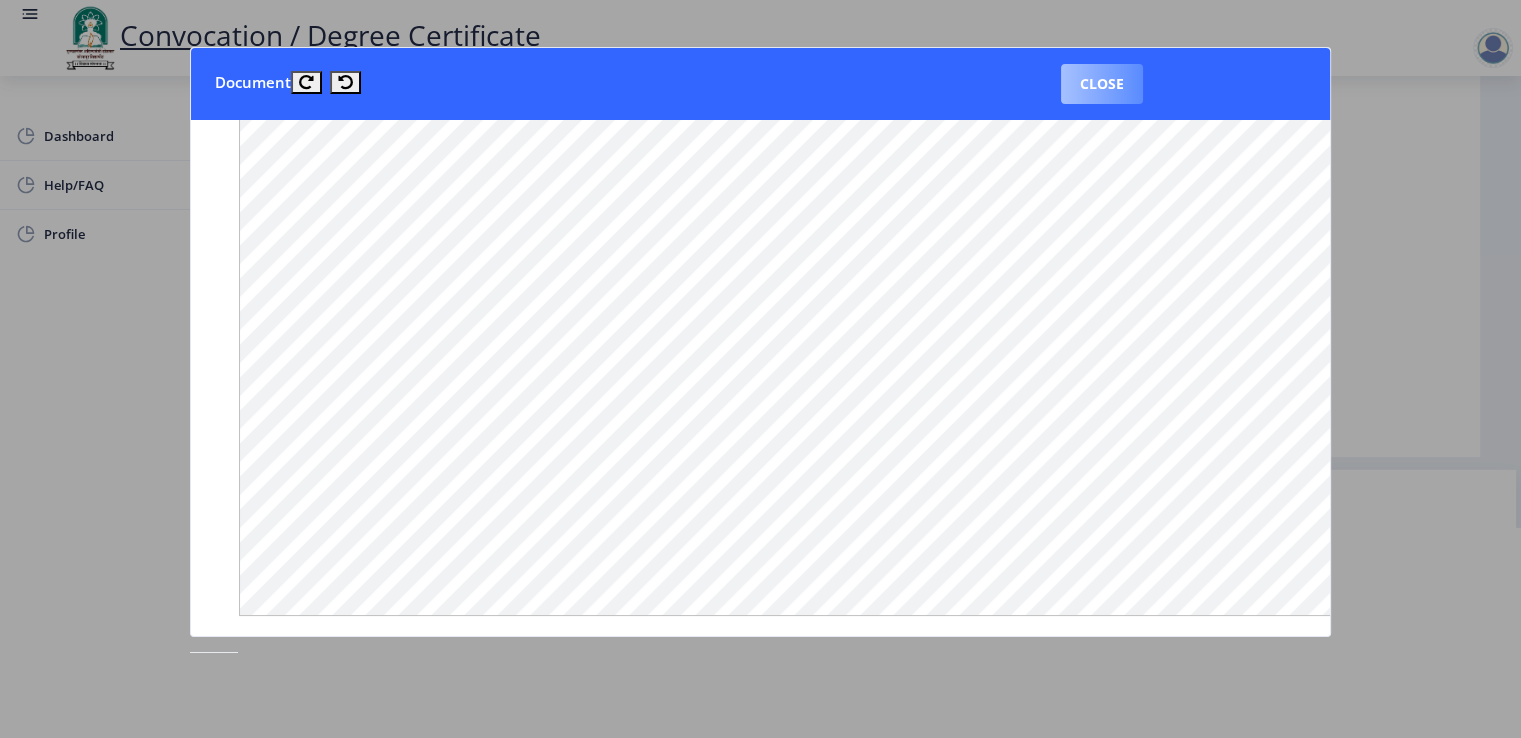 click on "Close" at bounding box center [1102, 84] 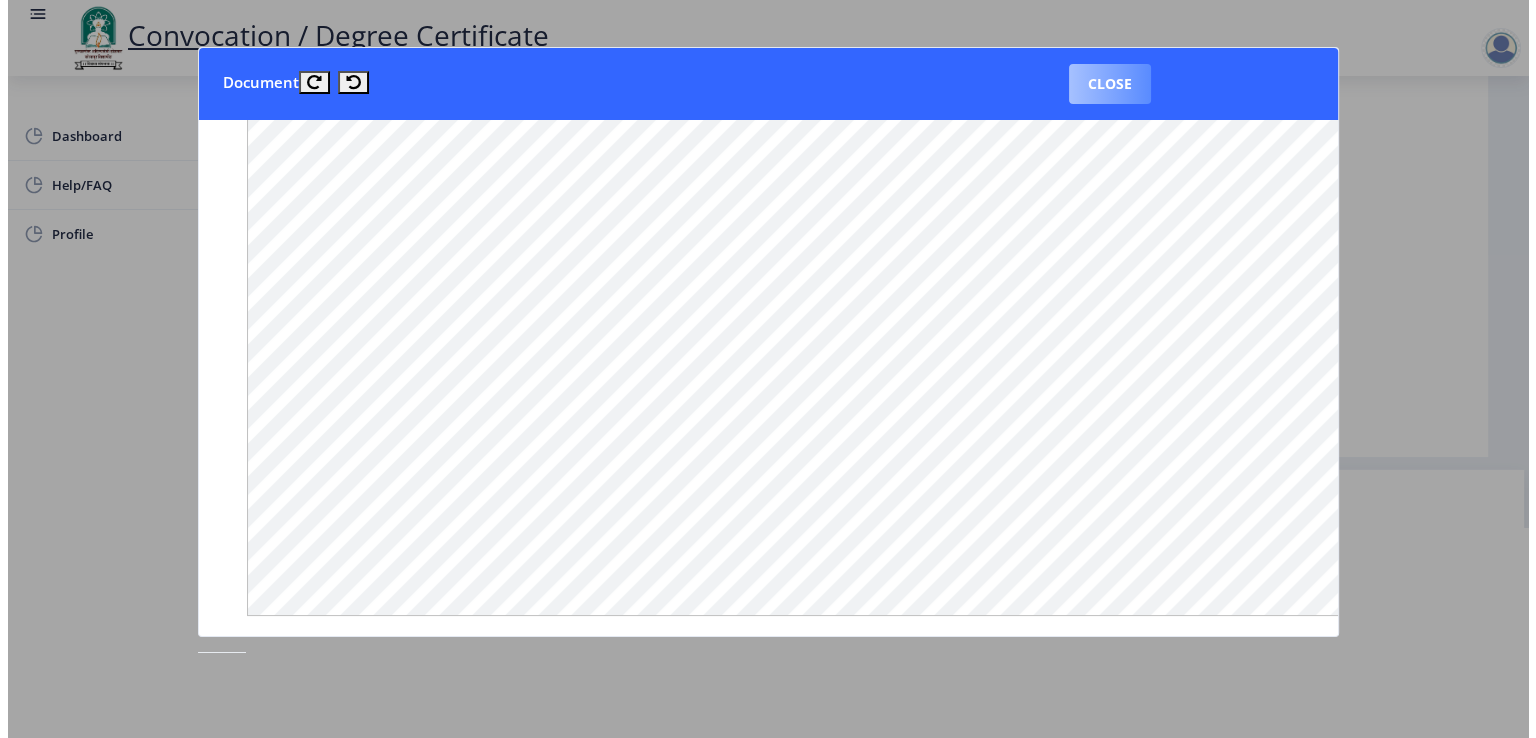 scroll, scrollTop: 15, scrollLeft: 0, axis: vertical 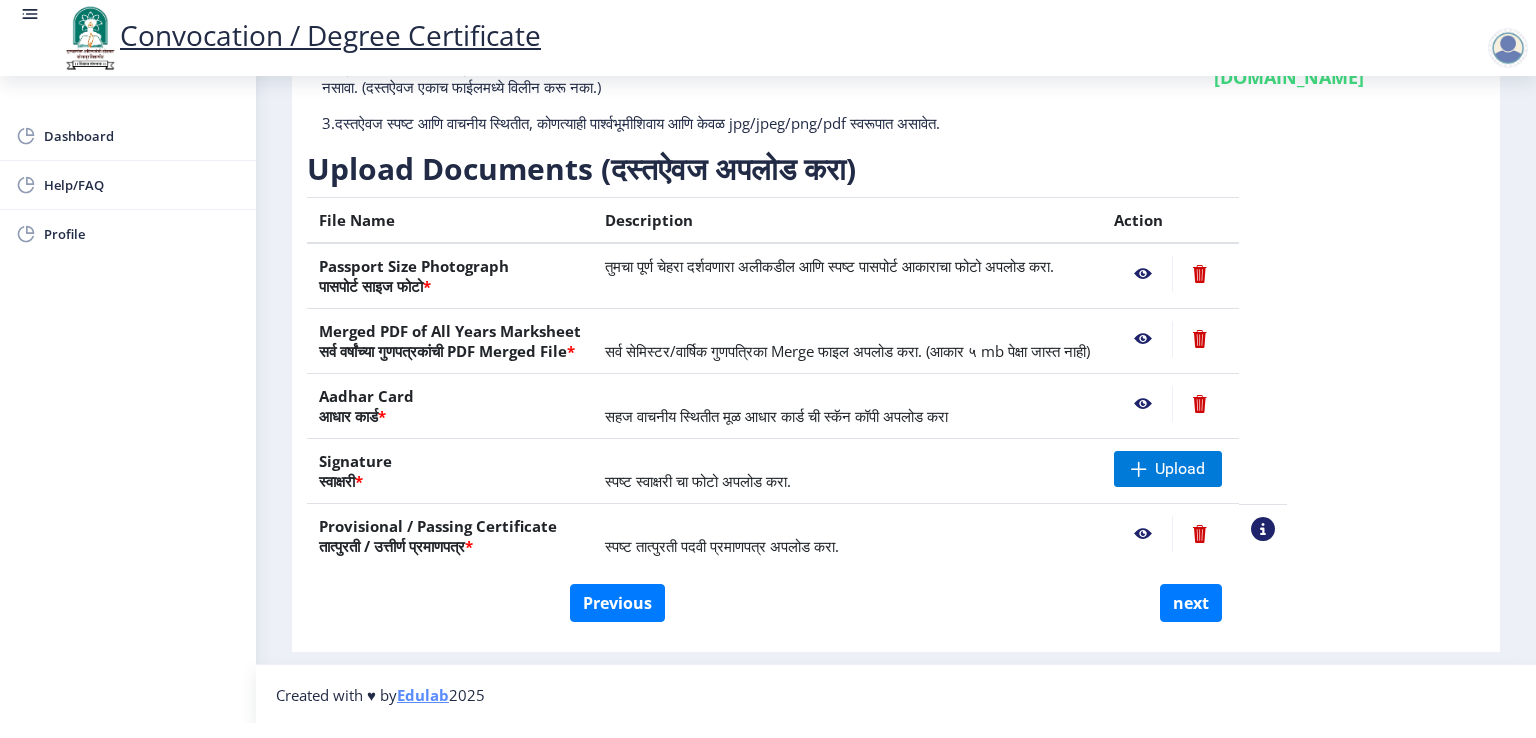 click 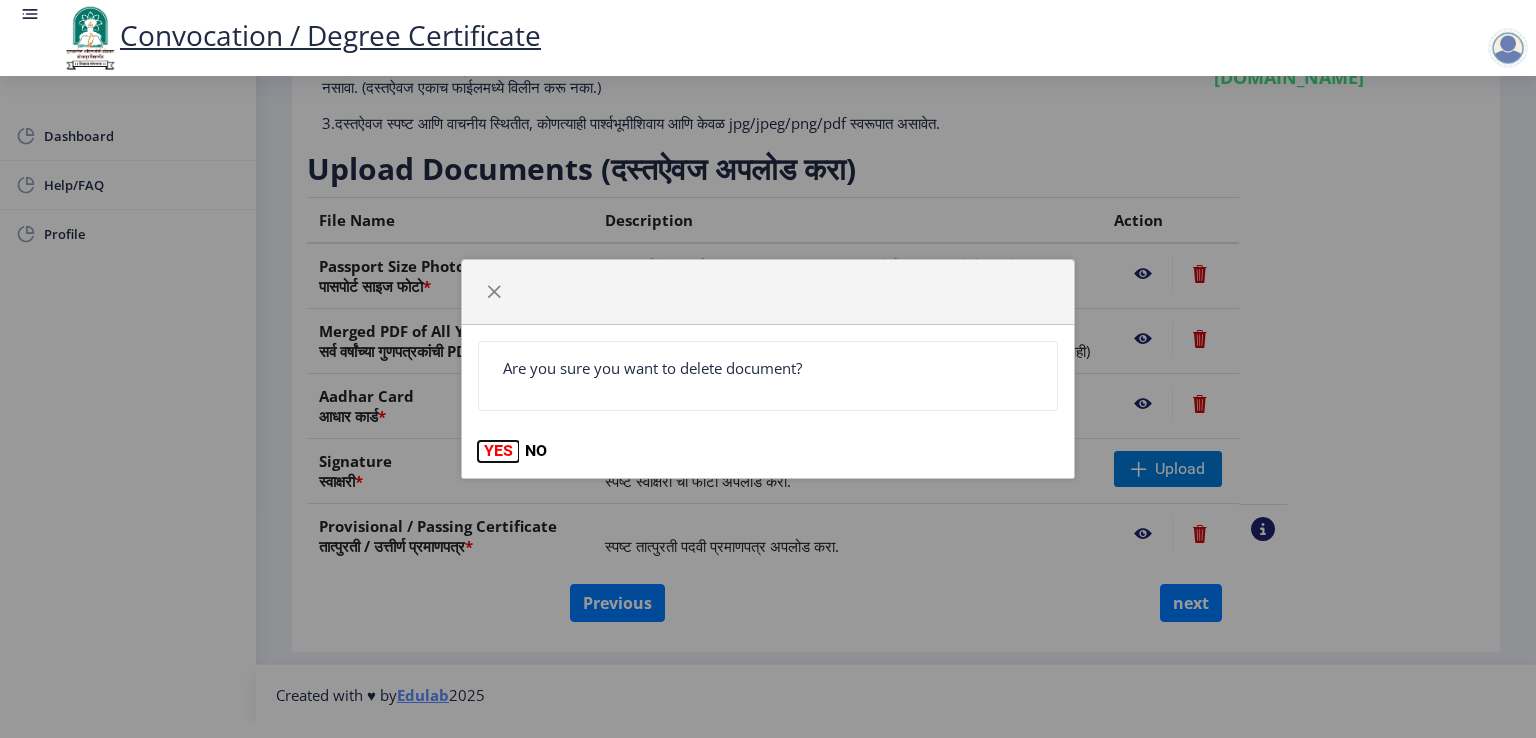 click on "YES" 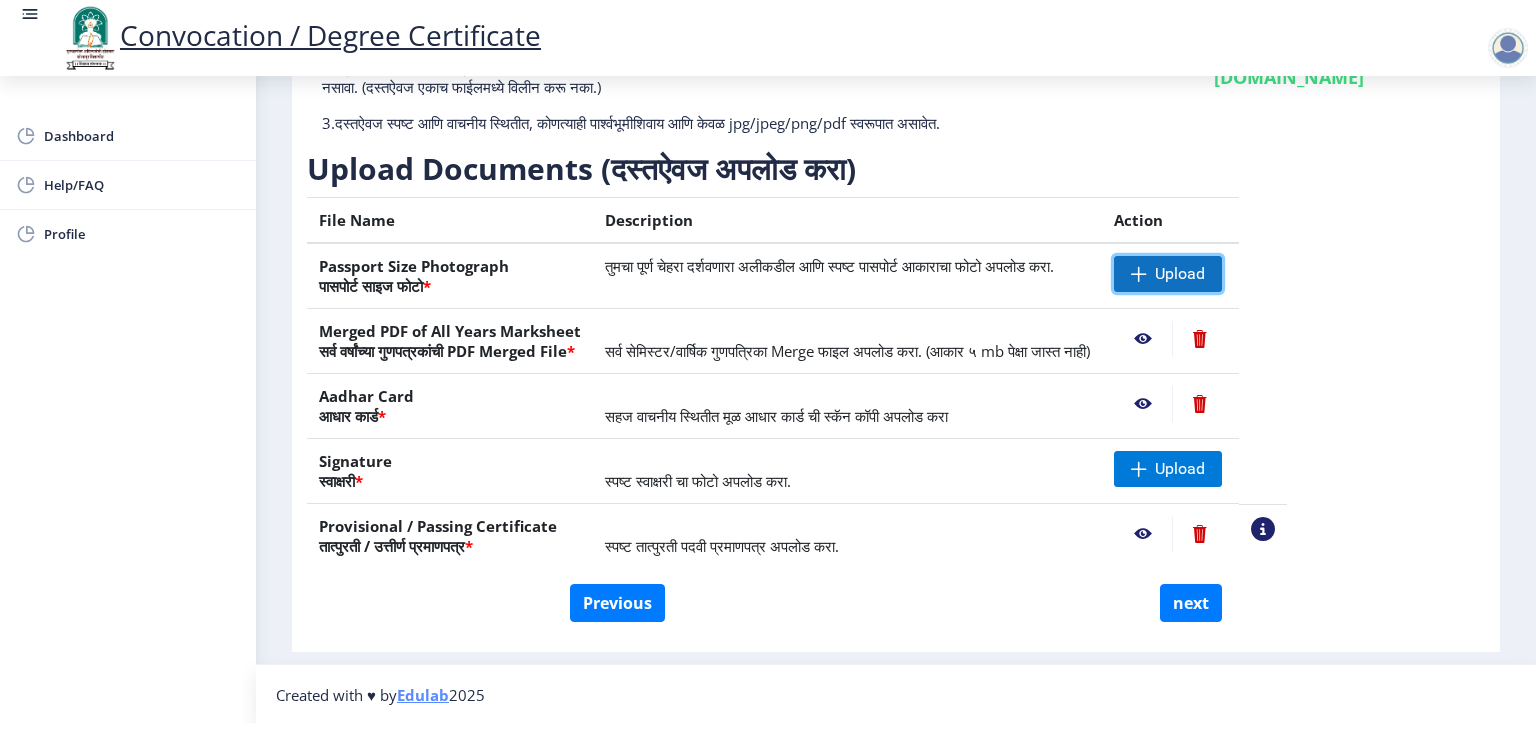 click 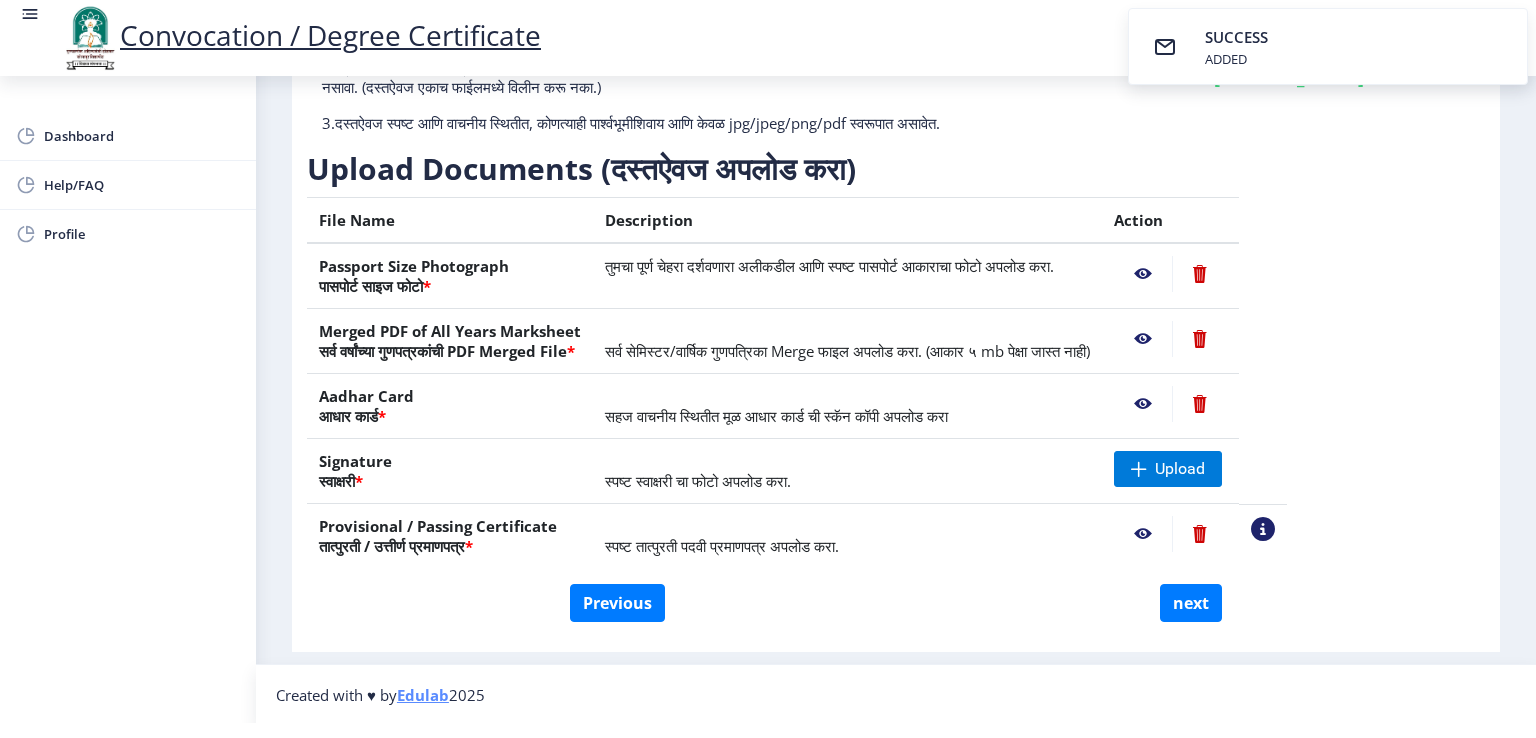 click 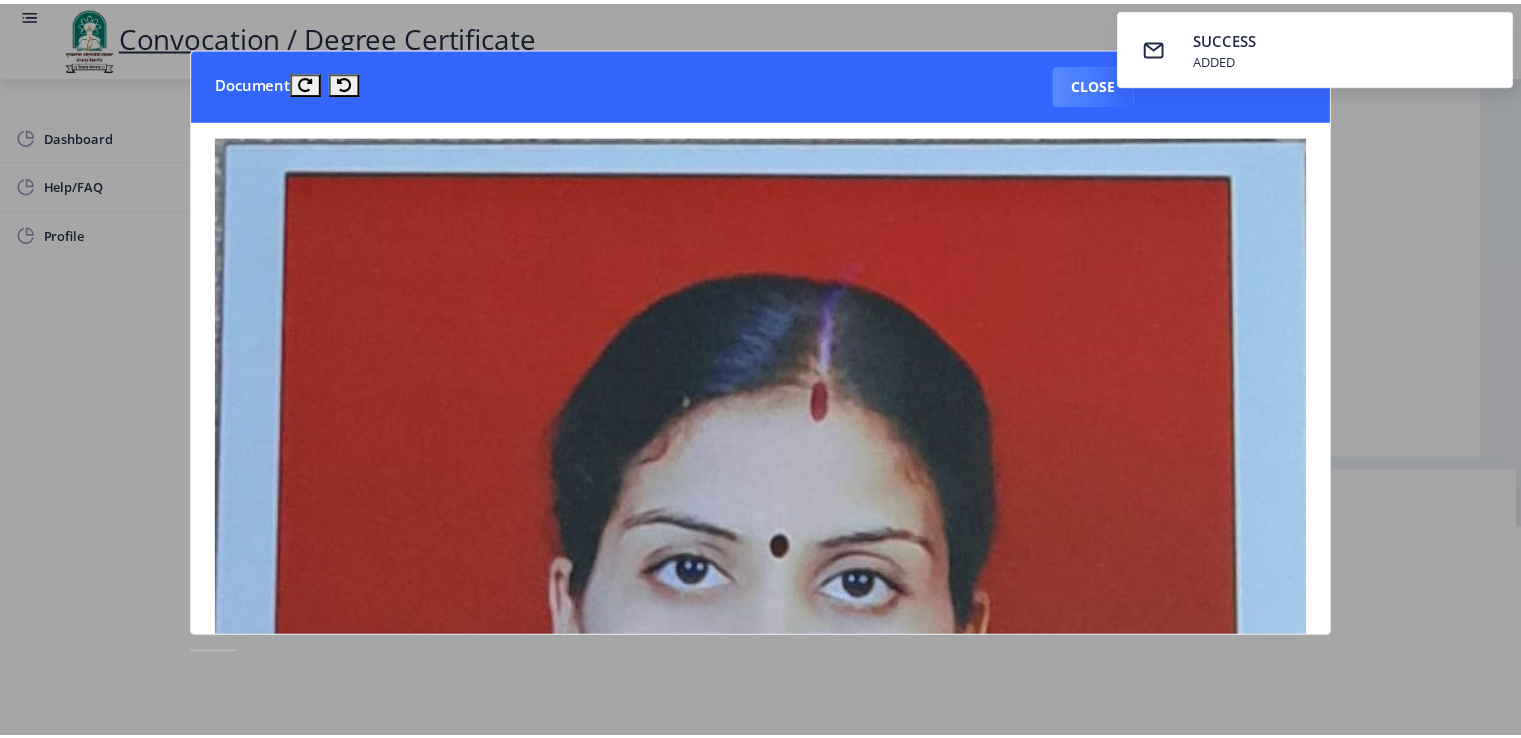 scroll, scrollTop: 0, scrollLeft: 0, axis: both 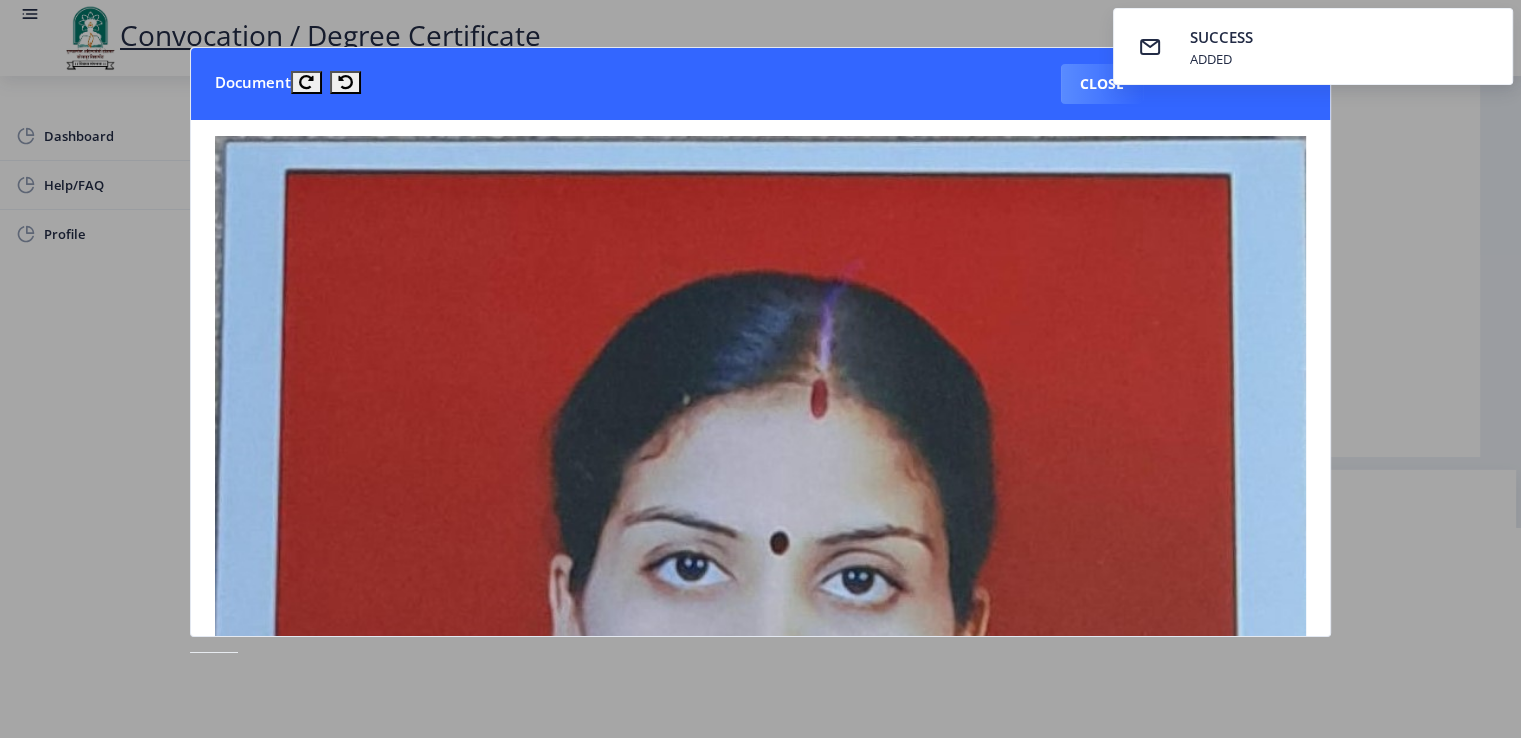 click on "SUCCESS  ADDED" at bounding box center [1313, 46] 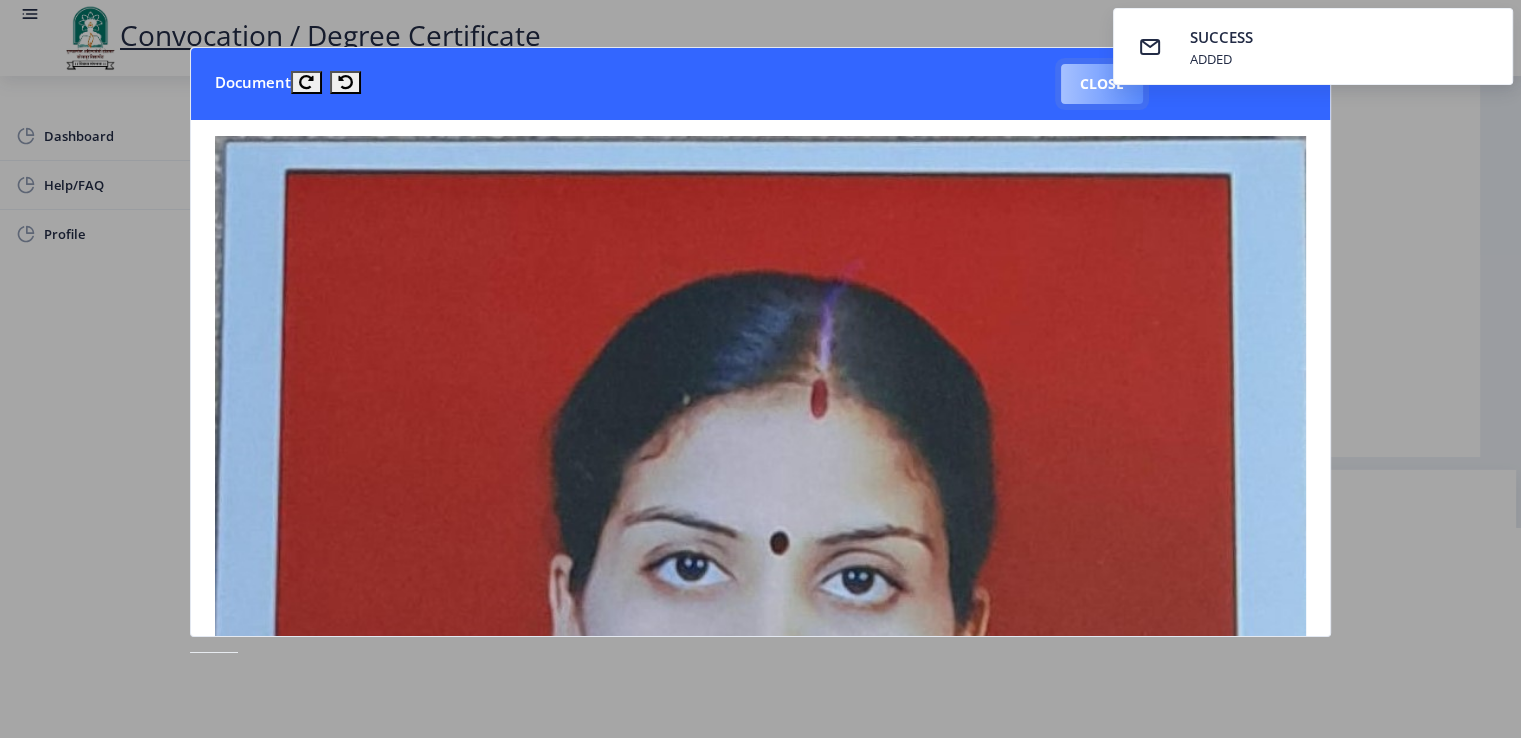 click on "Close" at bounding box center [1102, 84] 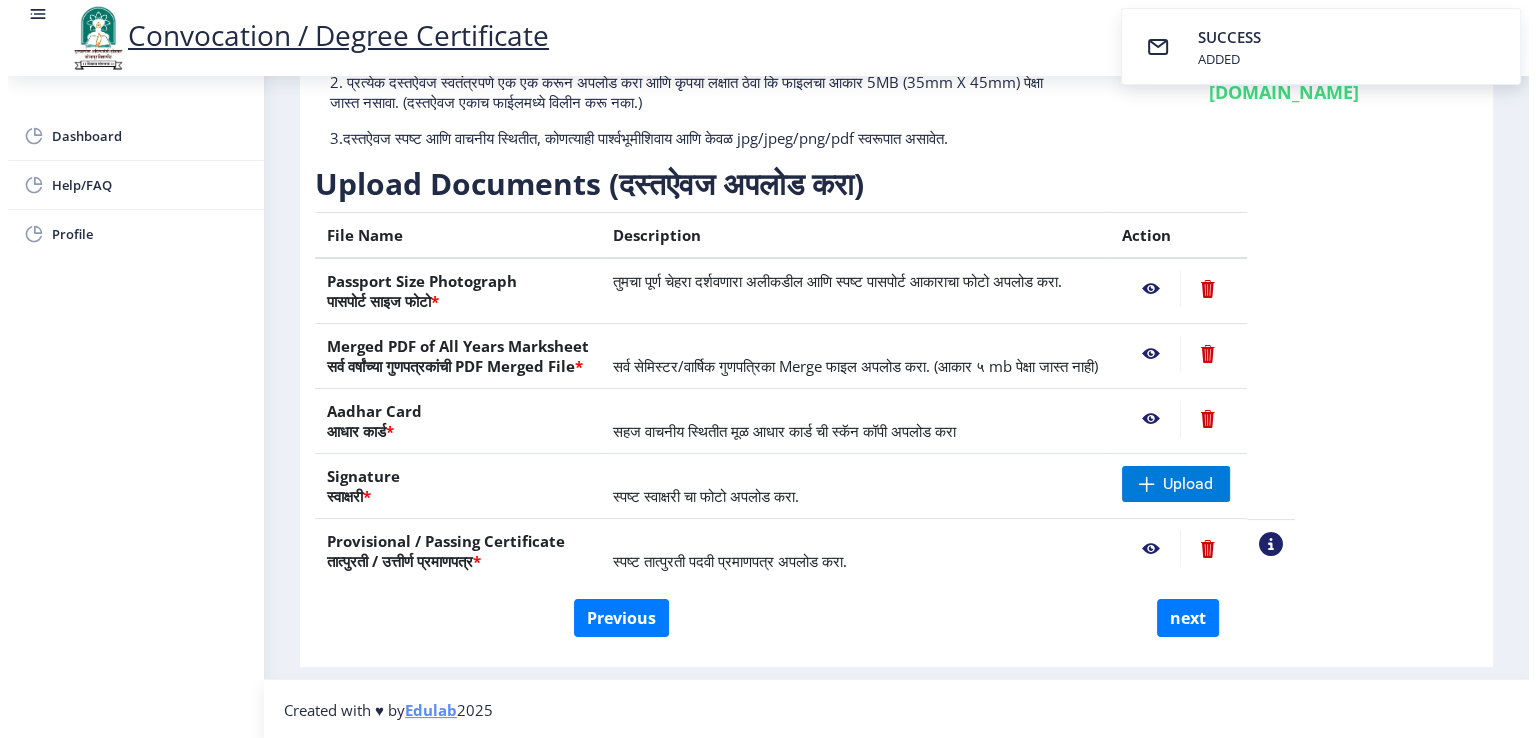 scroll, scrollTop: 15, scrollLeft: 0, axis: vertical 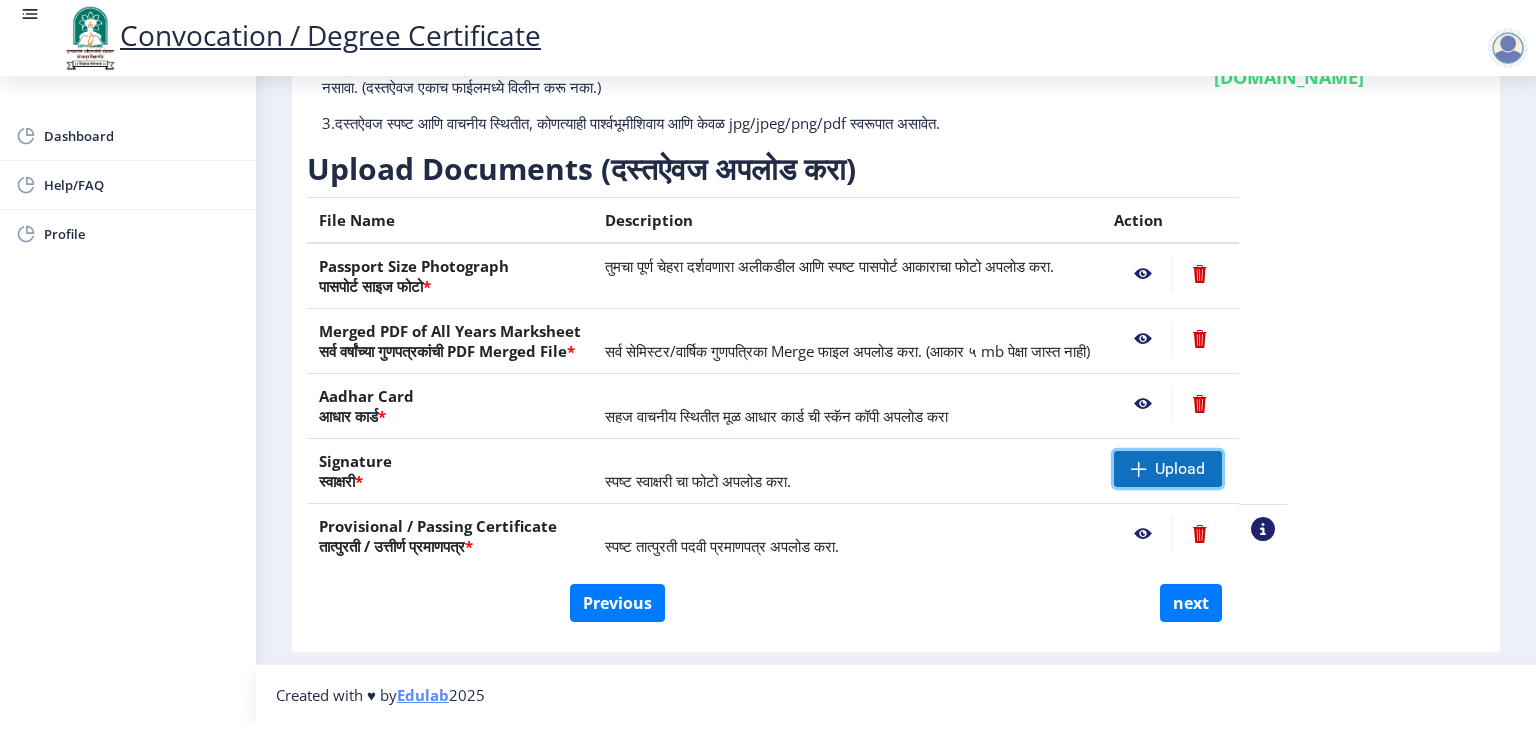 click on "Upload" 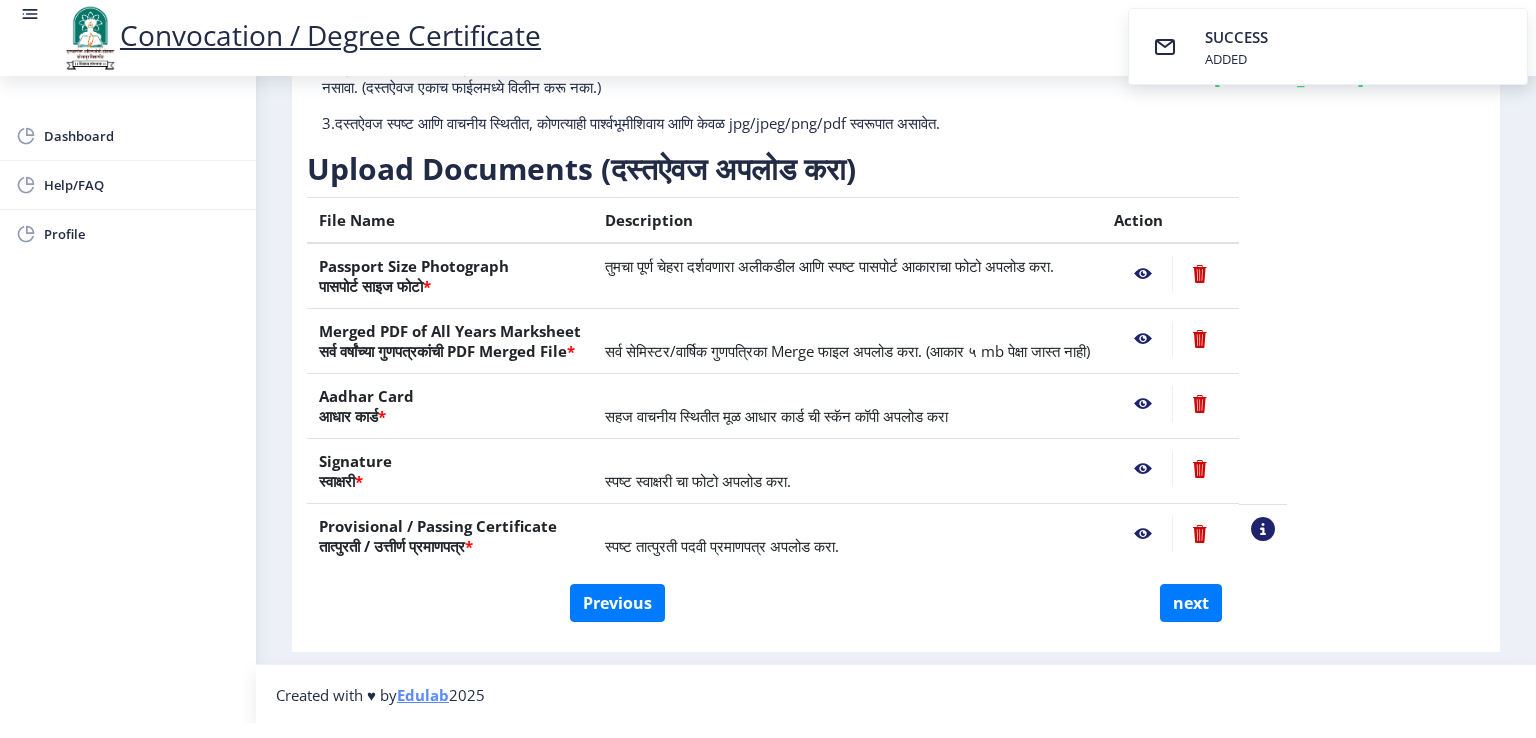click 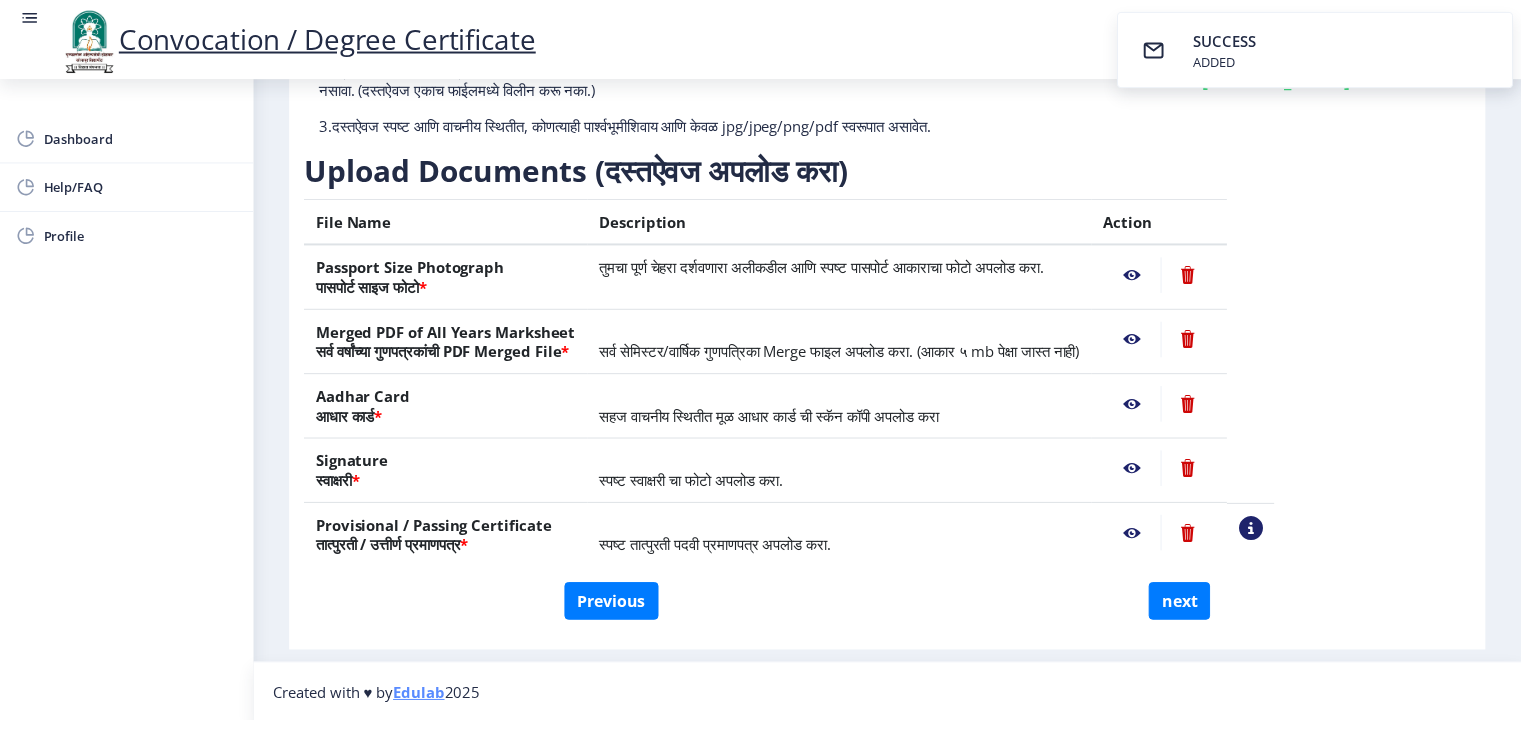scroll, scrollTop: 0, scrollLeft: 0, axis: both 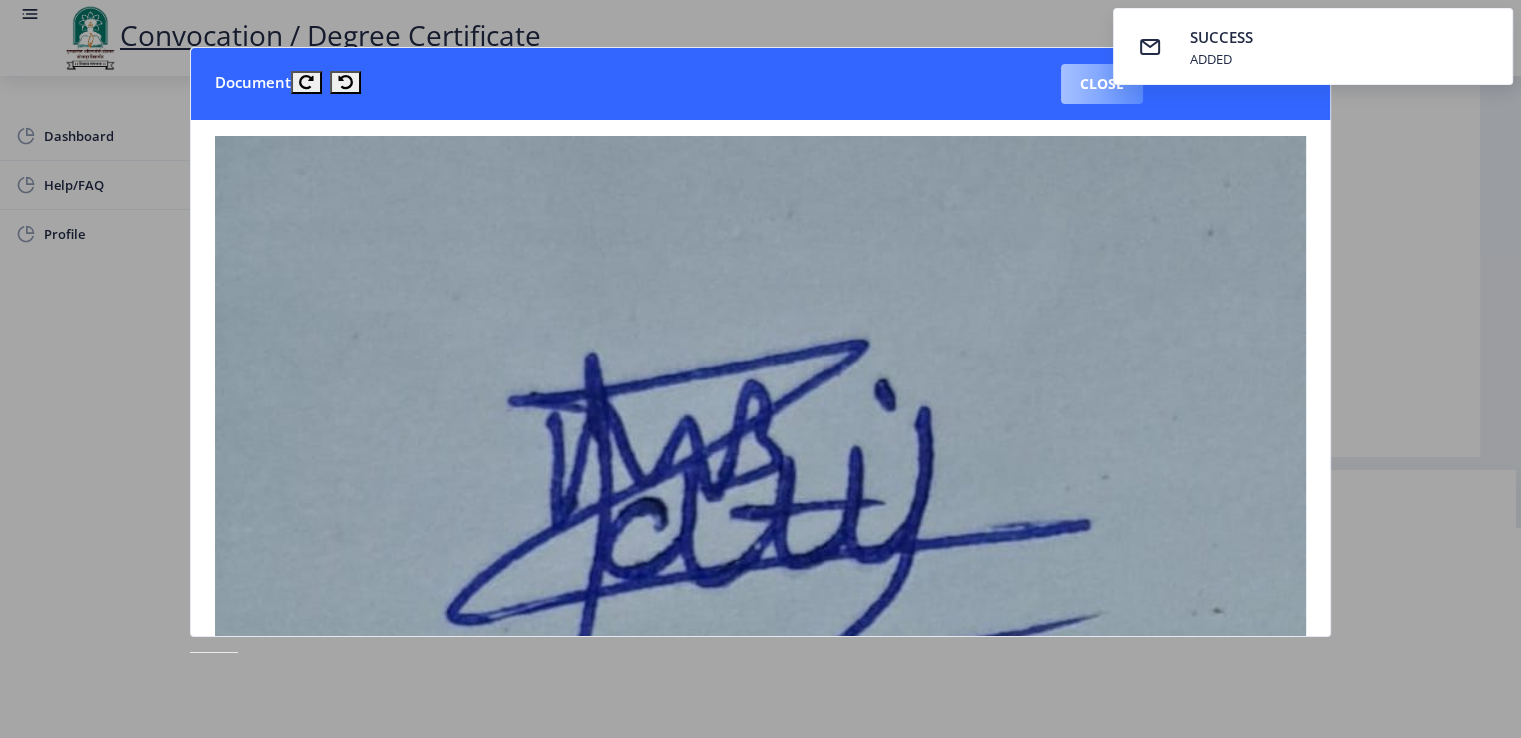 click on "Close" at bounding box center (1102, 84) 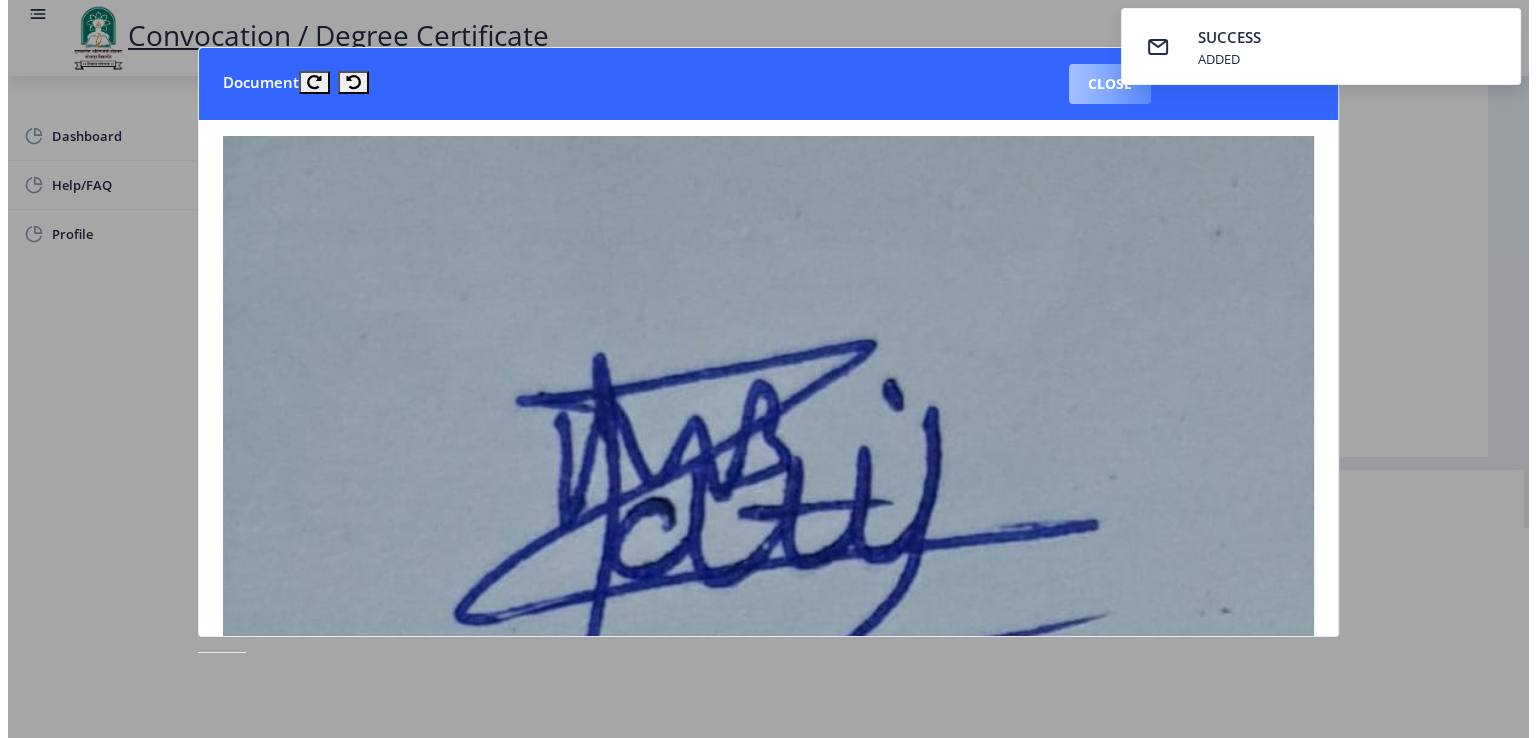 scroll, scrollTop: 15, scrollLeft: 0, axis: vertical 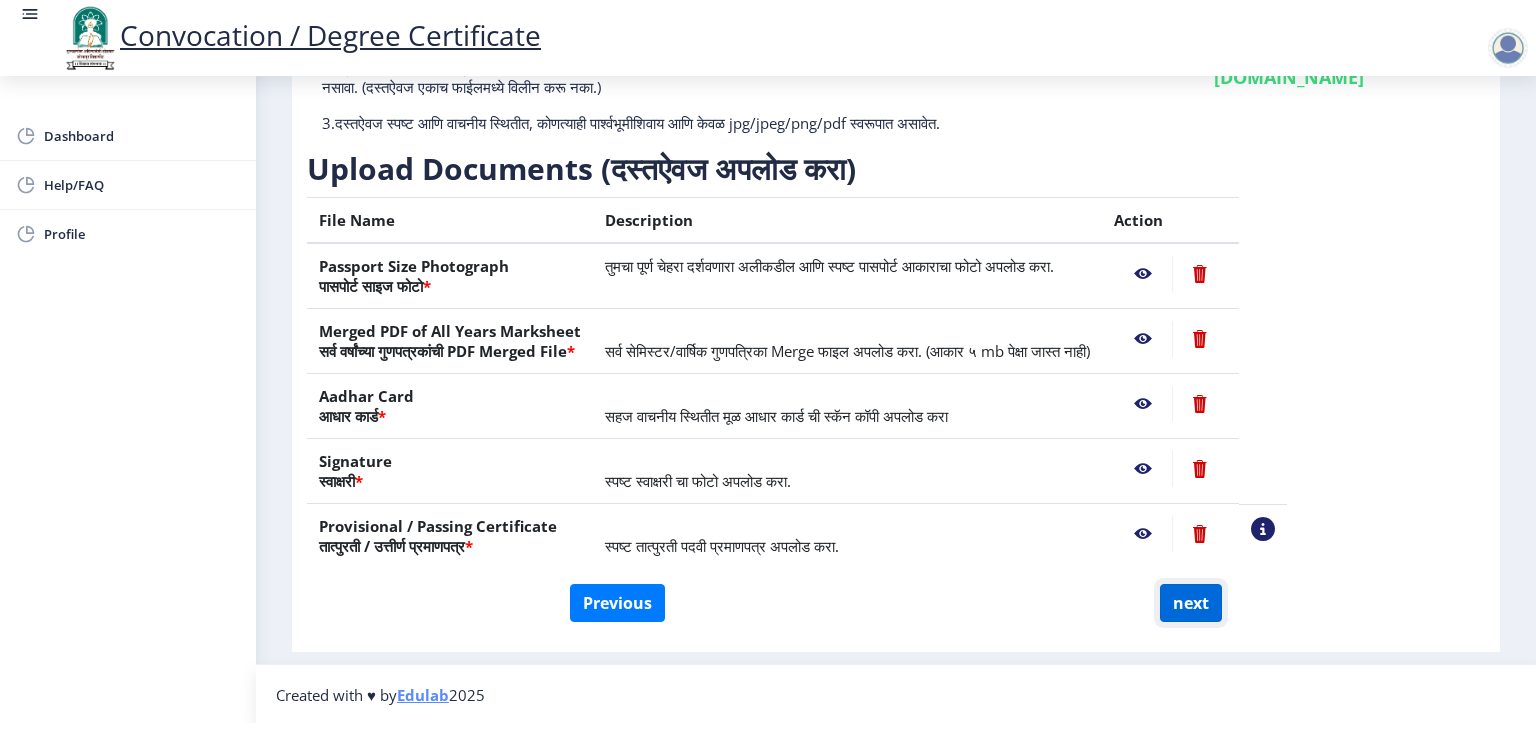 click on "next" 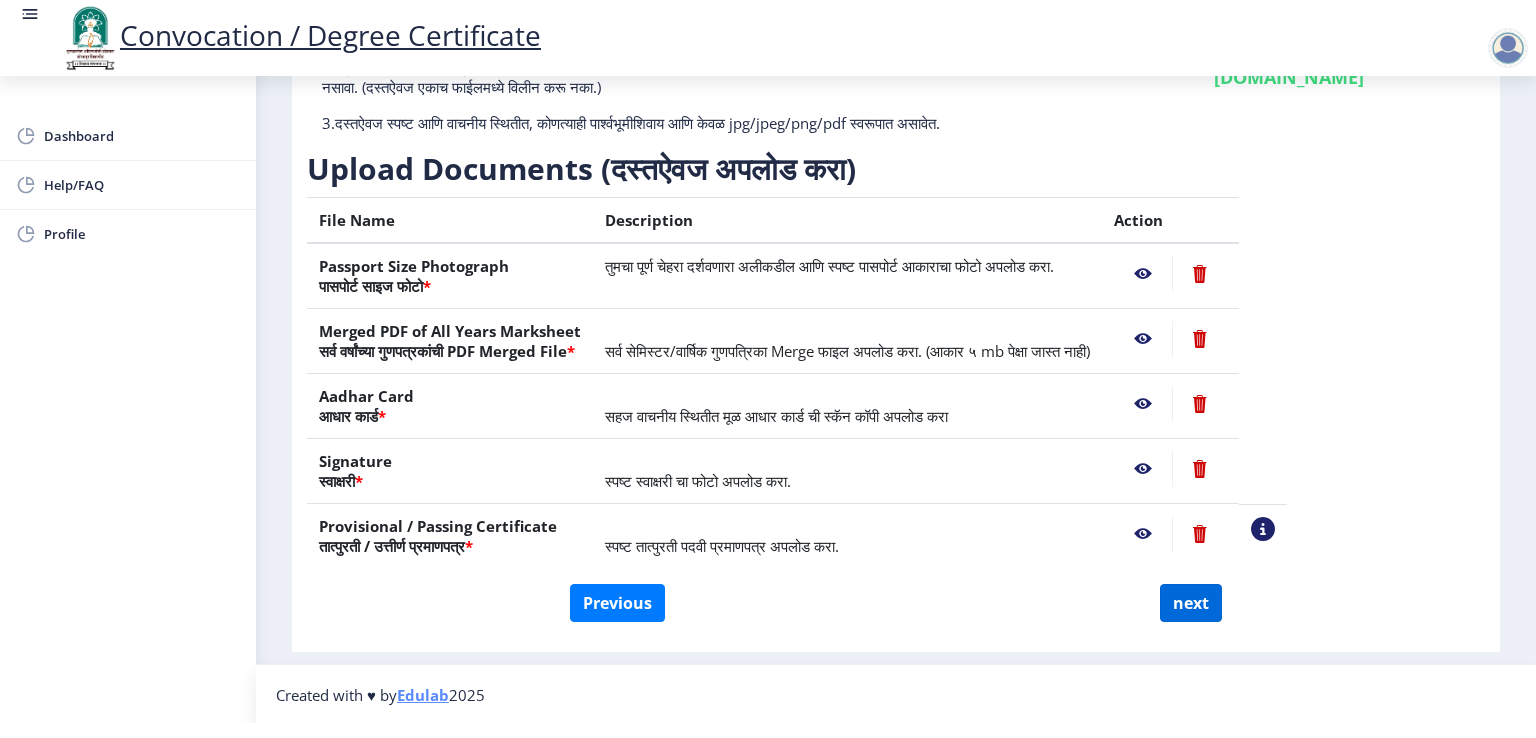 select 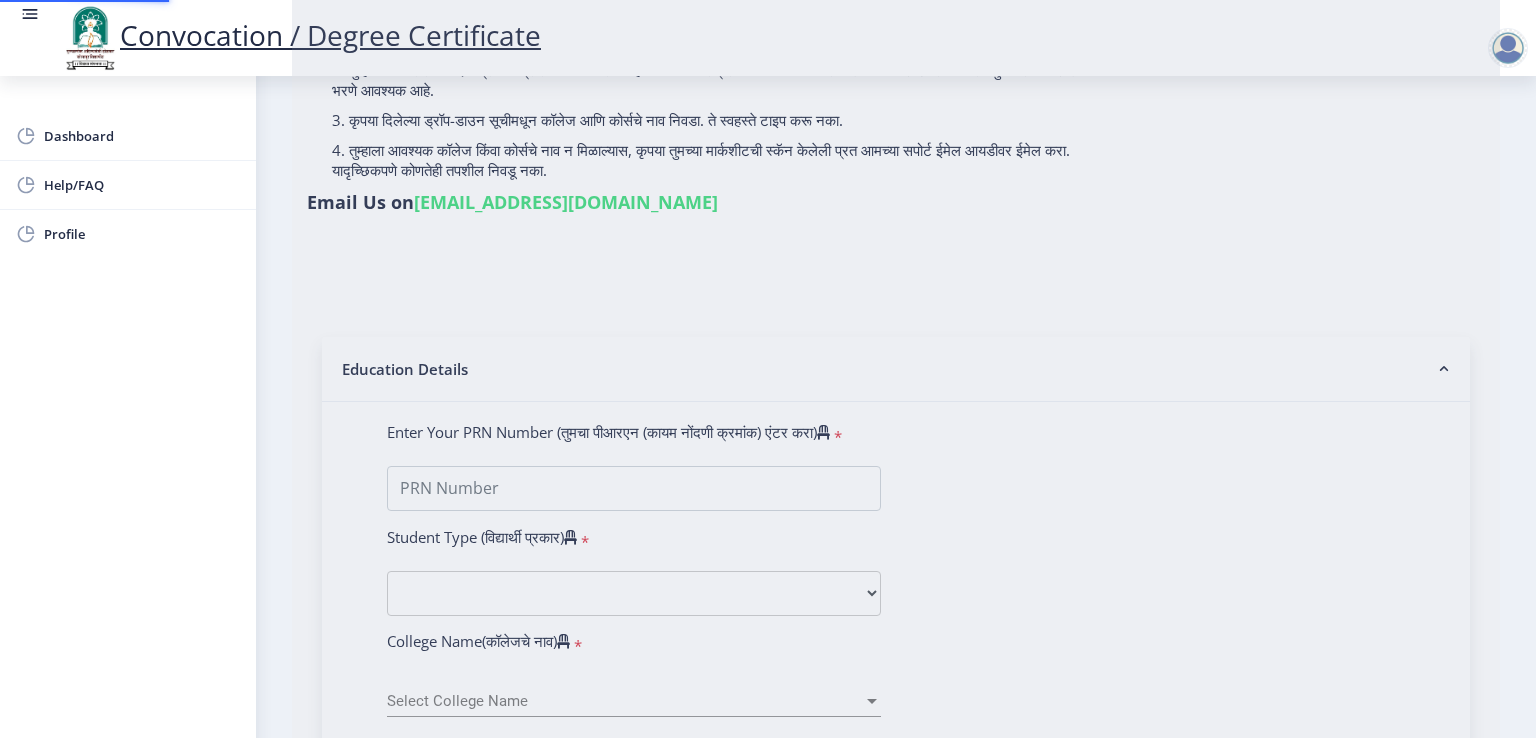 scroll, scrollTop: 0, scrollLeft: 0, axis: both 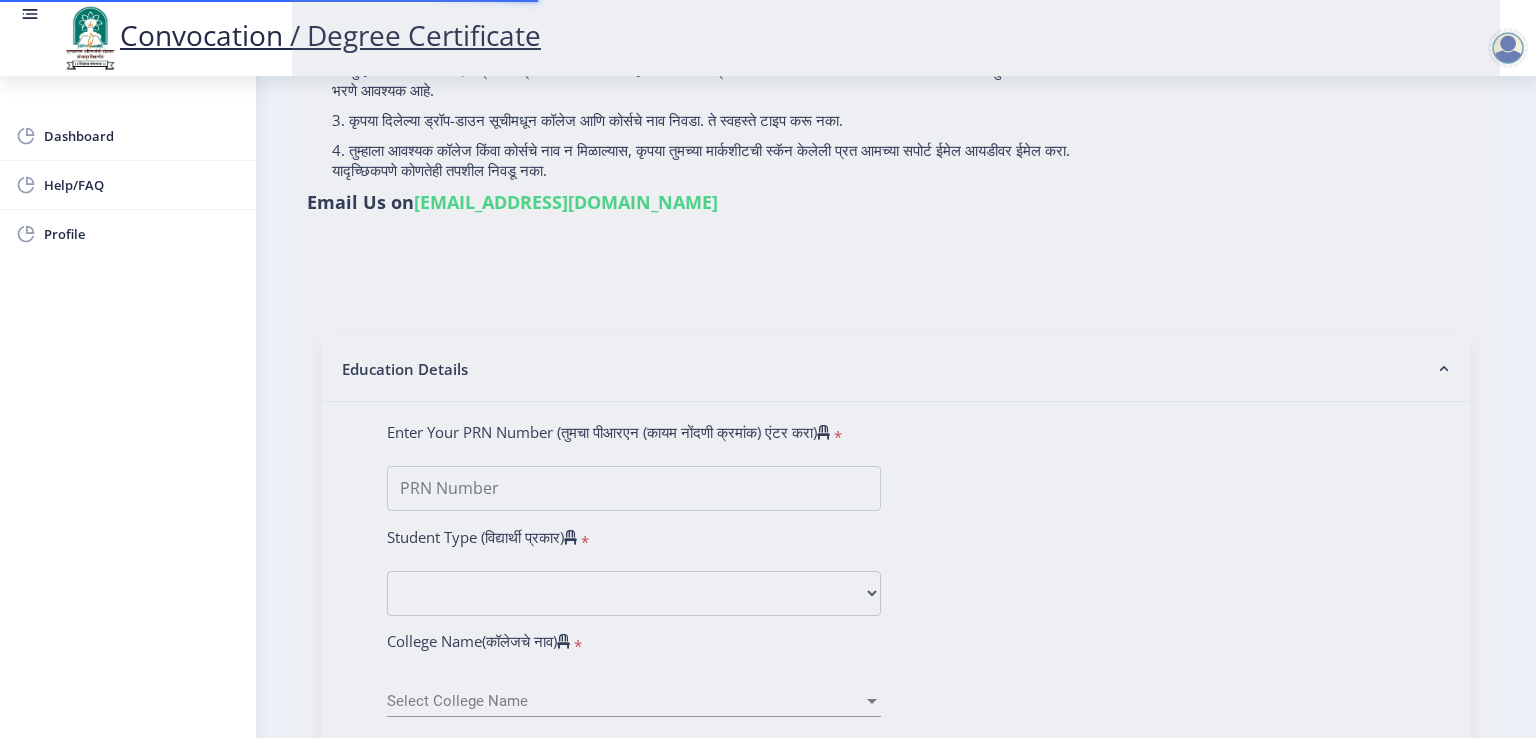 type on "[PERSON_NAME]" 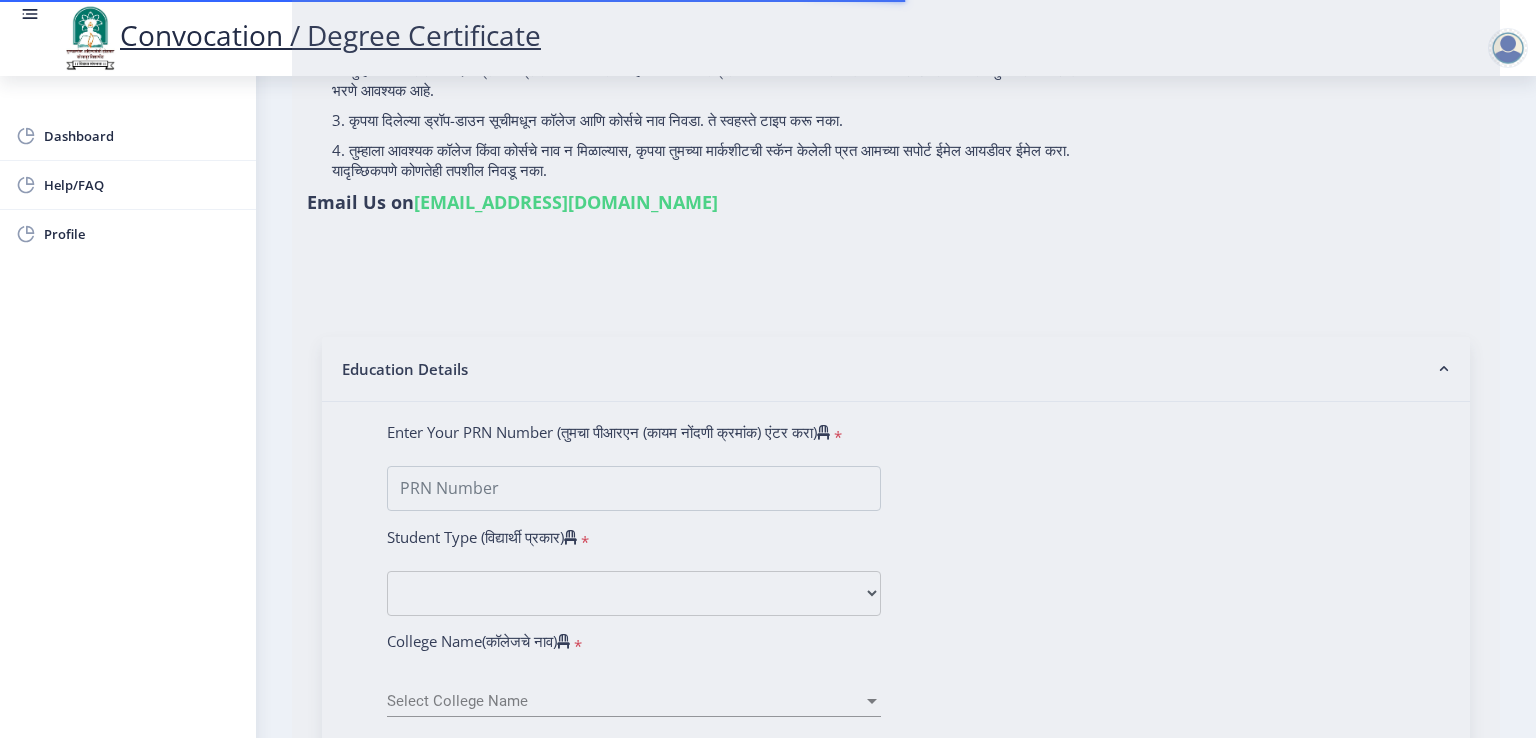 scroll, scrollTop: 0, scrollLeft: 0, axis: both 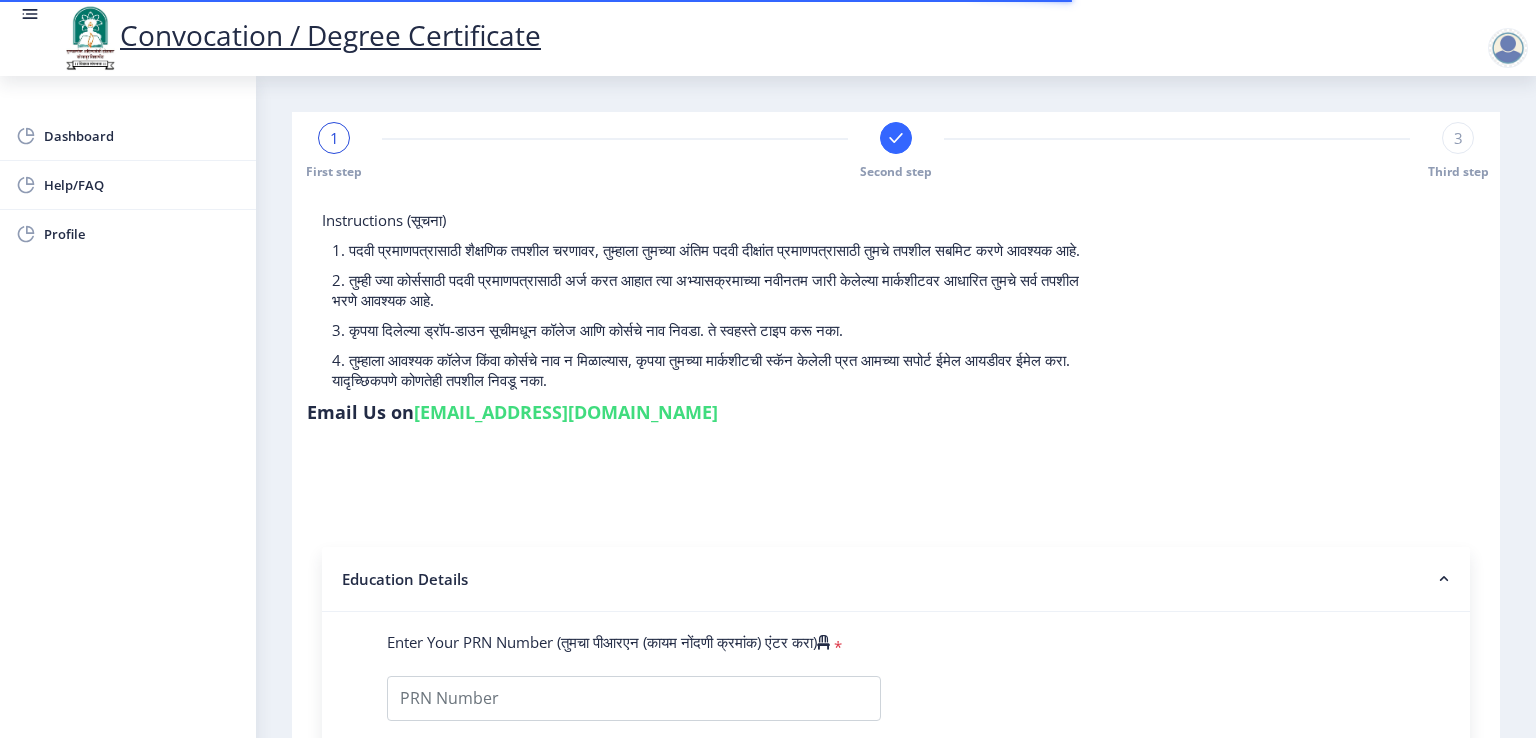 type on "0600003172" 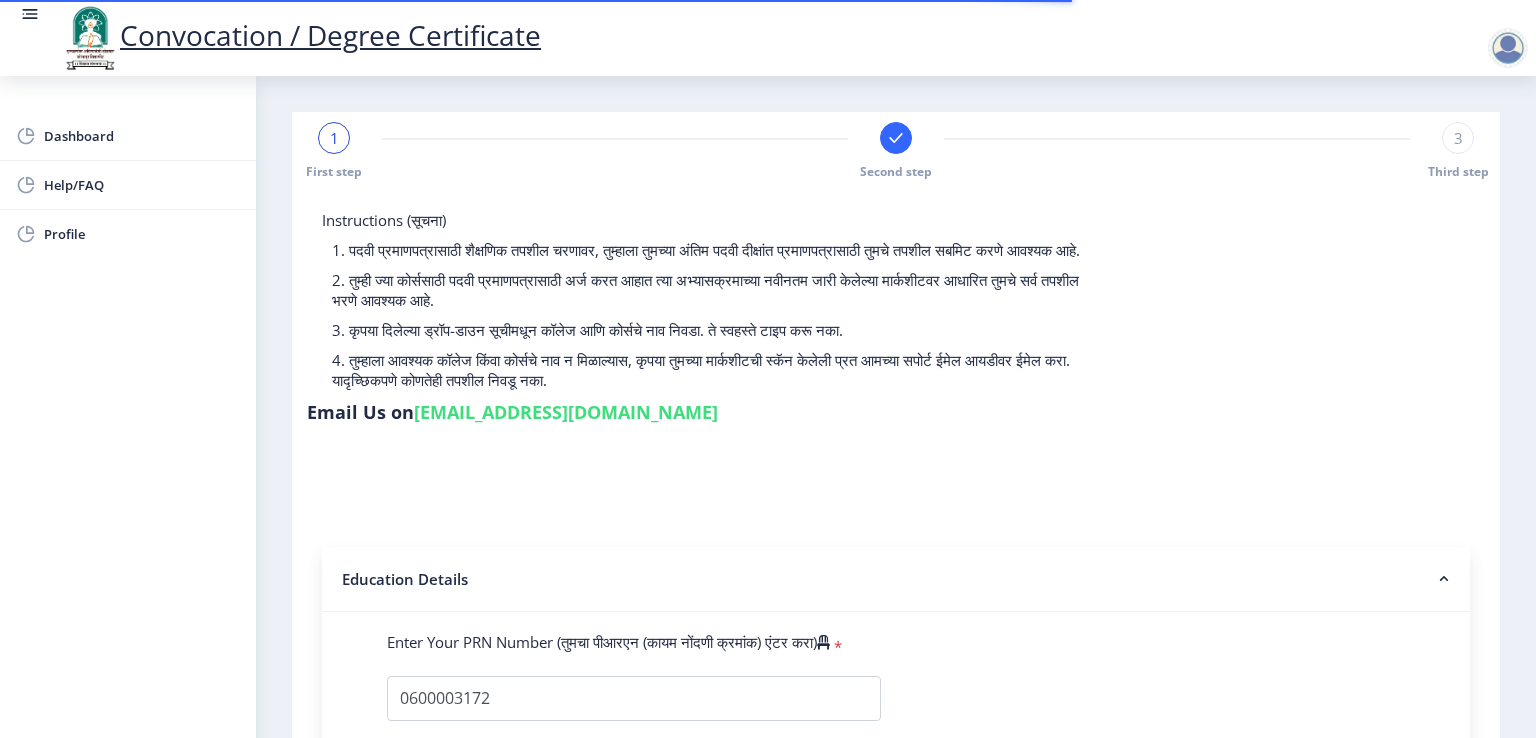 select 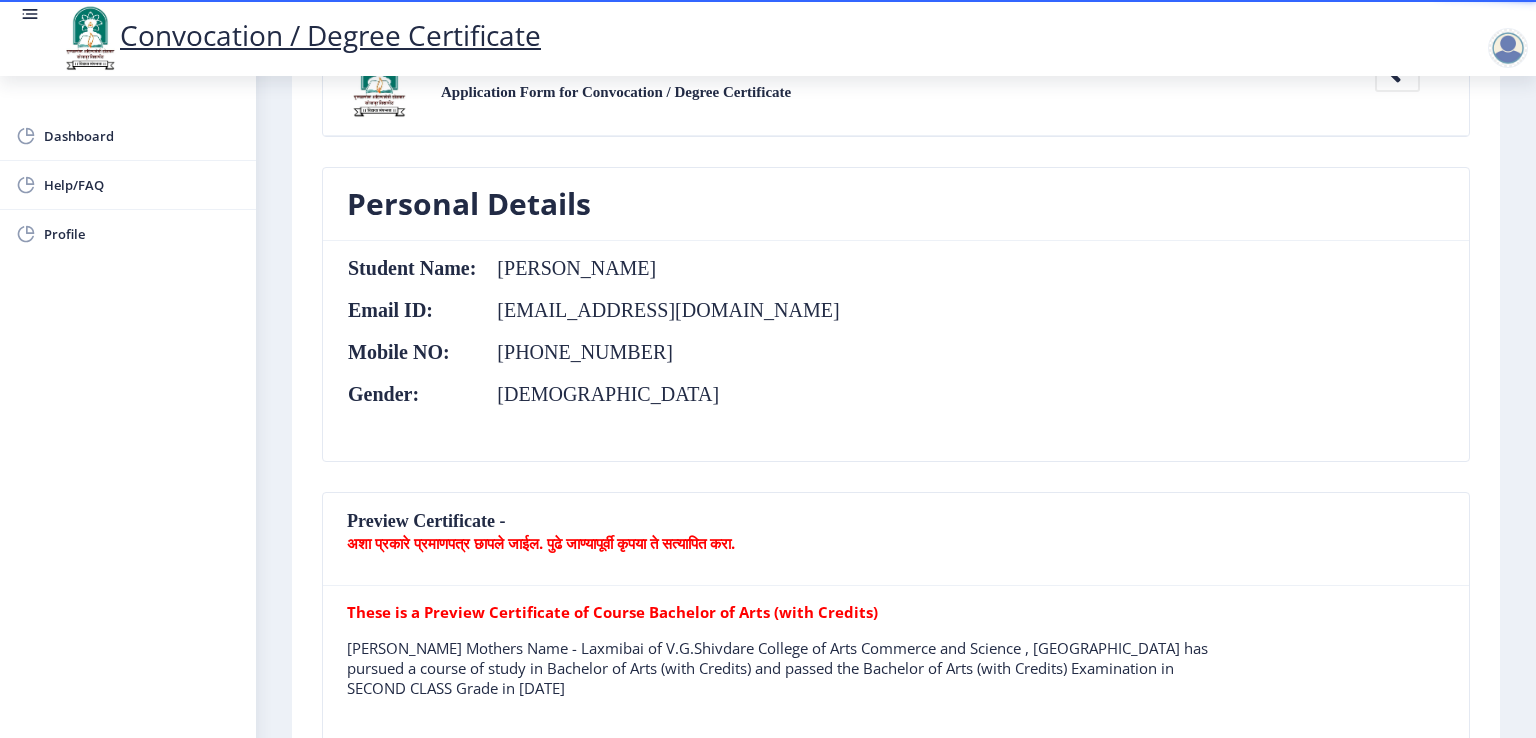 scroll, scrollTop: 214, scrollLeft: 0, axis: vertical 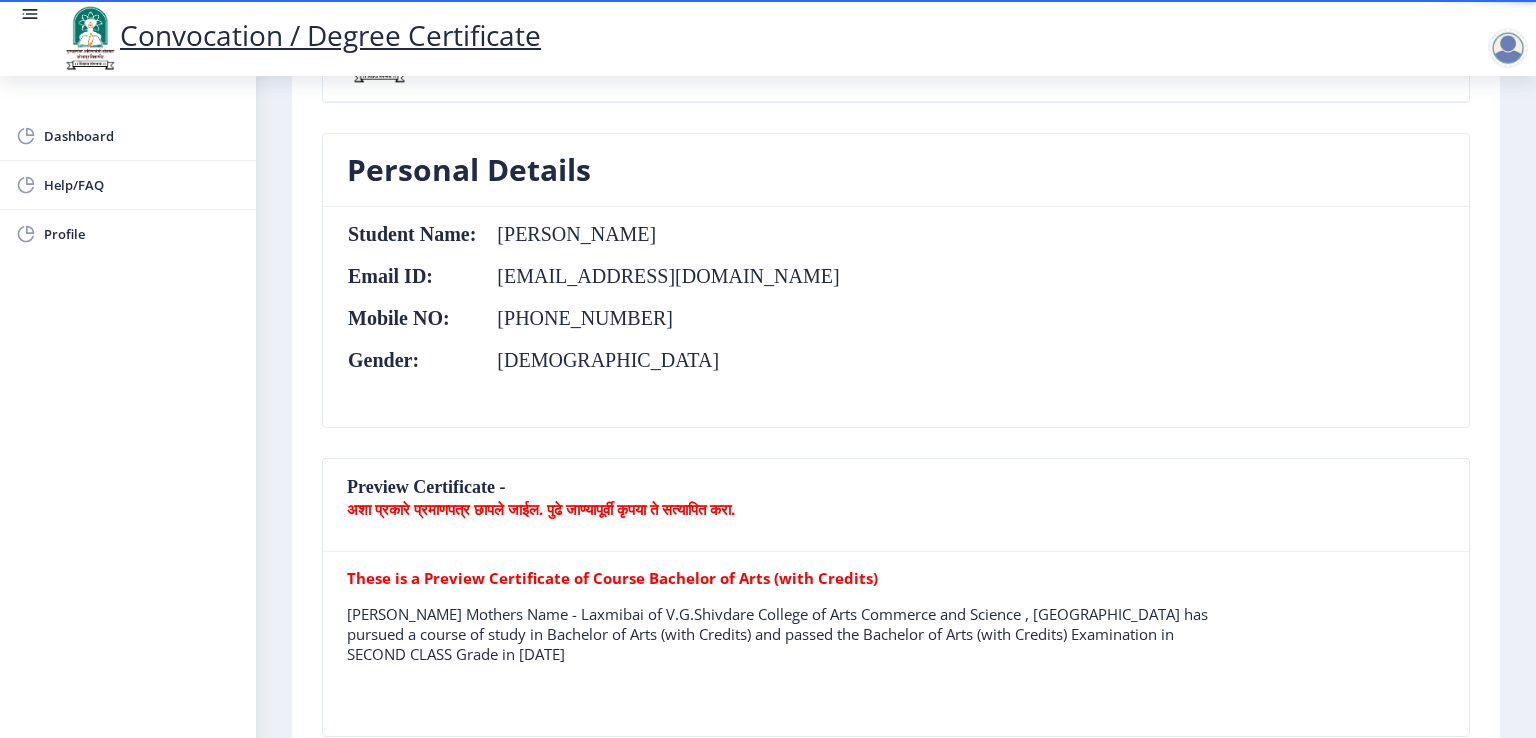 click on "Preview Certificate -  अशा प्रकारे प्रमाणपत्र छापले जाईल. पुढे जाण्यापूर्वी कृपया ते सत्यापित करा." 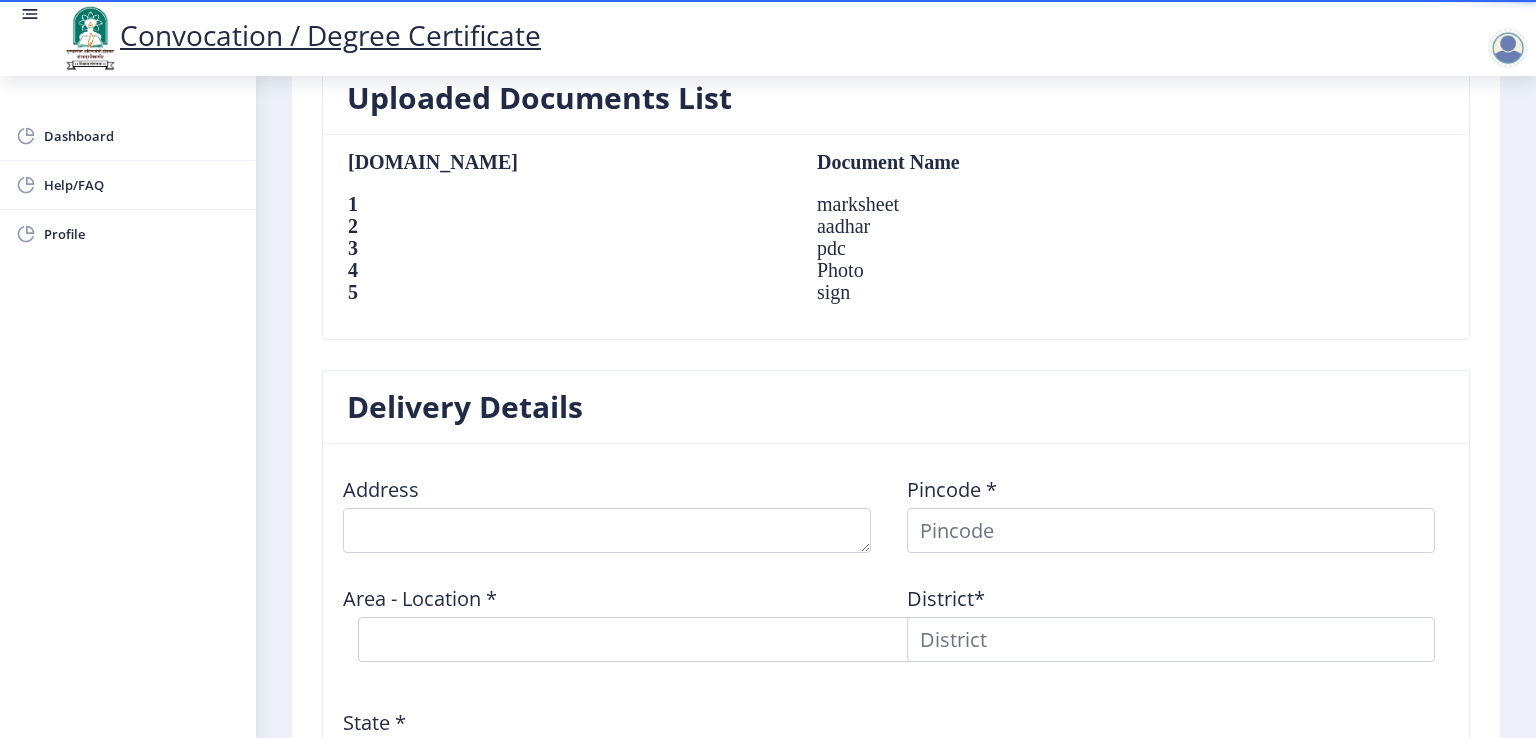 scroll, scrollTop: 1314, scrollLeft: 0, axis: vertical 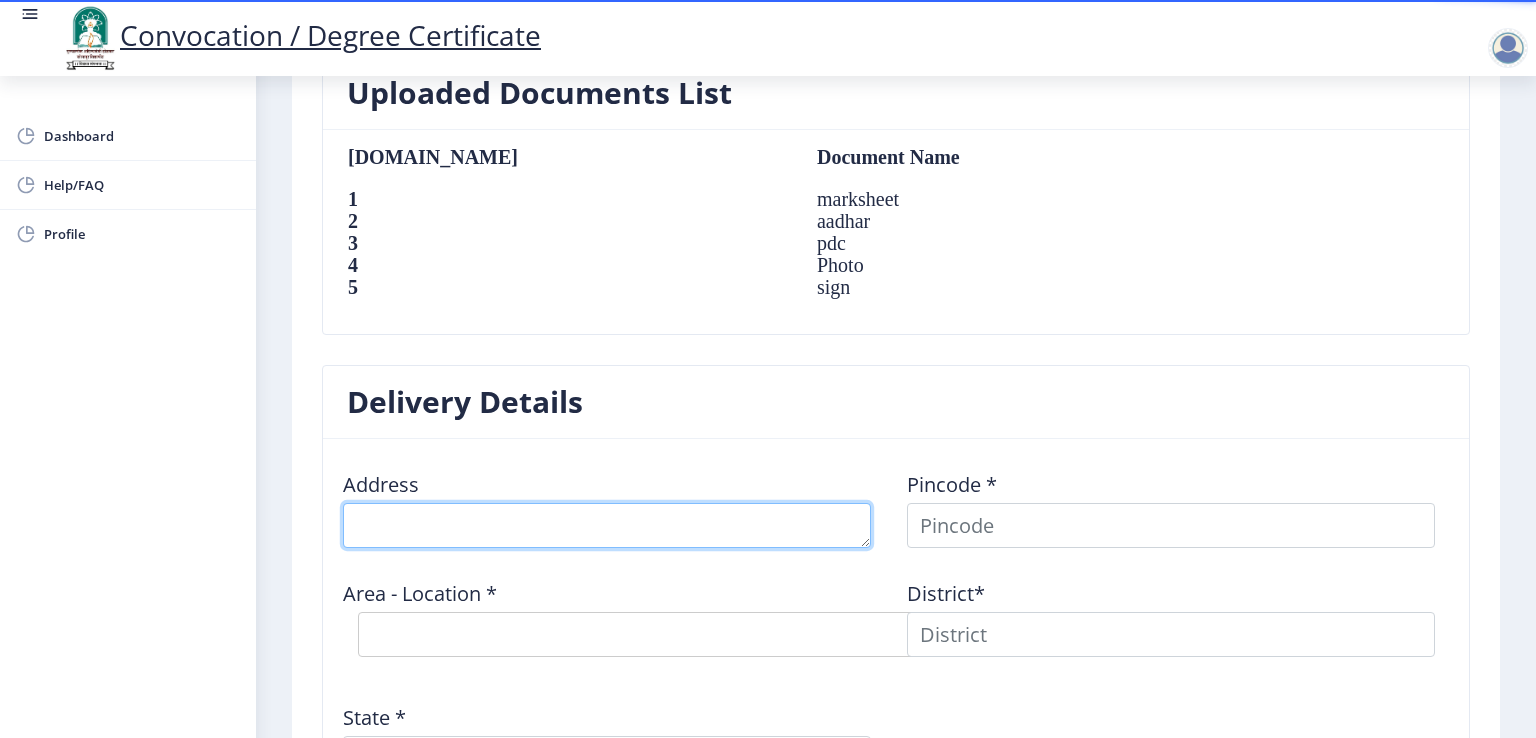 click at bounding box center [607, 525] 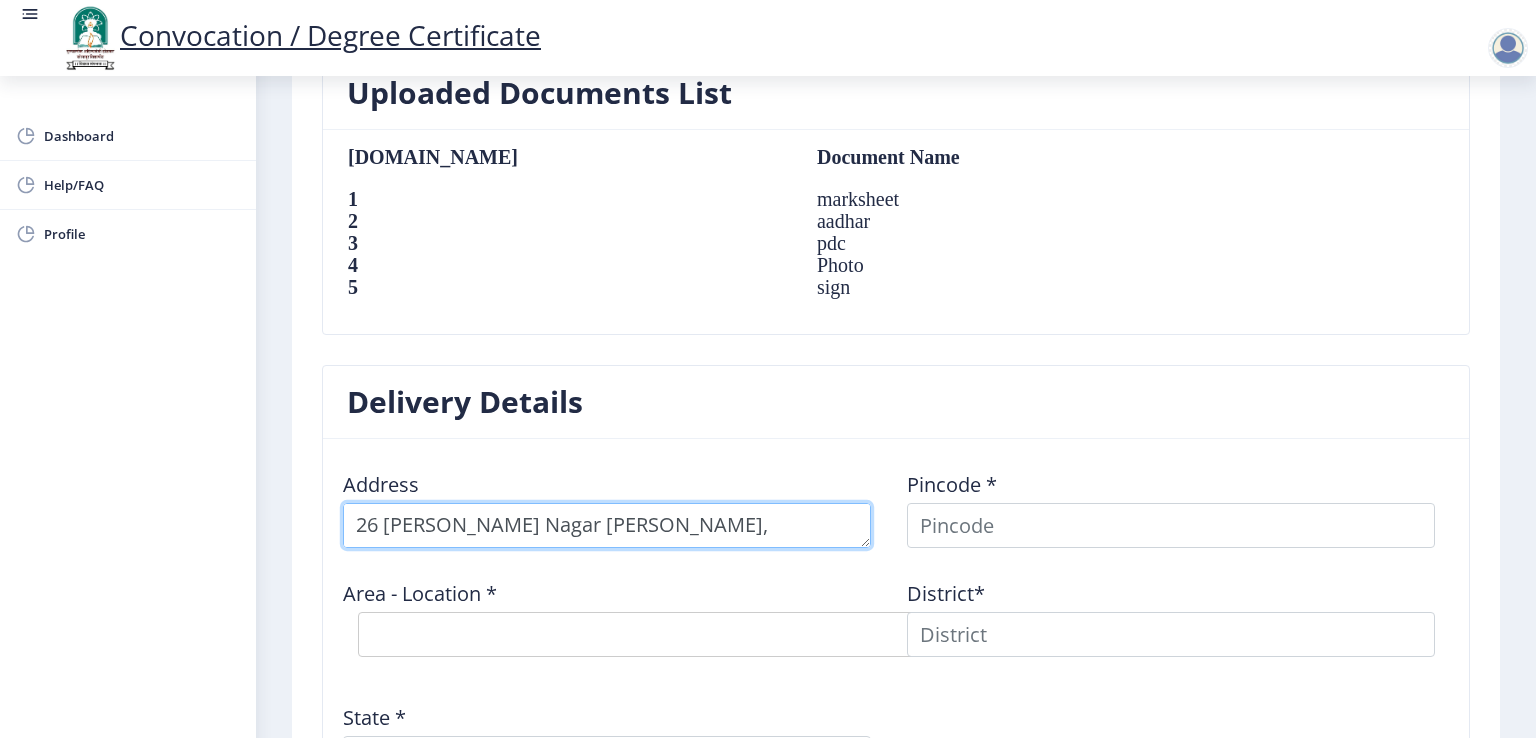 click at bounding box center (607, 525) 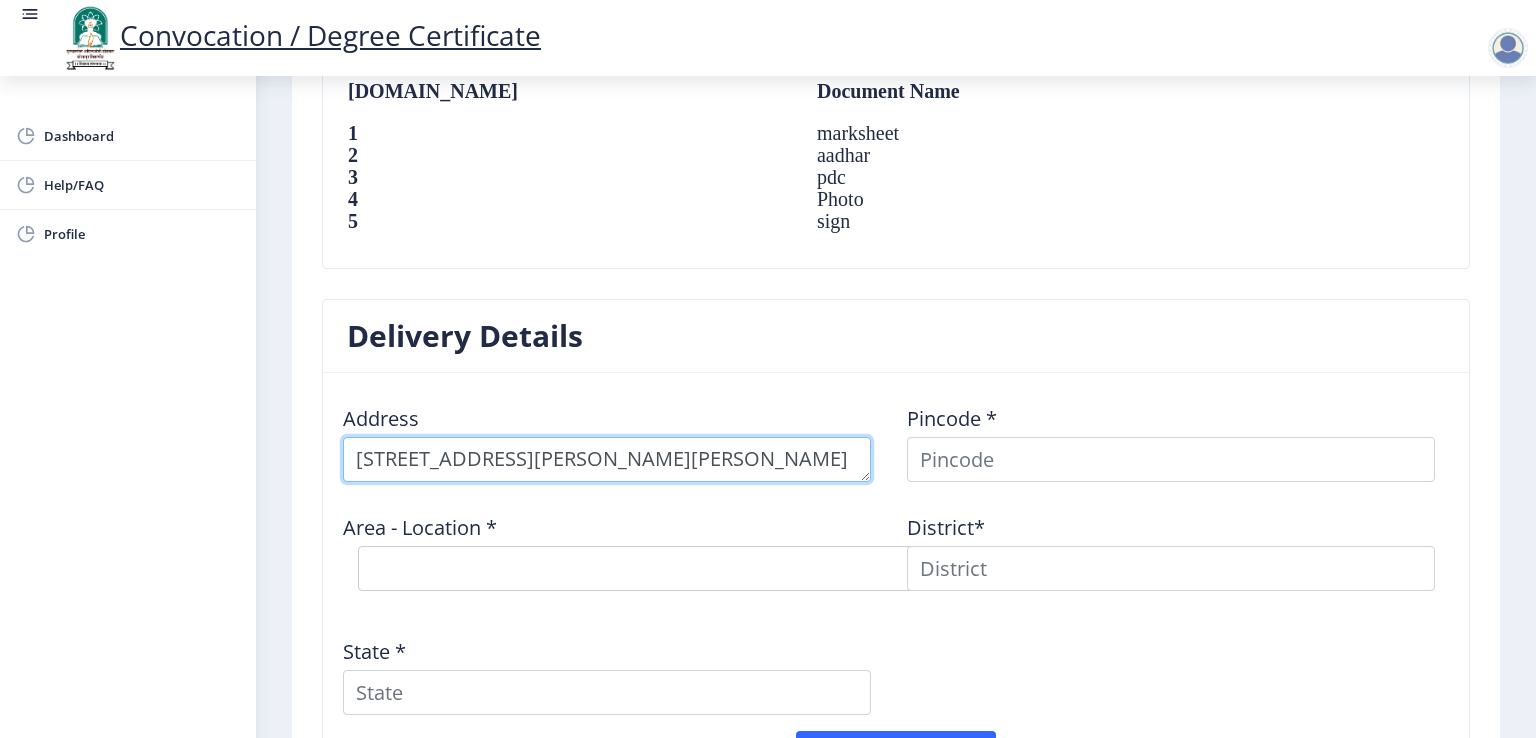 scroll, scrollTop: 1414, scrollLeft: 0, axis: vertical 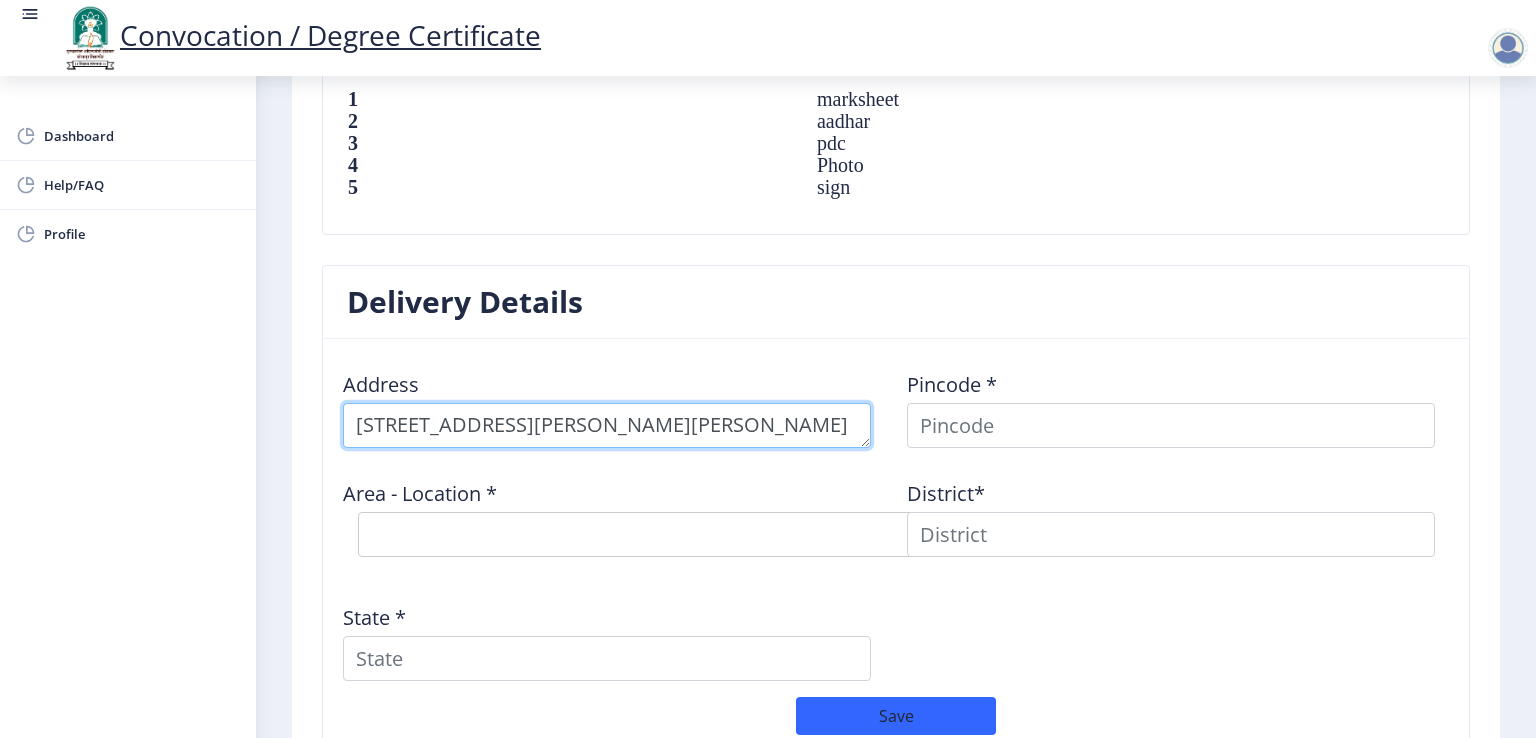 type on "26 Raghvendra Nagar Hotagi Rd, Majarewadi Solapur" 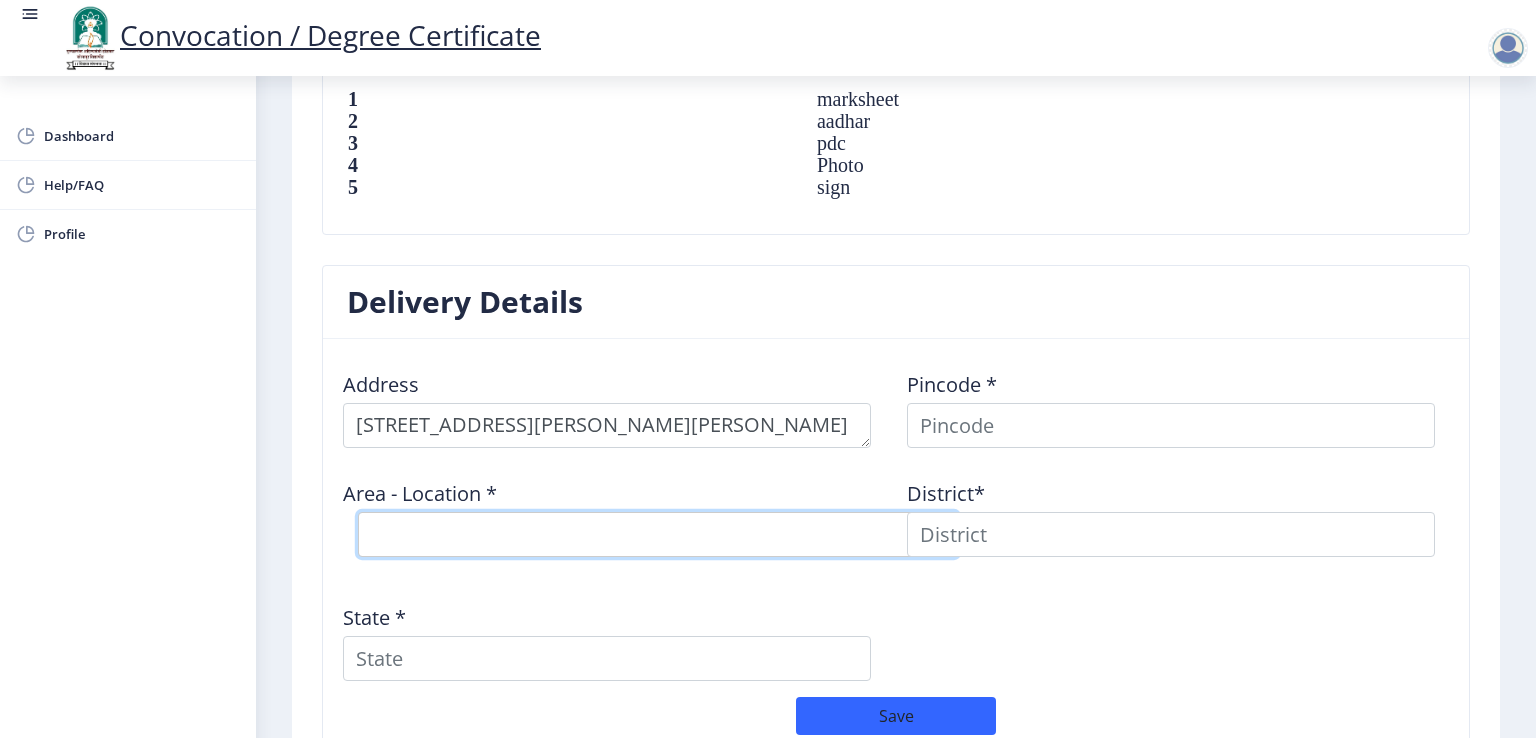 click on "Select Area Location" at bounding box center [658, 534] 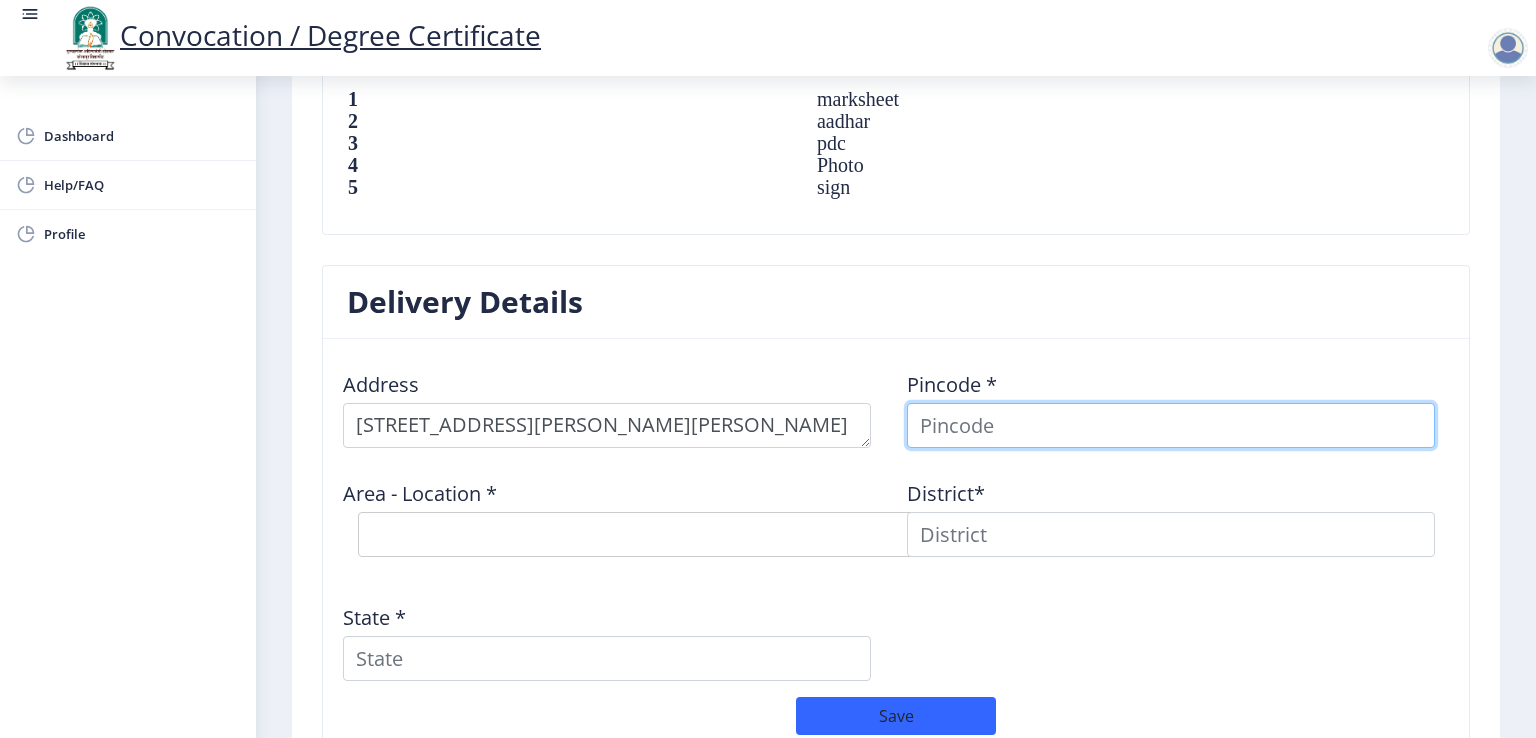 click at bounding box center (1171, 425) 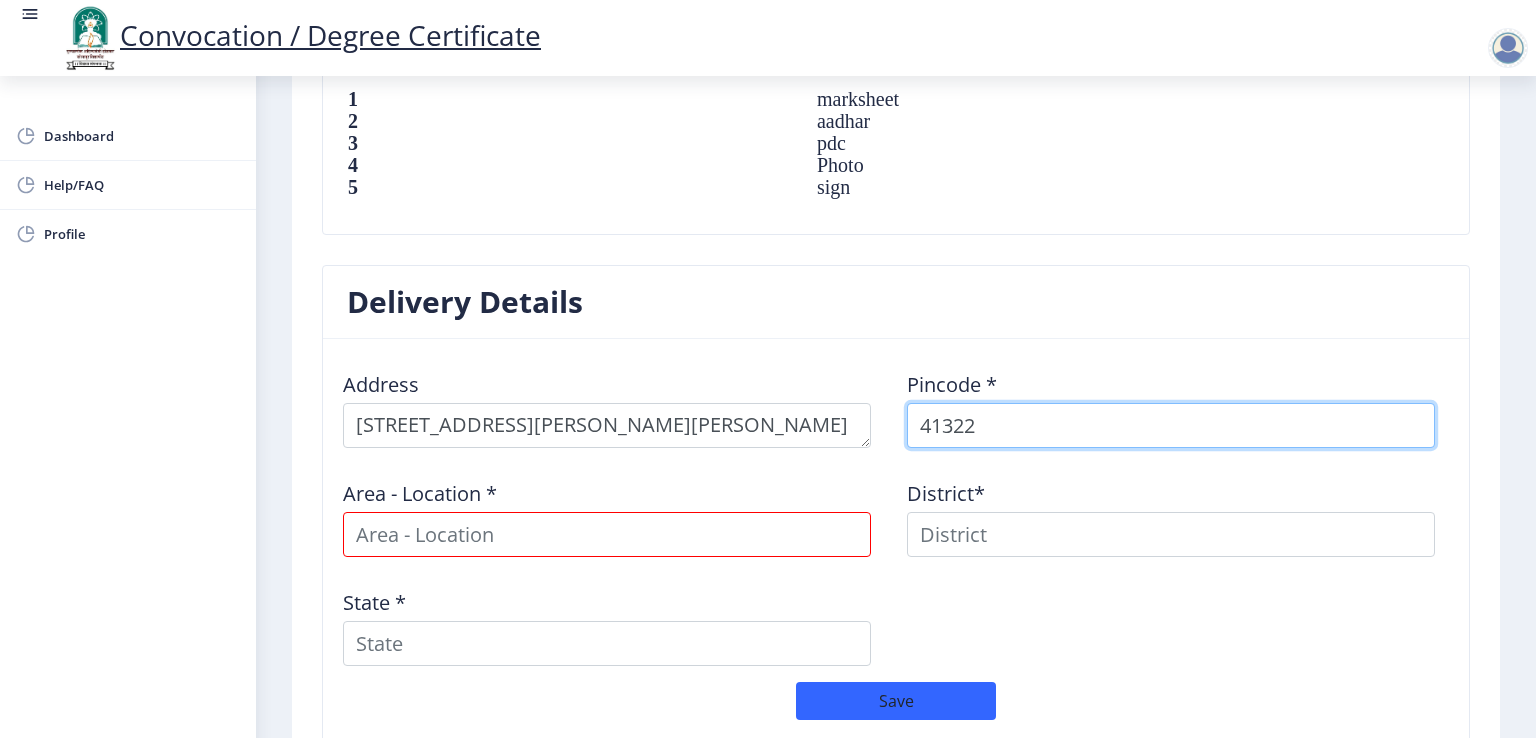 type on "413224" 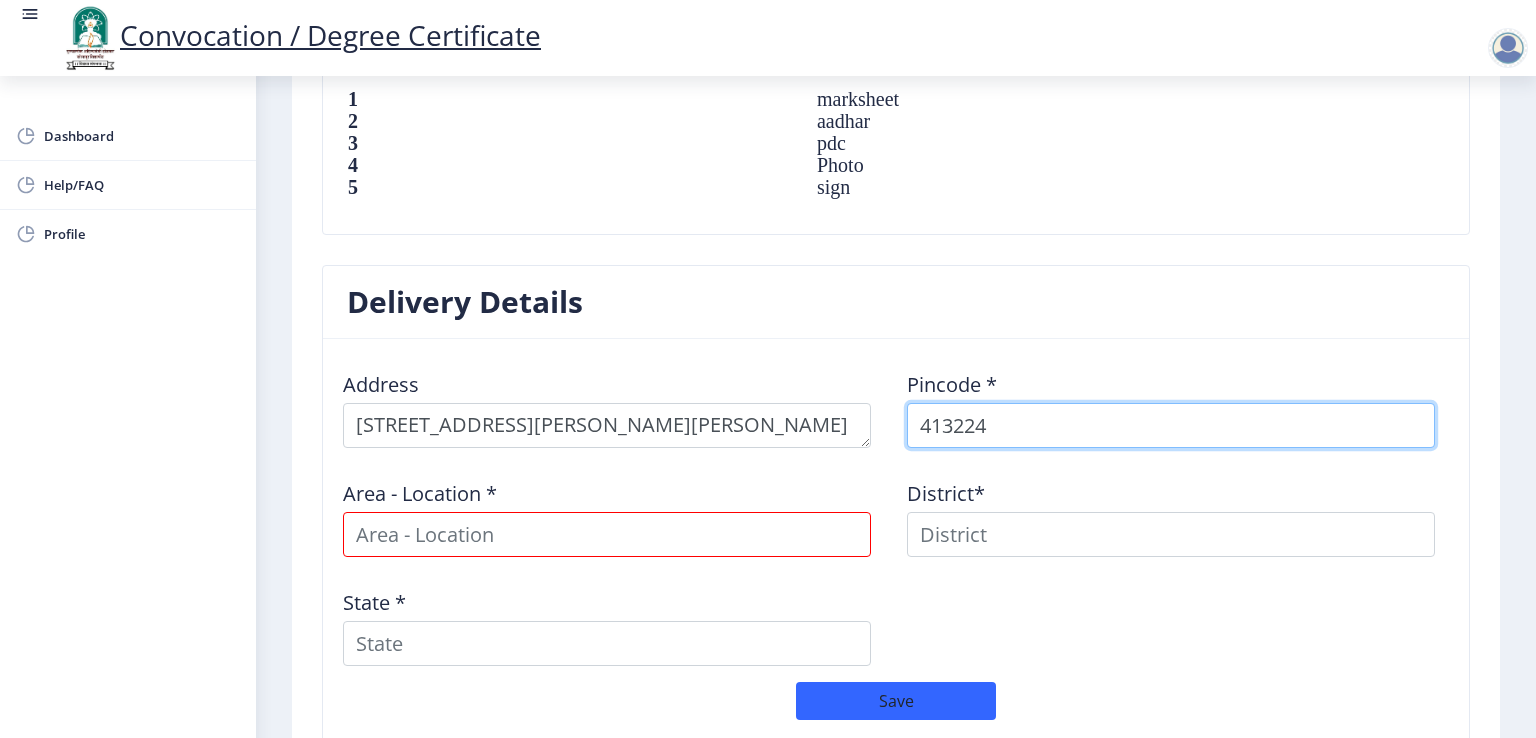 select 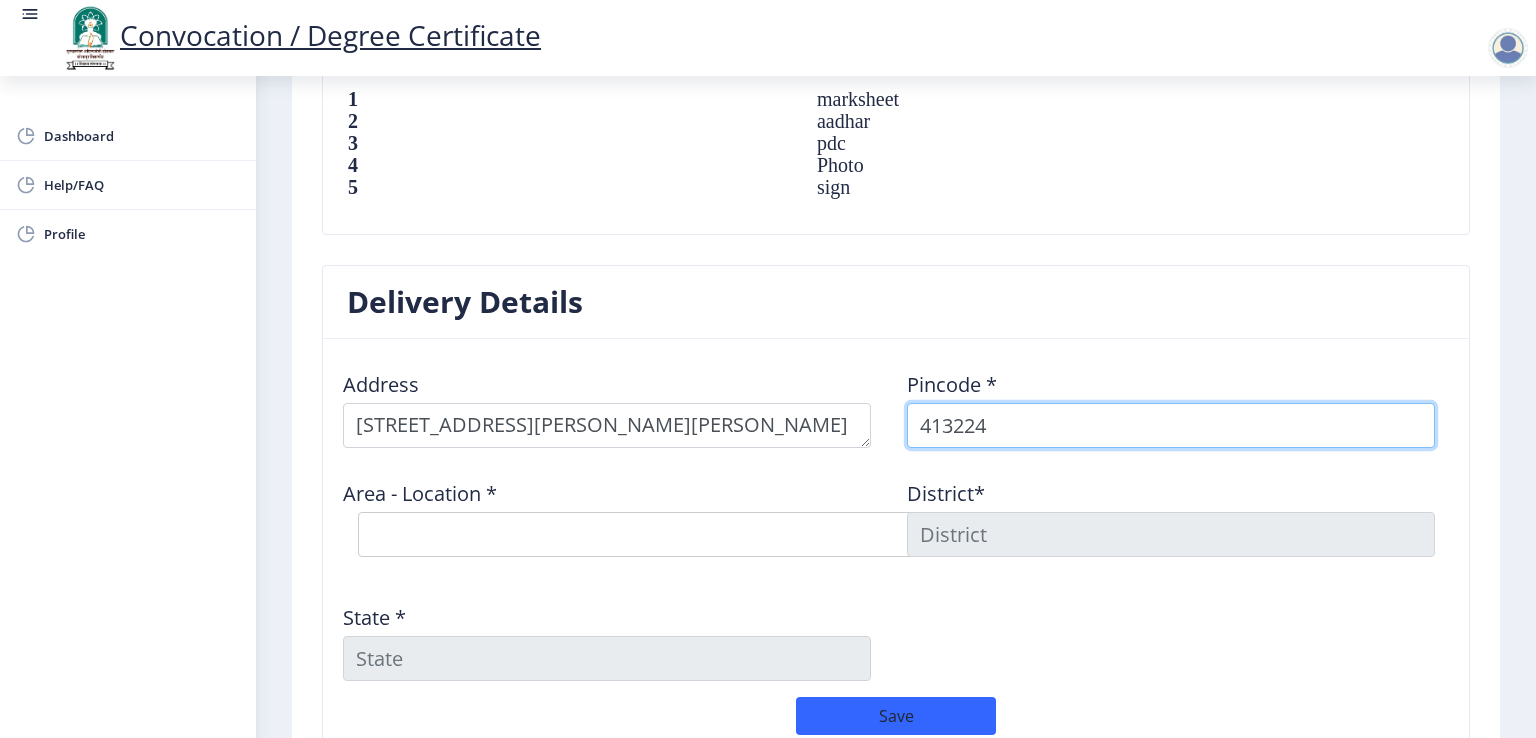 type on "413224" 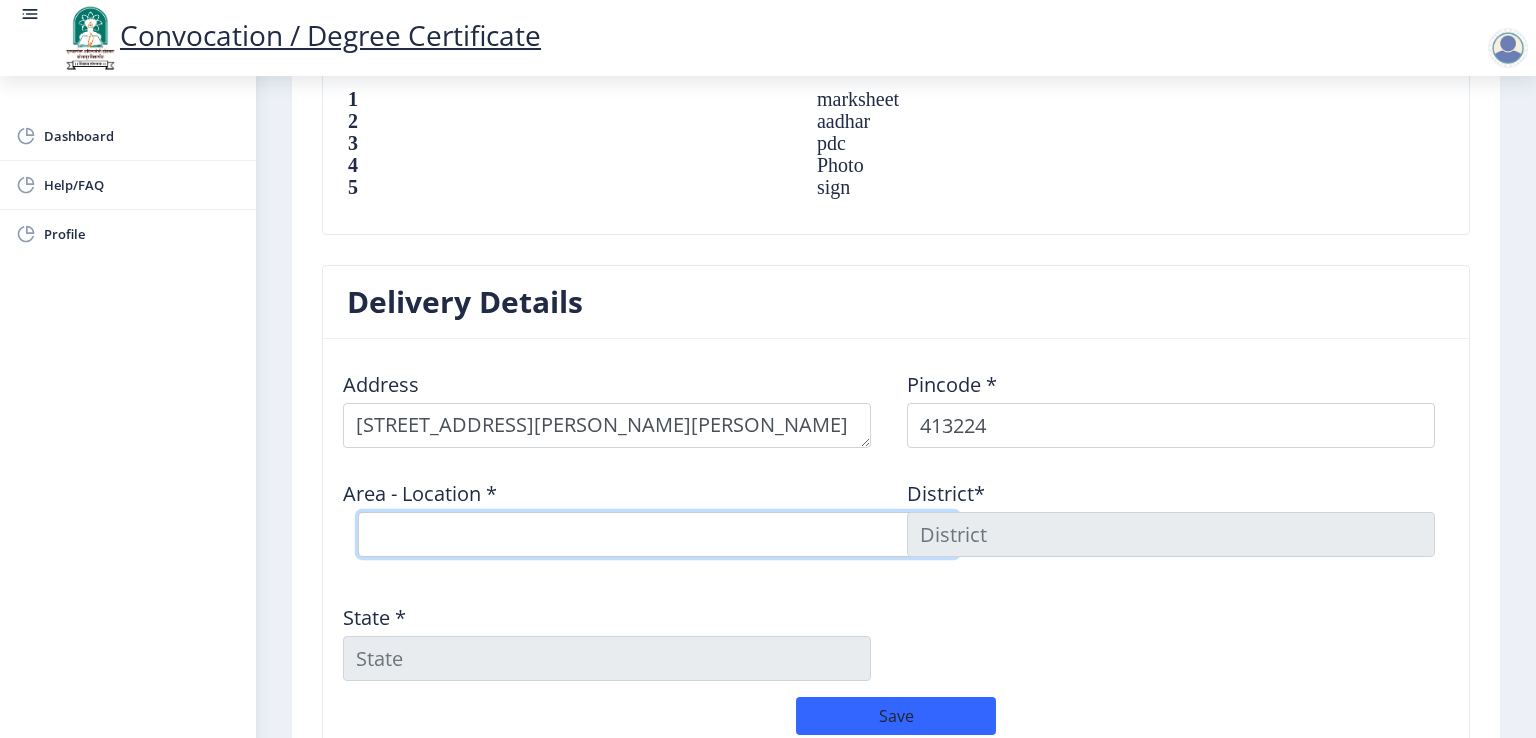 click on "Select Area Location Kumathe B.O Nai Zindagi S.O Shivshahi S.O Tikekarwadi B.O" at bounding box center (658, 534) 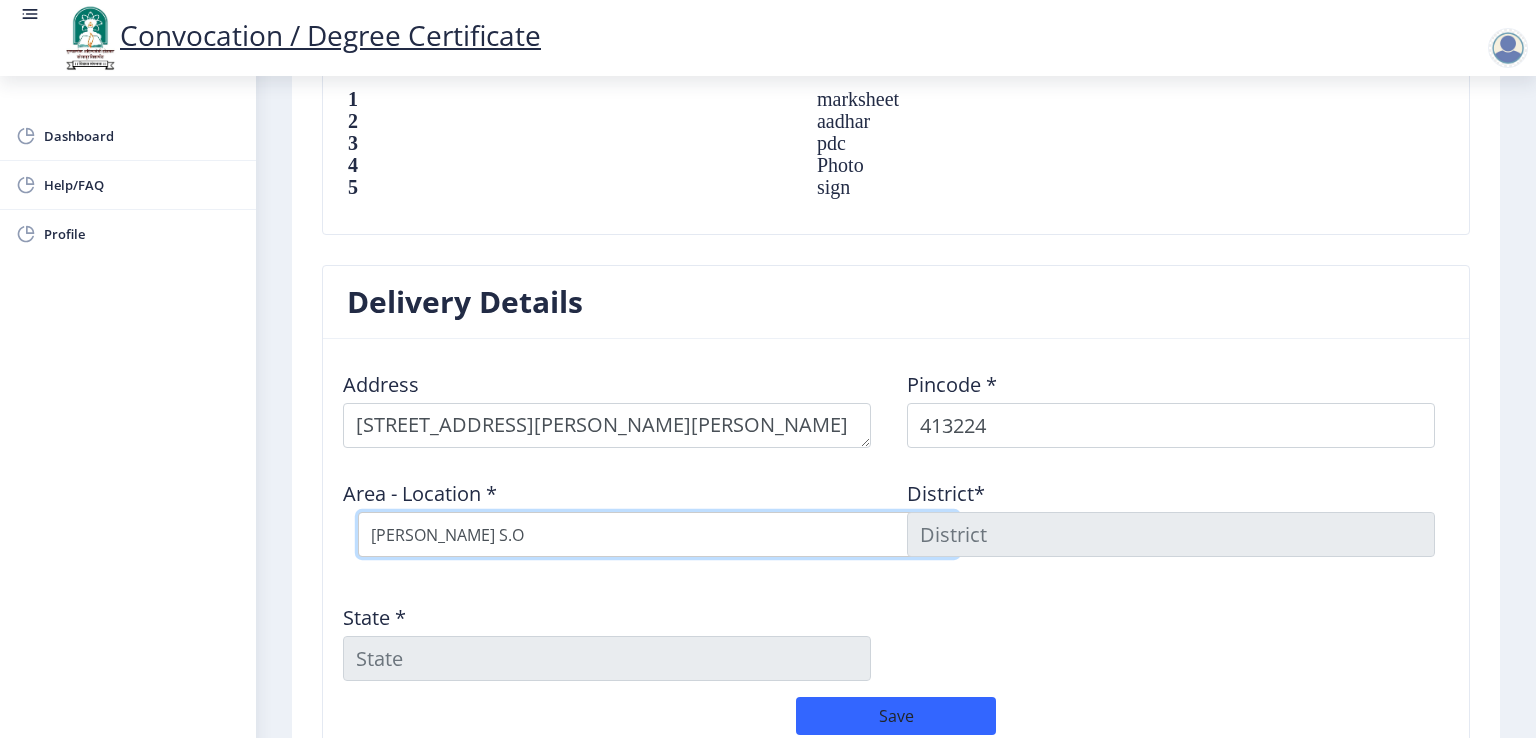 click on "Select Area Location Kumathe B.O Nai Zindagi S.O Shivshahi S.O Tikekarwadi B.O" at bounding box center [658, 534] 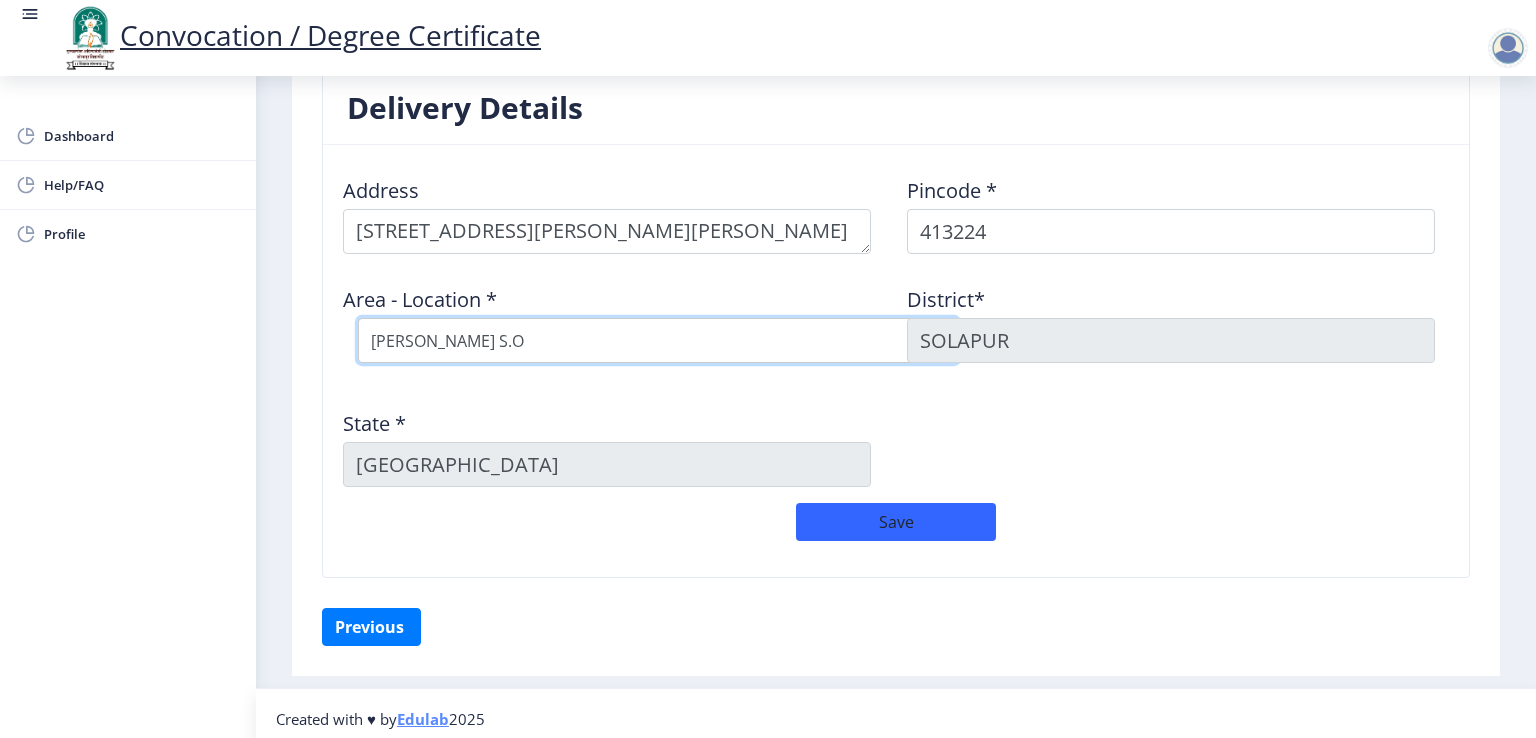 scroll, scrollTop: 1614, scrollLeft: 0, axis: vertical 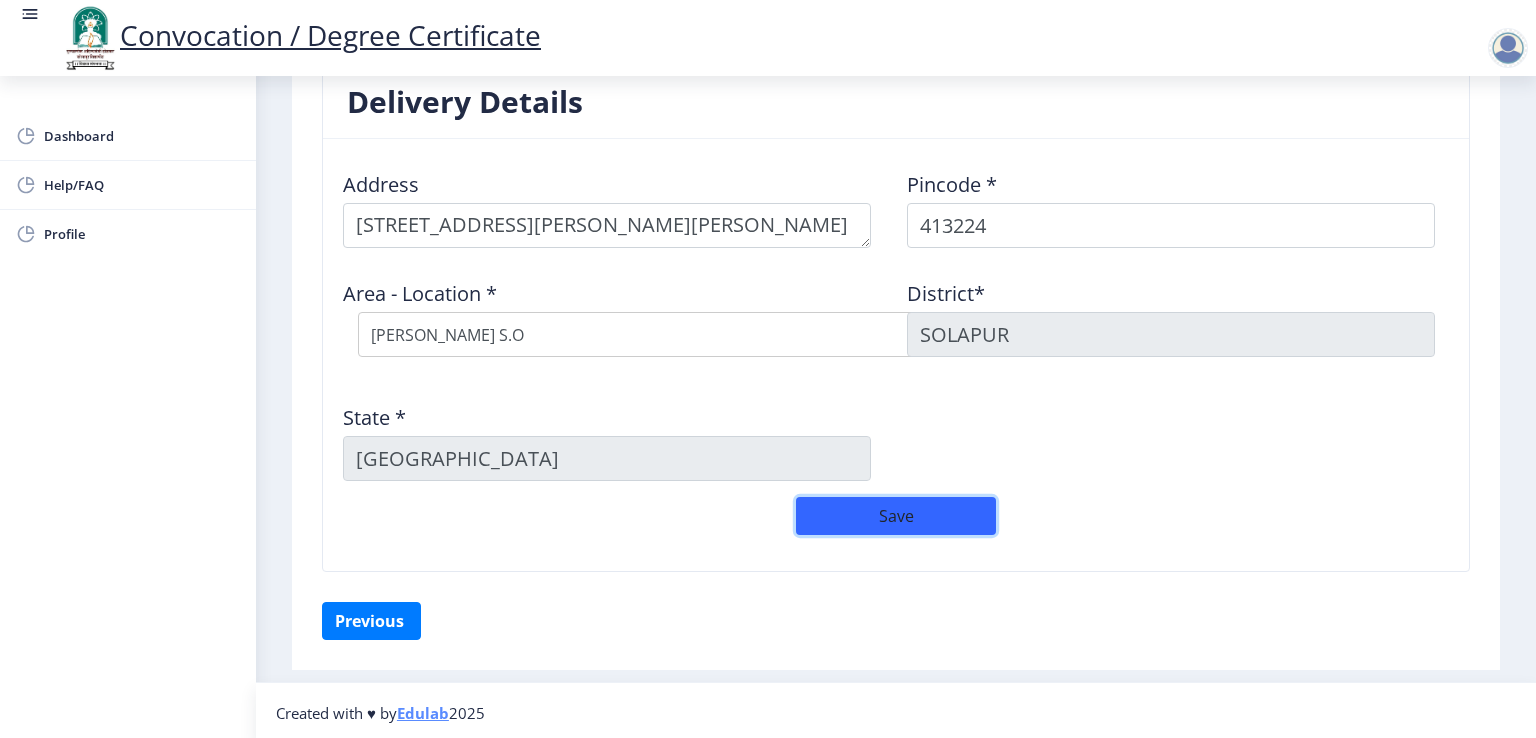 click on "Save" 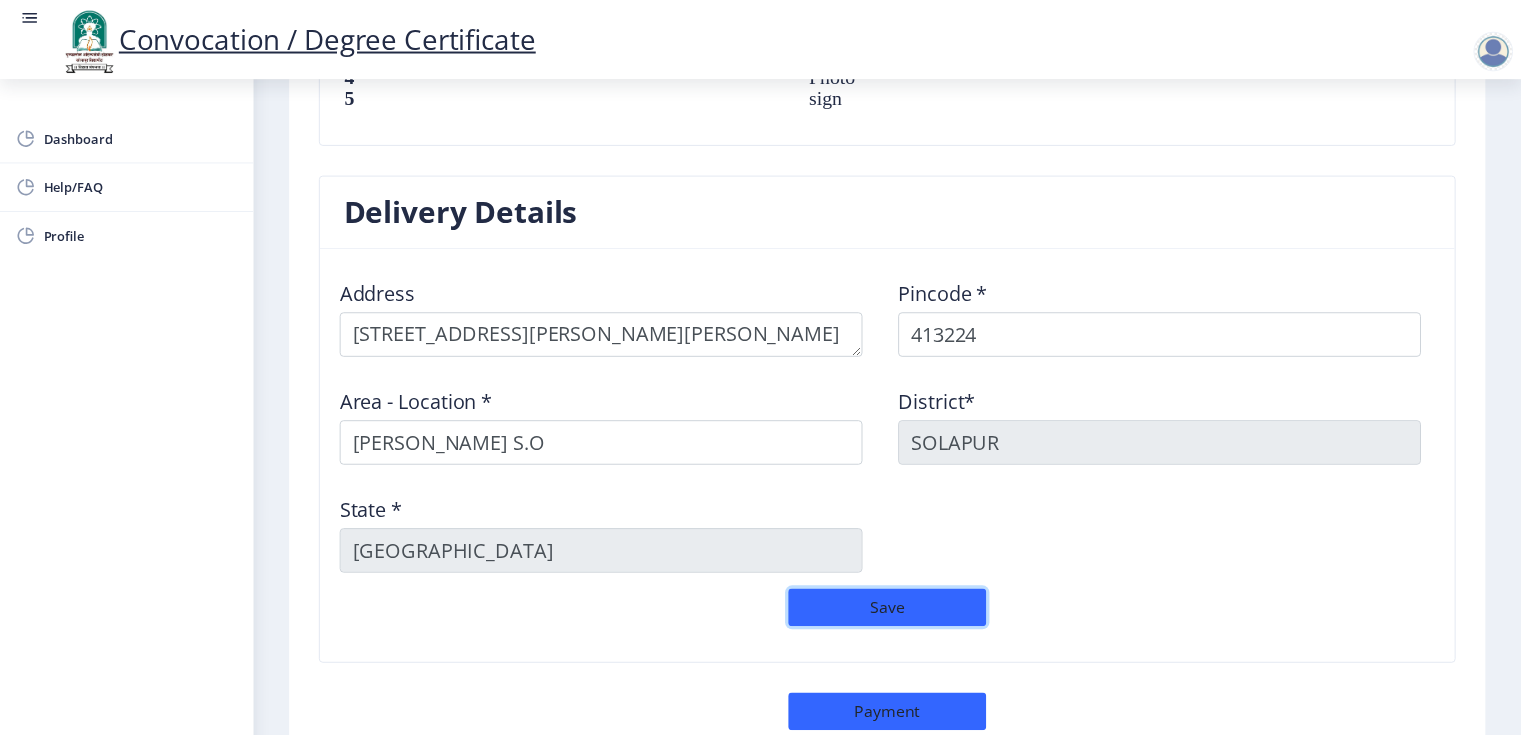 scroll, scrollTop: 1656, scrollLeft: 0, axis: vertical 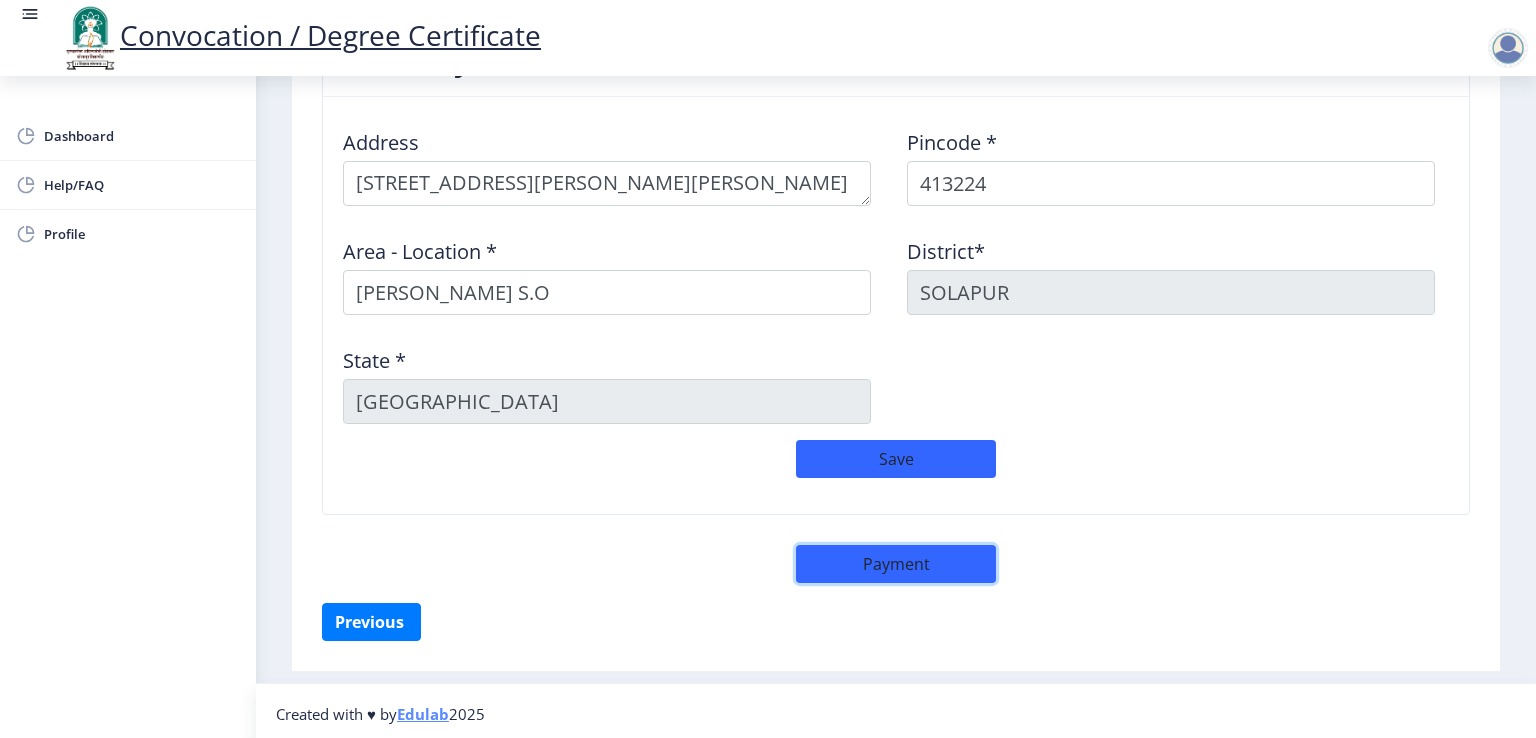 click on "Payment" 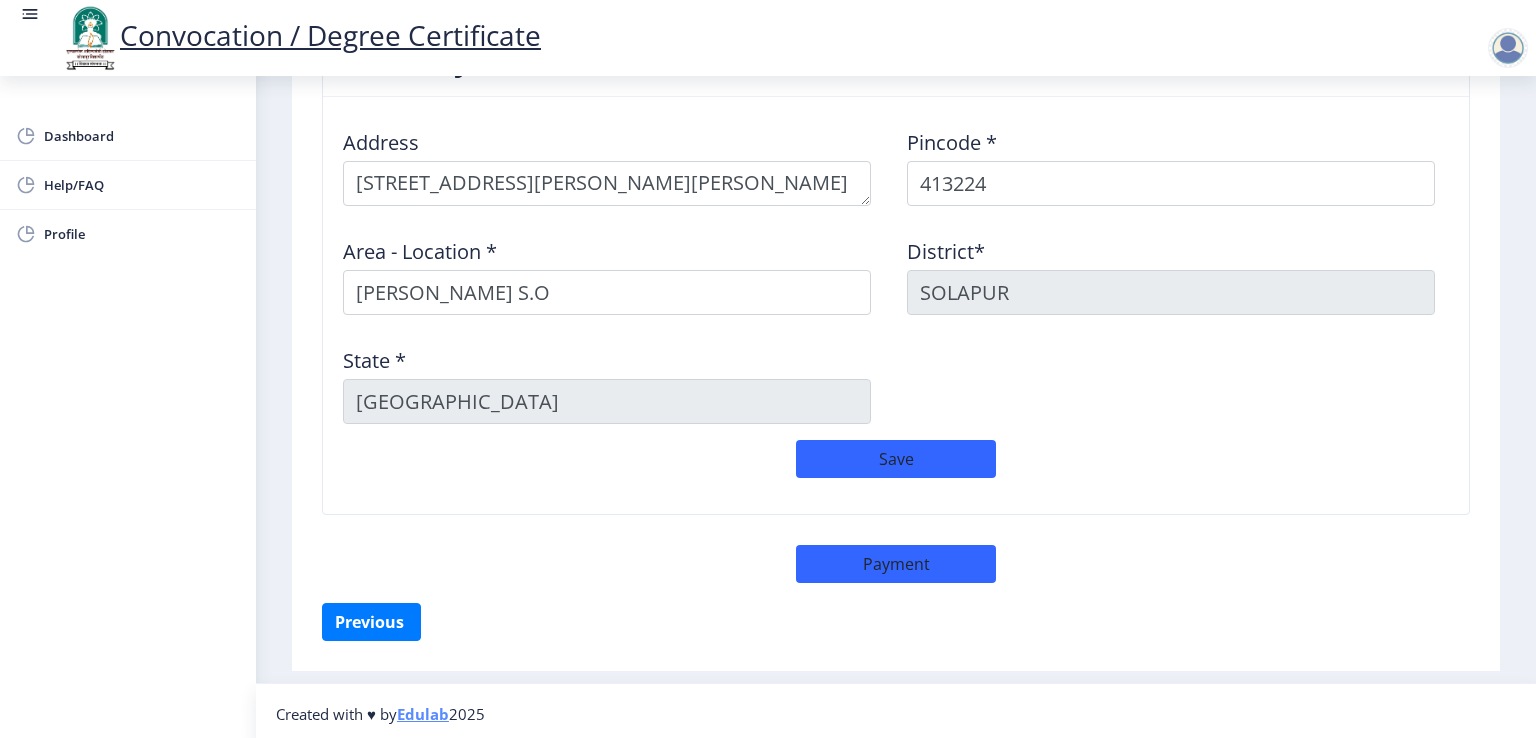select on "sealed" 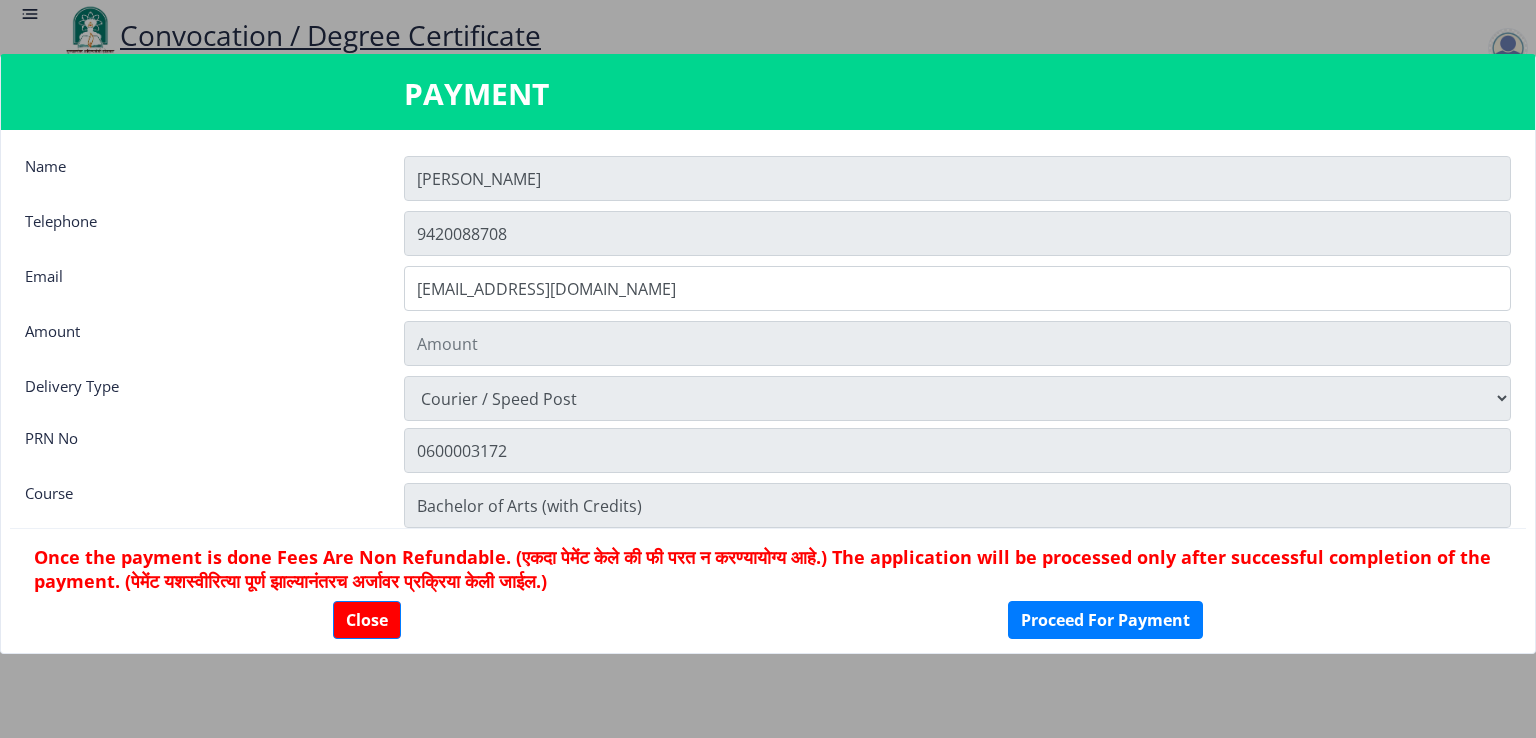 type on "900" 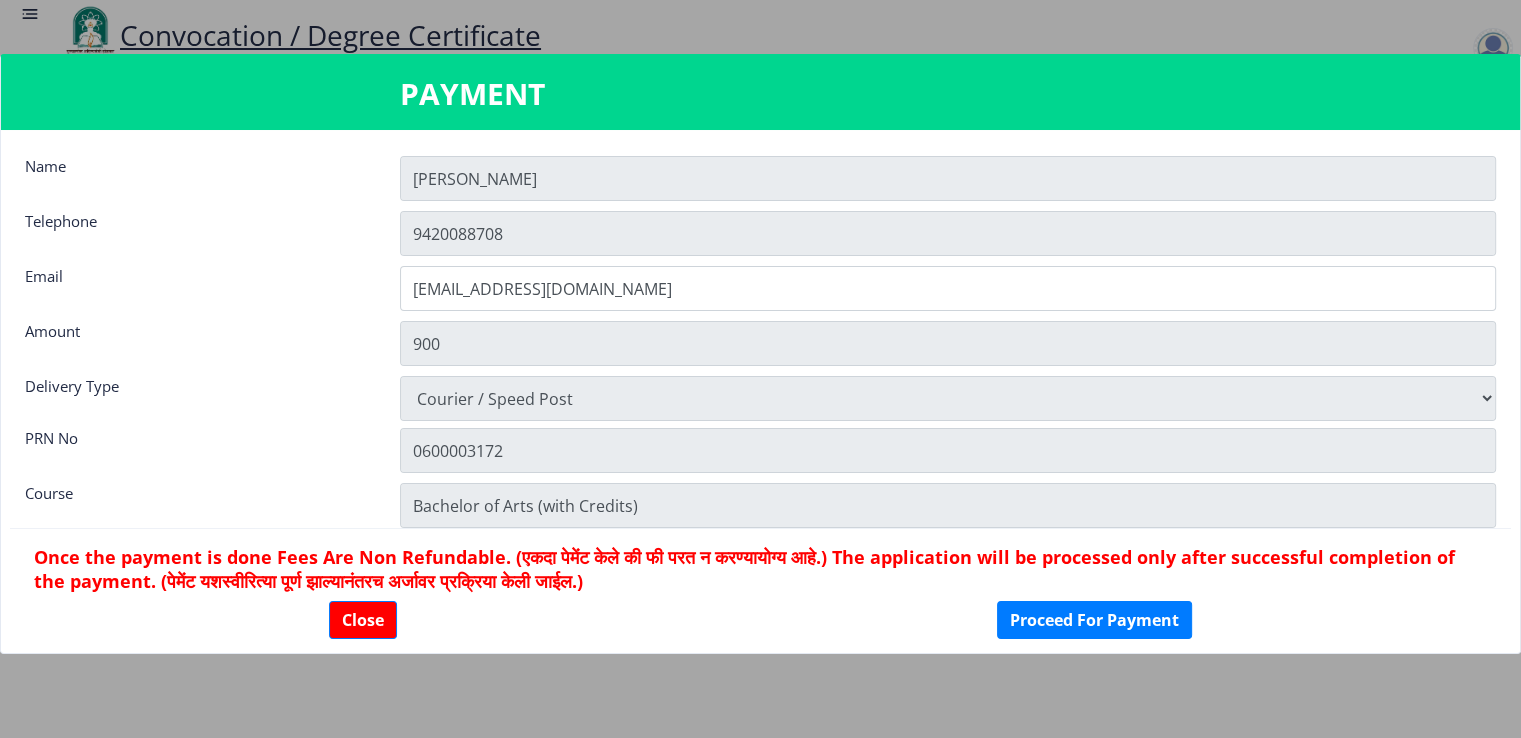 scroll, scrollTop: 1656, scrollLeft: 0, axis: vertical 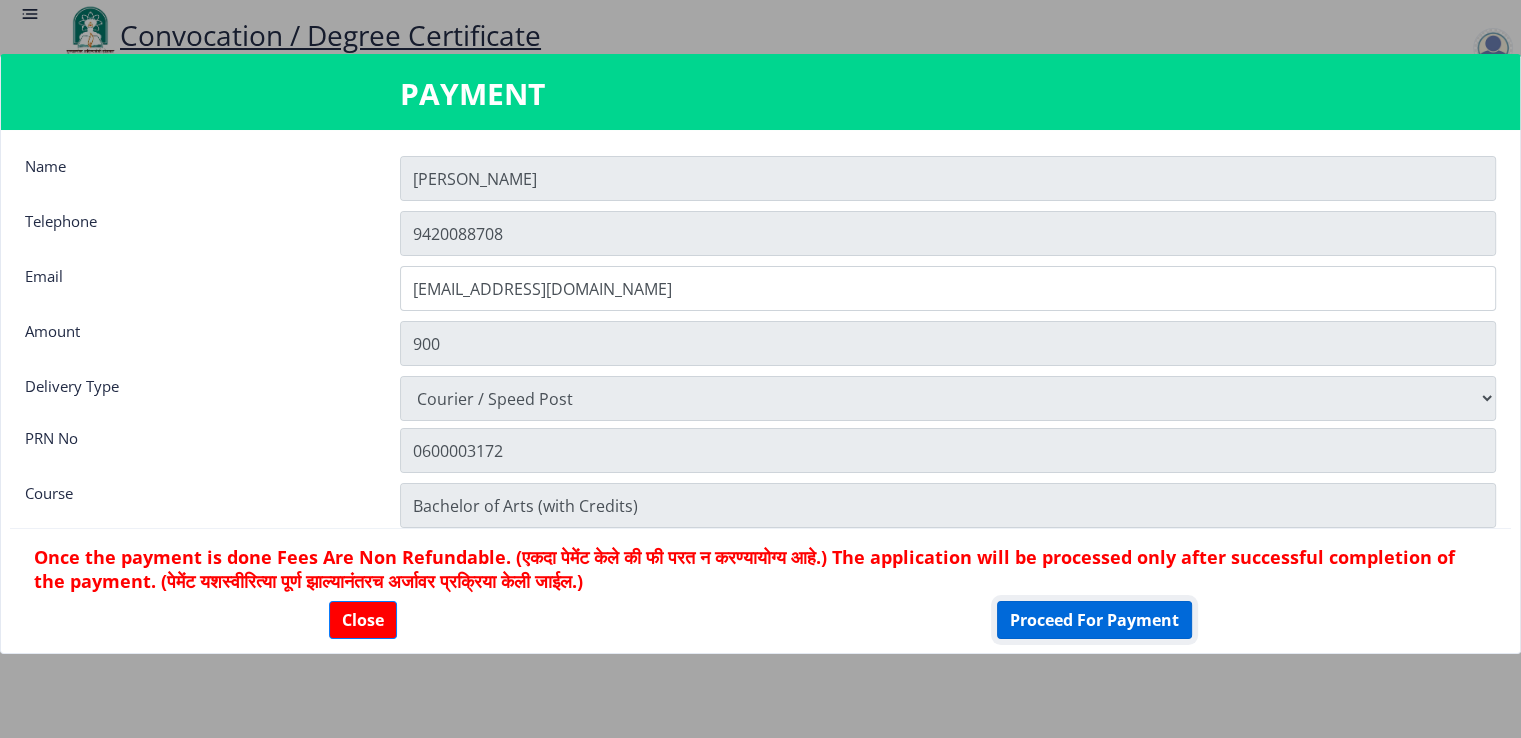 click on "Proceed For Payment" 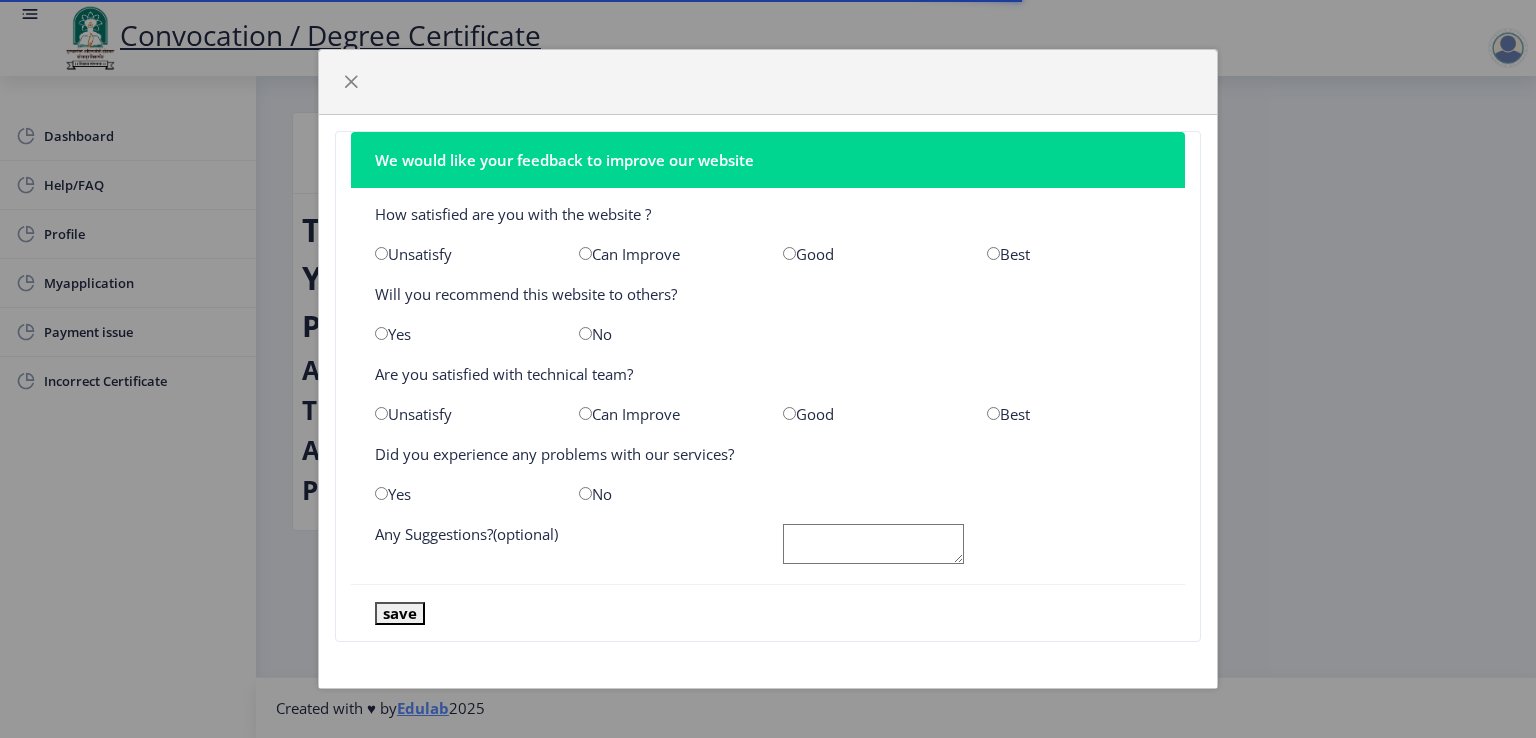 scroll, scrollTop: 0, scrollLeft: 0, axis: both 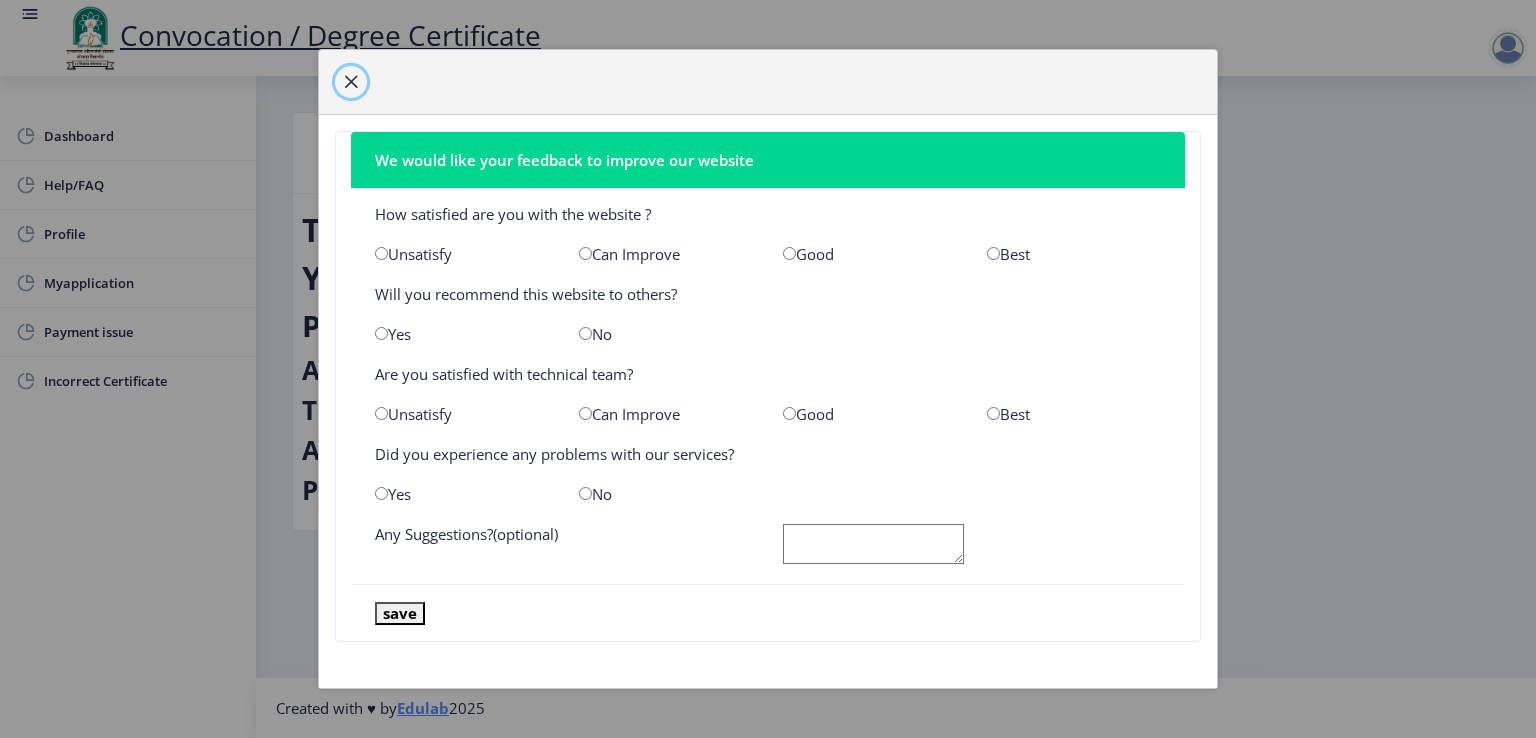 click 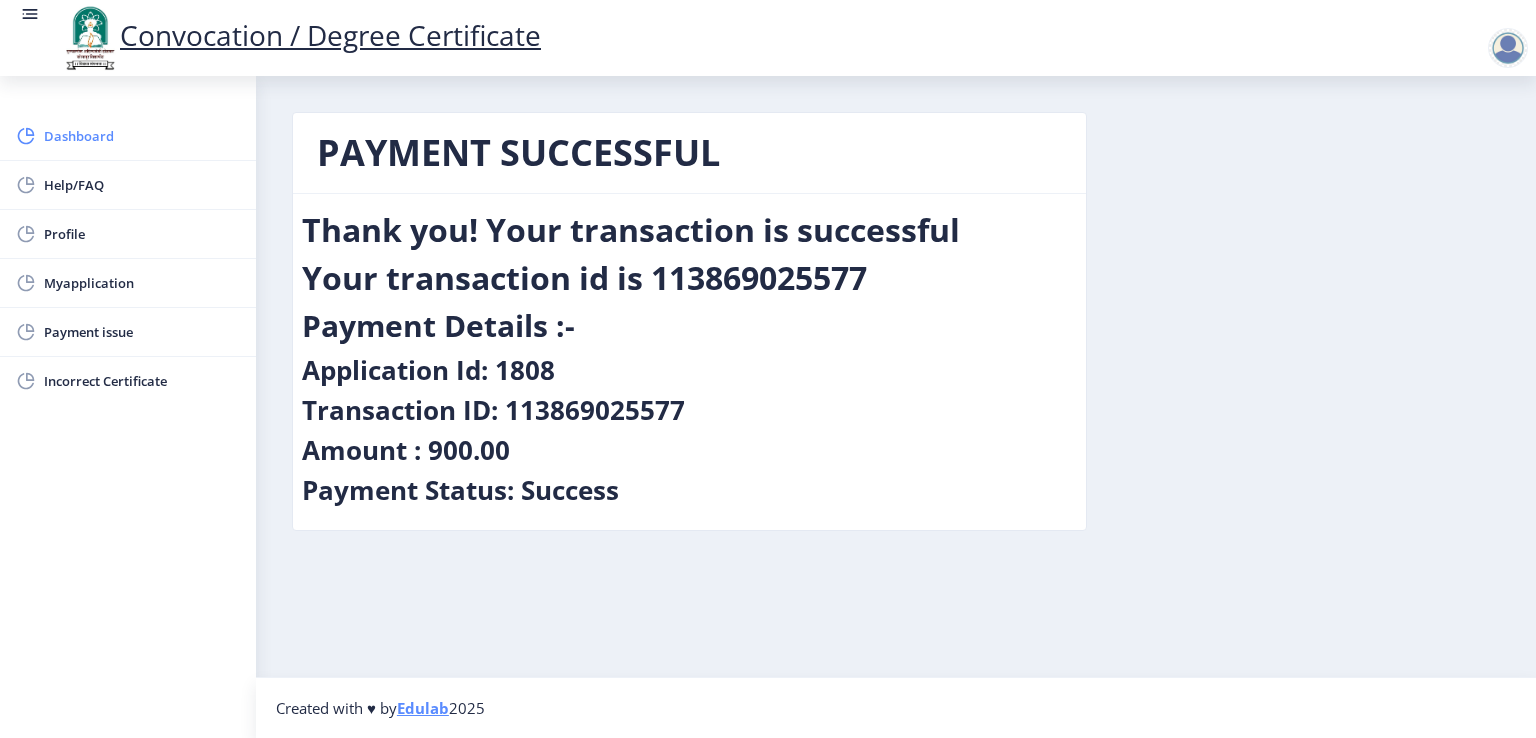 click on "Dashboard" 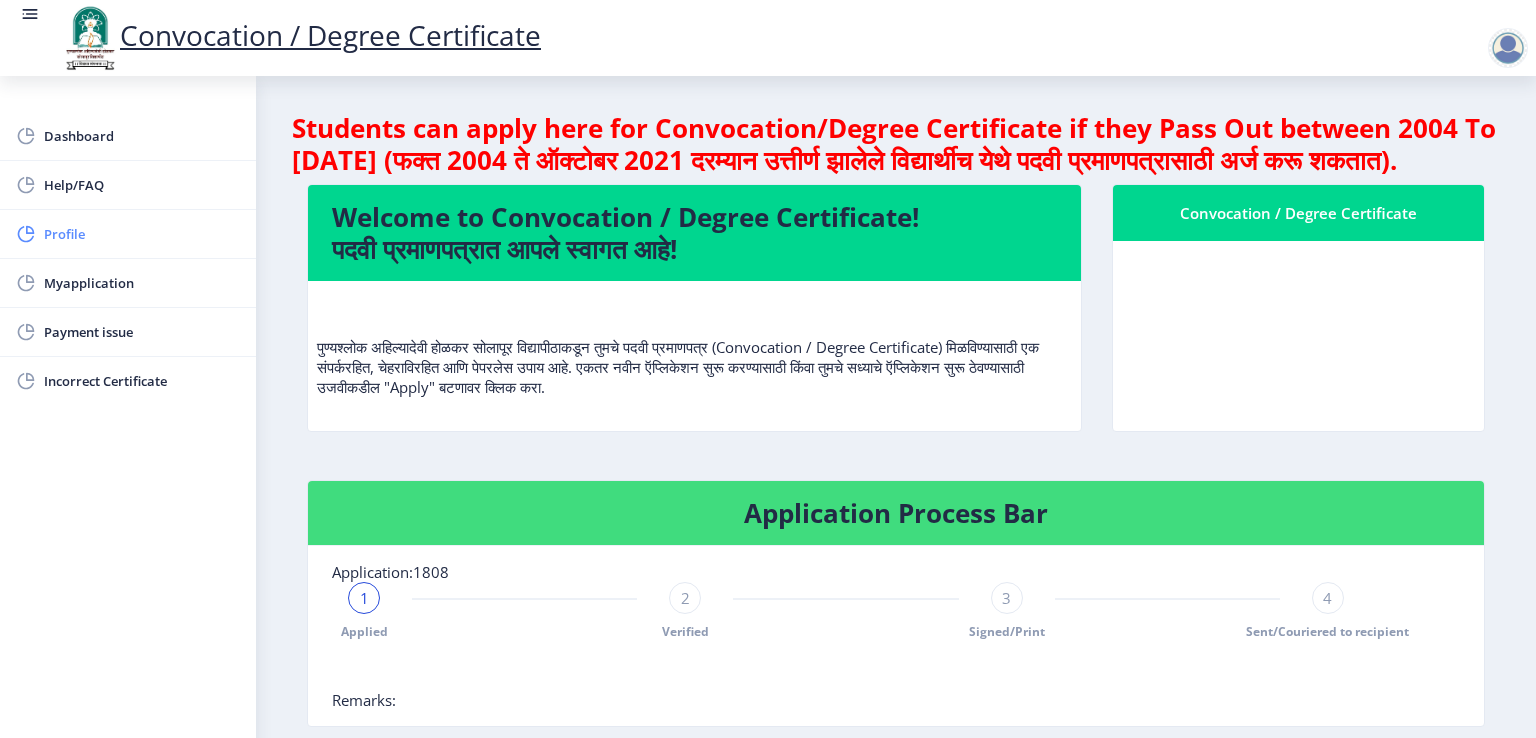 click on "Profile" 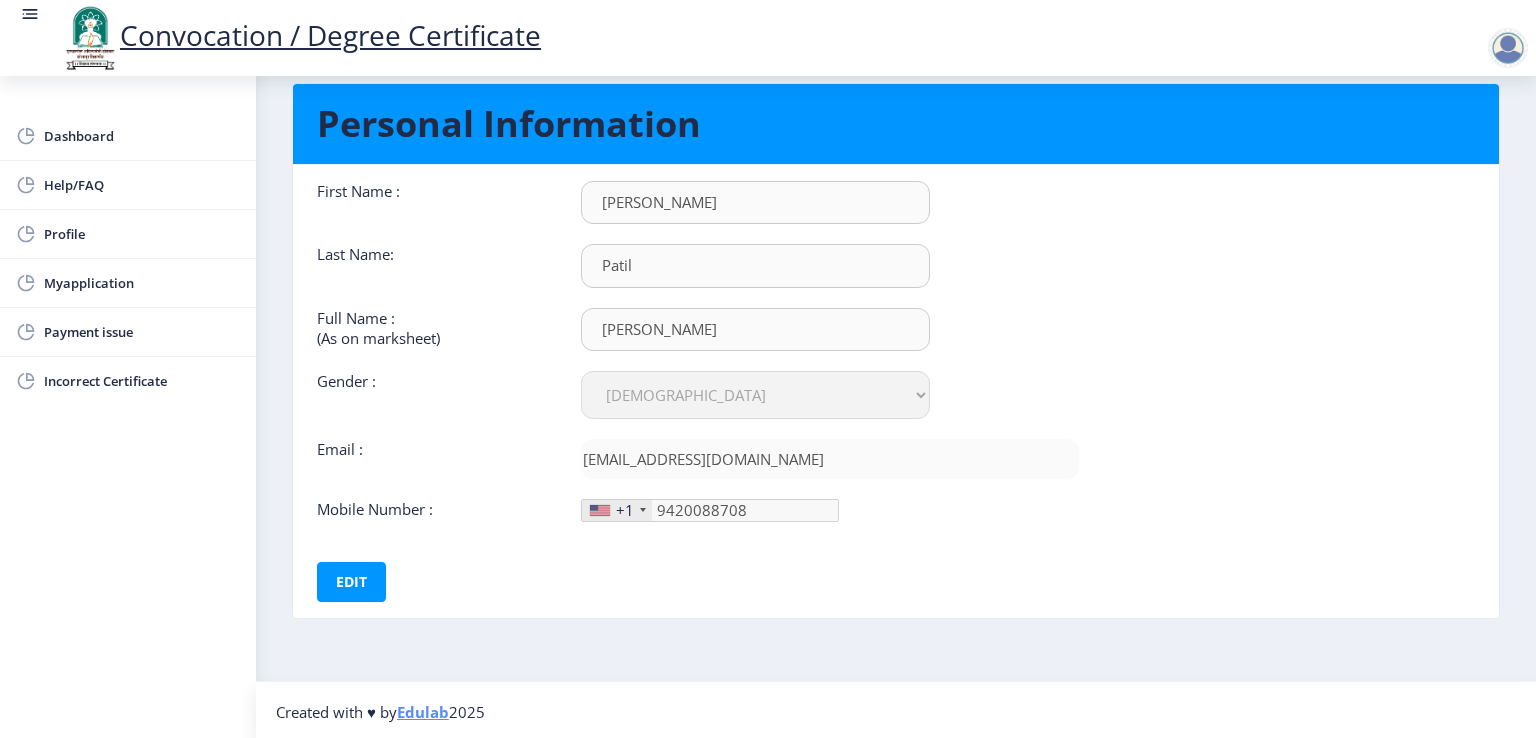 scroll, scrollTop: 0, scrollLeft: 0, axis: both 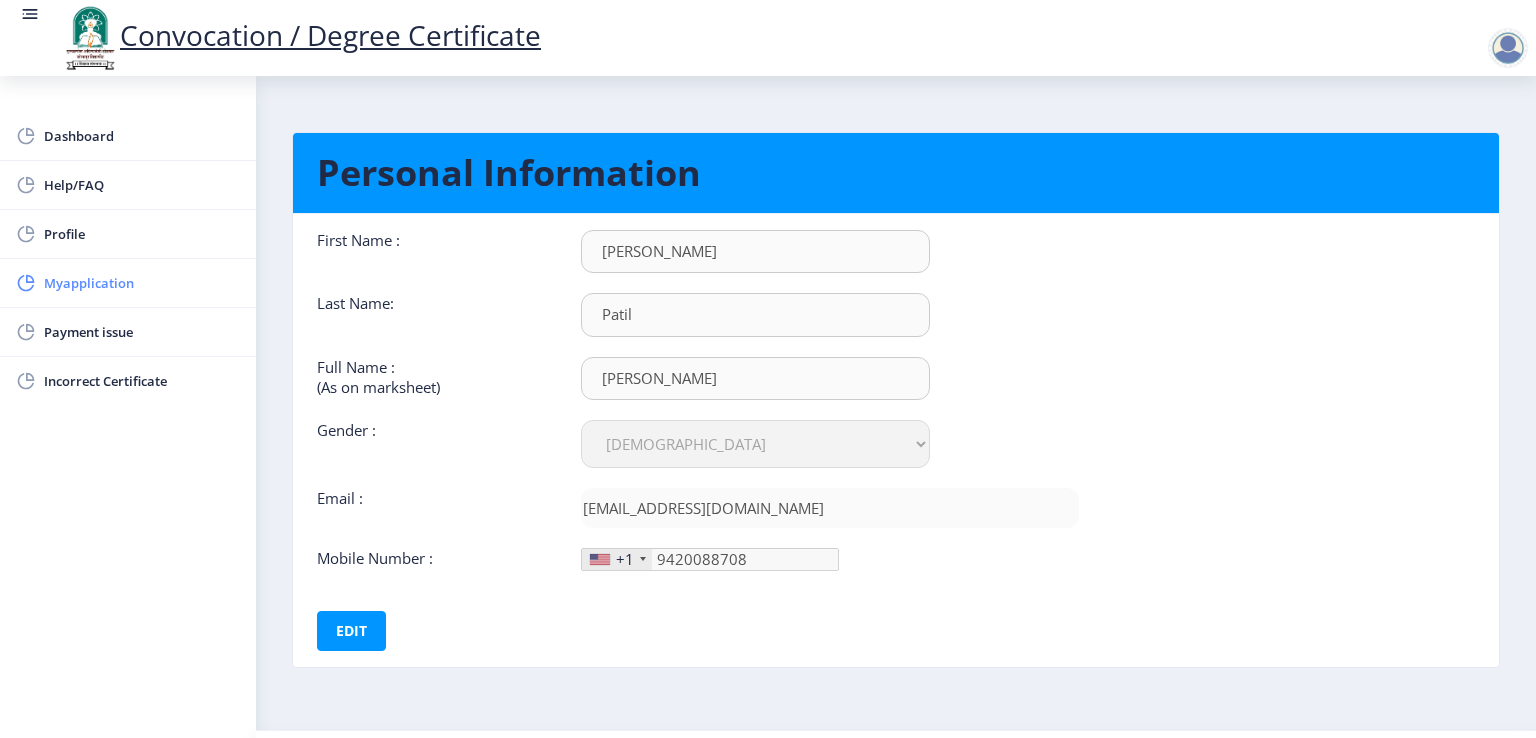 click on "Myapplication" 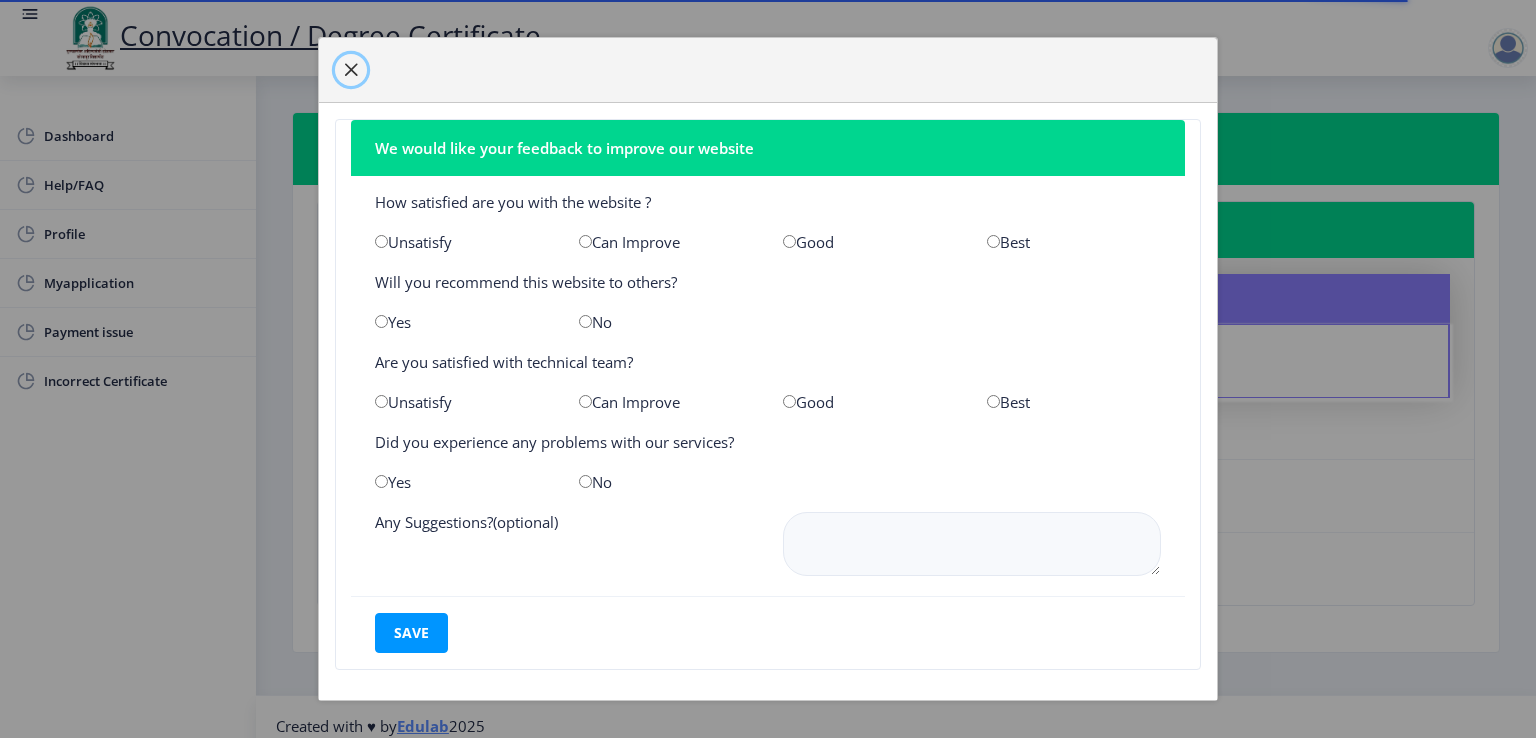 click 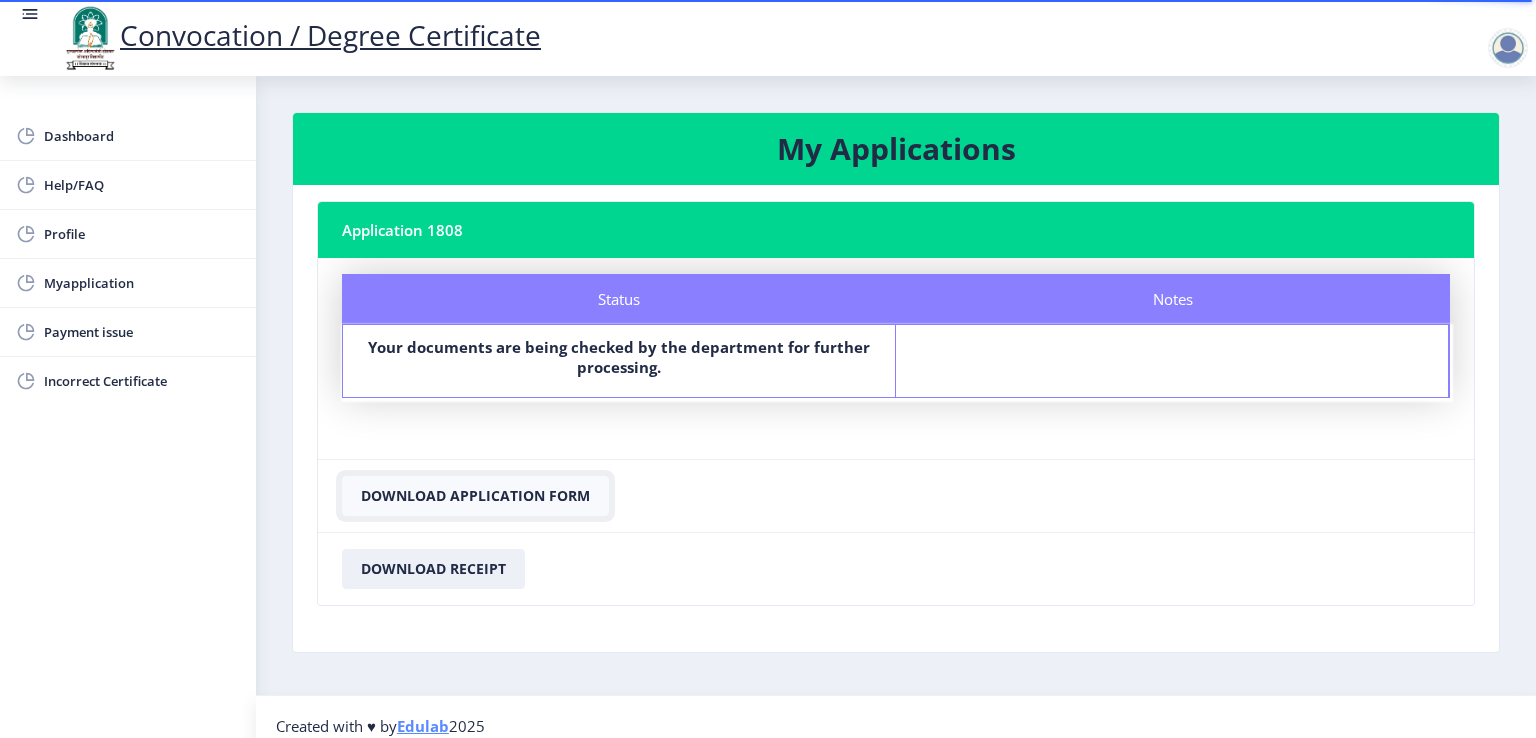 click on "Download Application Form" 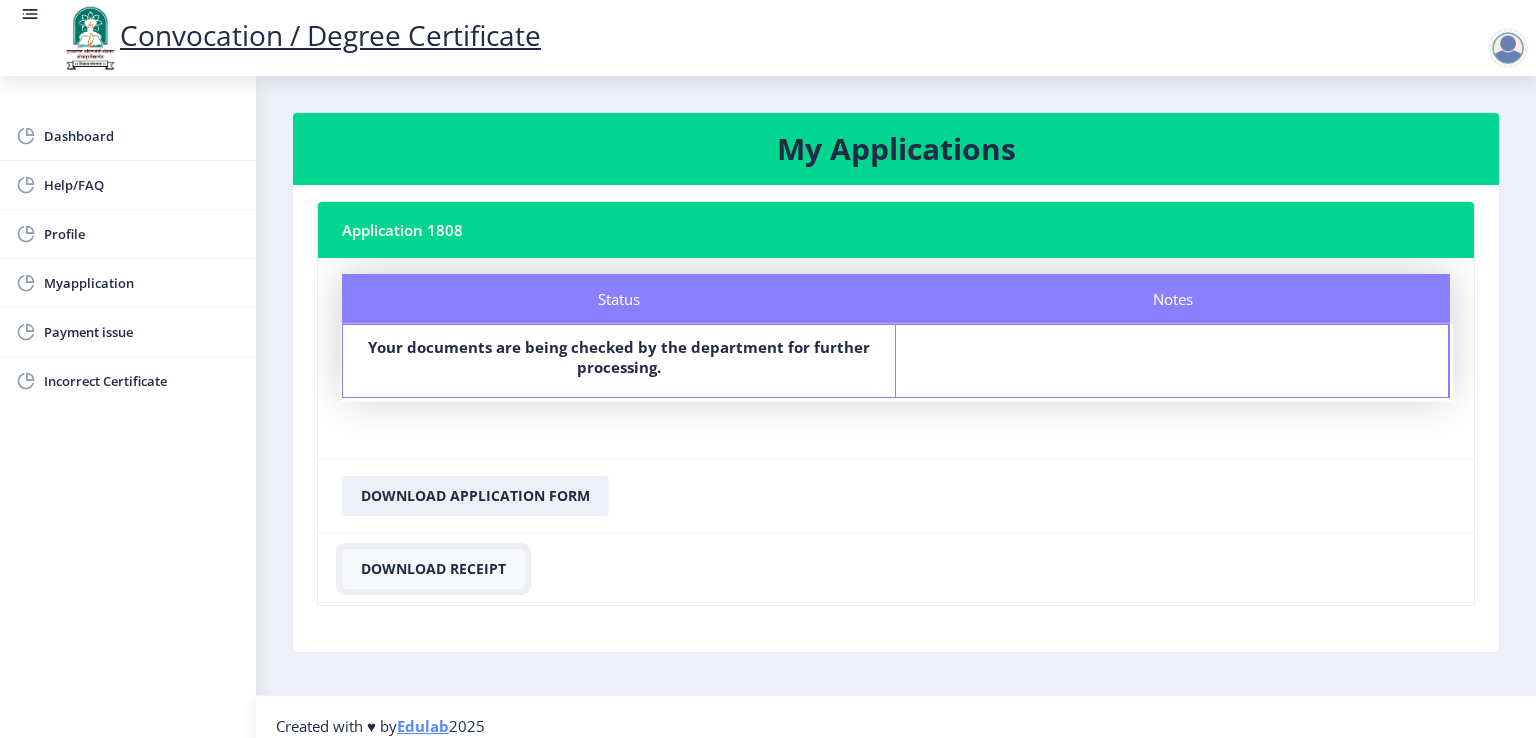 click on "Download Receipt" 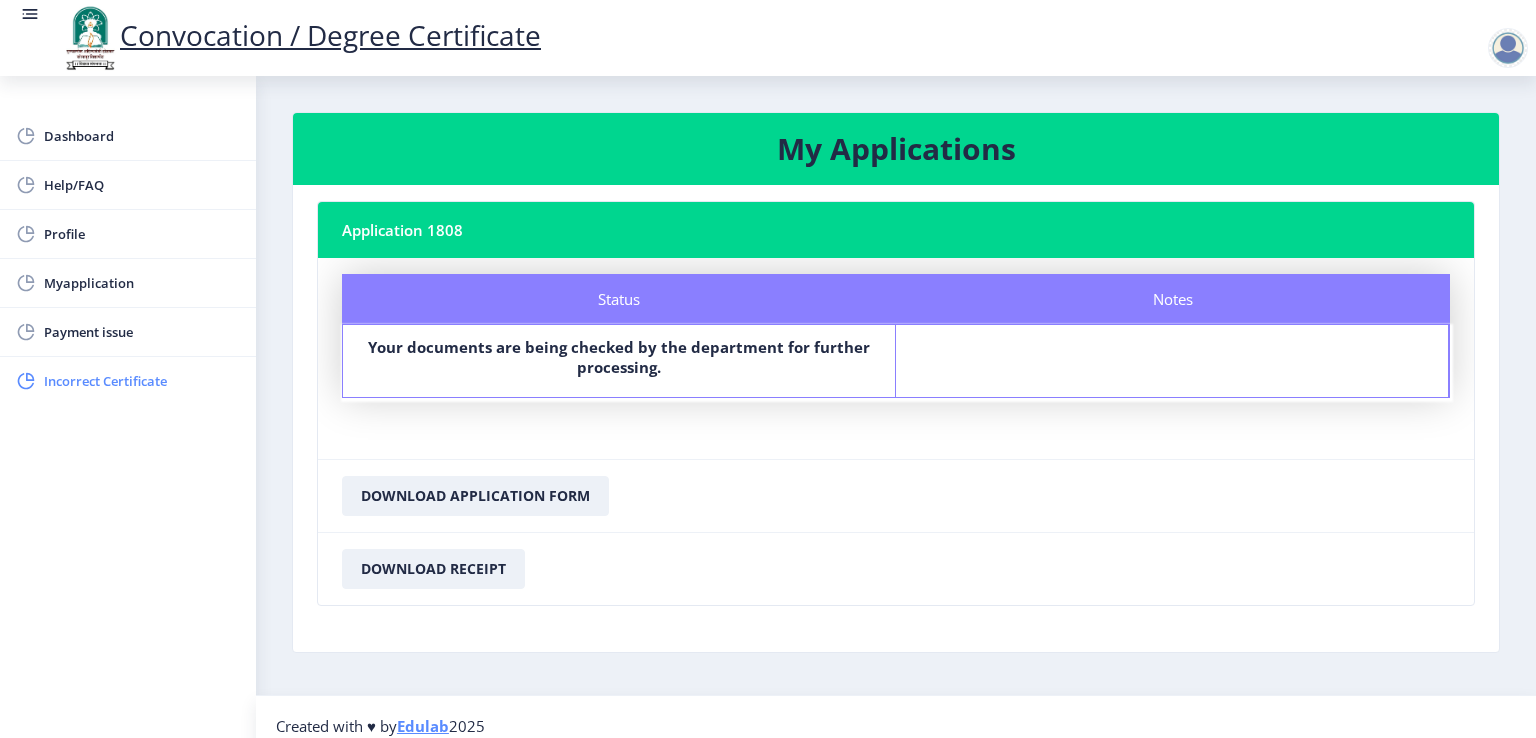 click on "Incorrect Certificate" 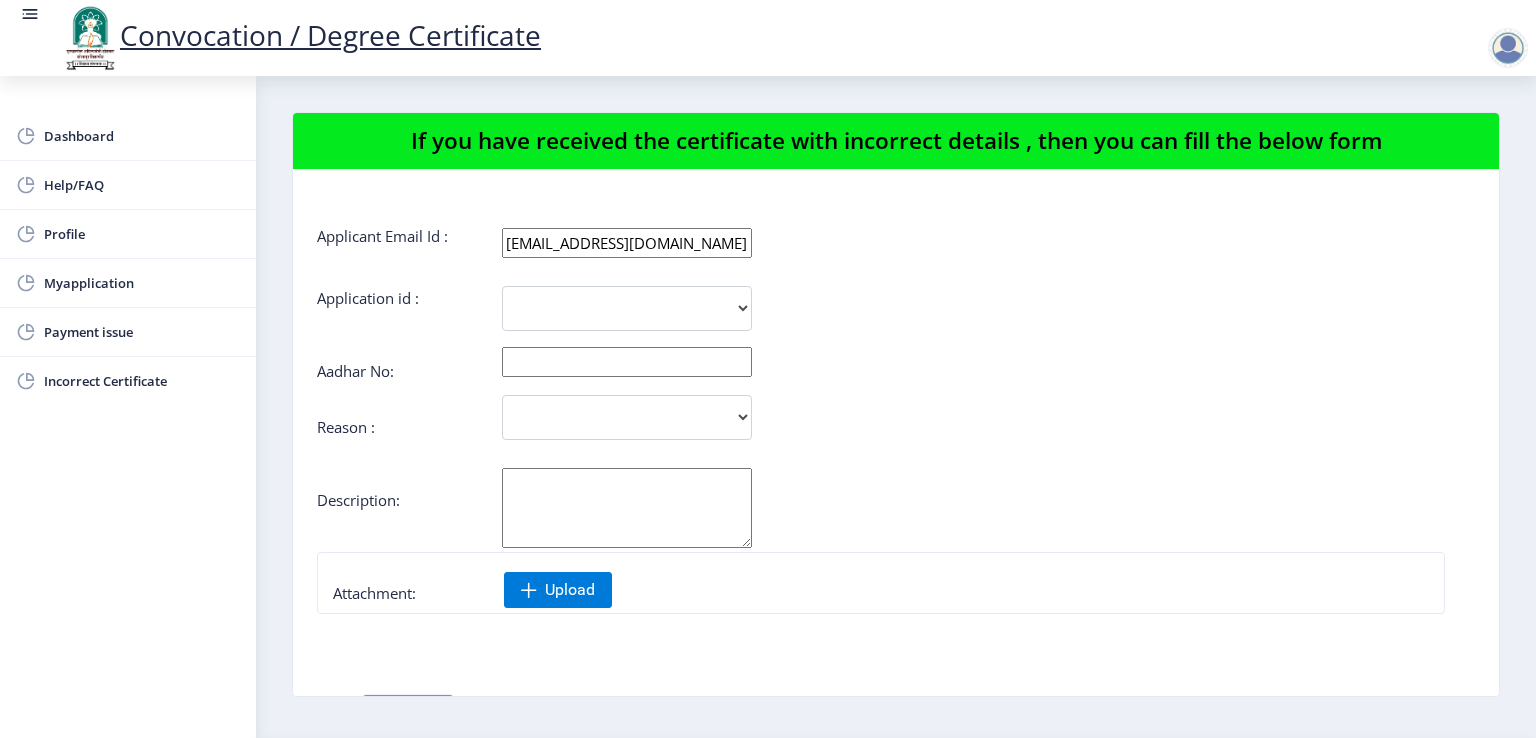 click 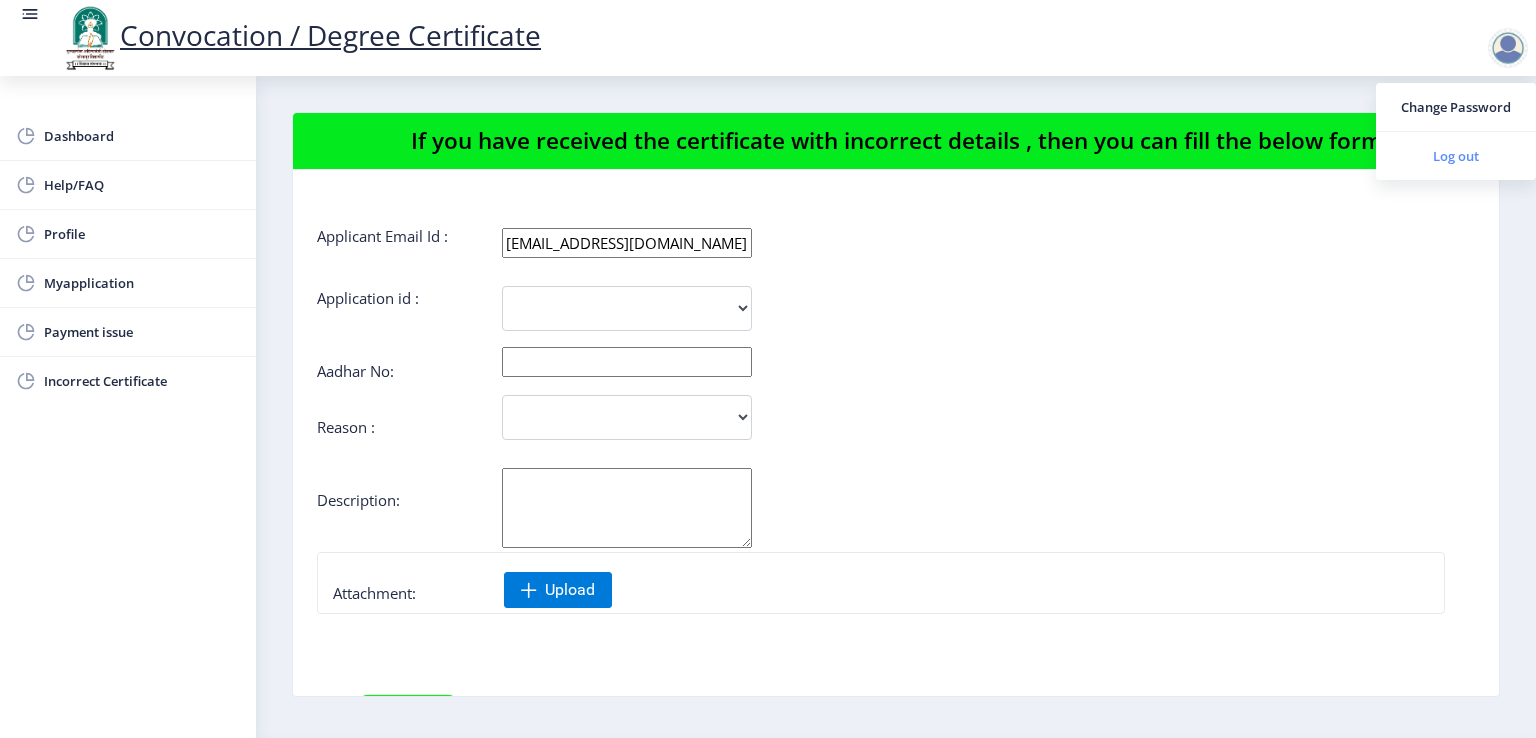 click on "Log out" at bounding box center (1456, 156) 